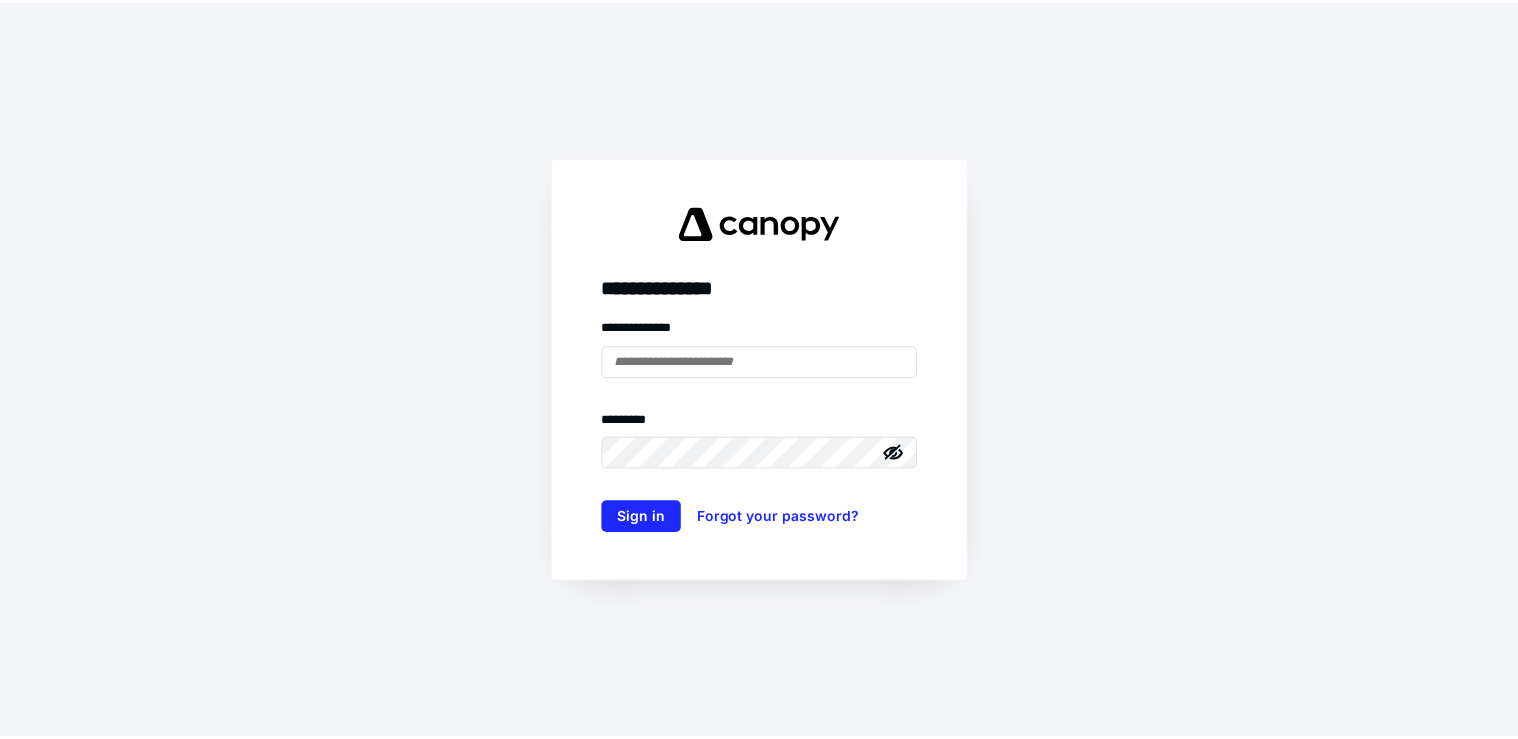 scroll, scrollTop: 0, scrollLeft: 0, axis: both 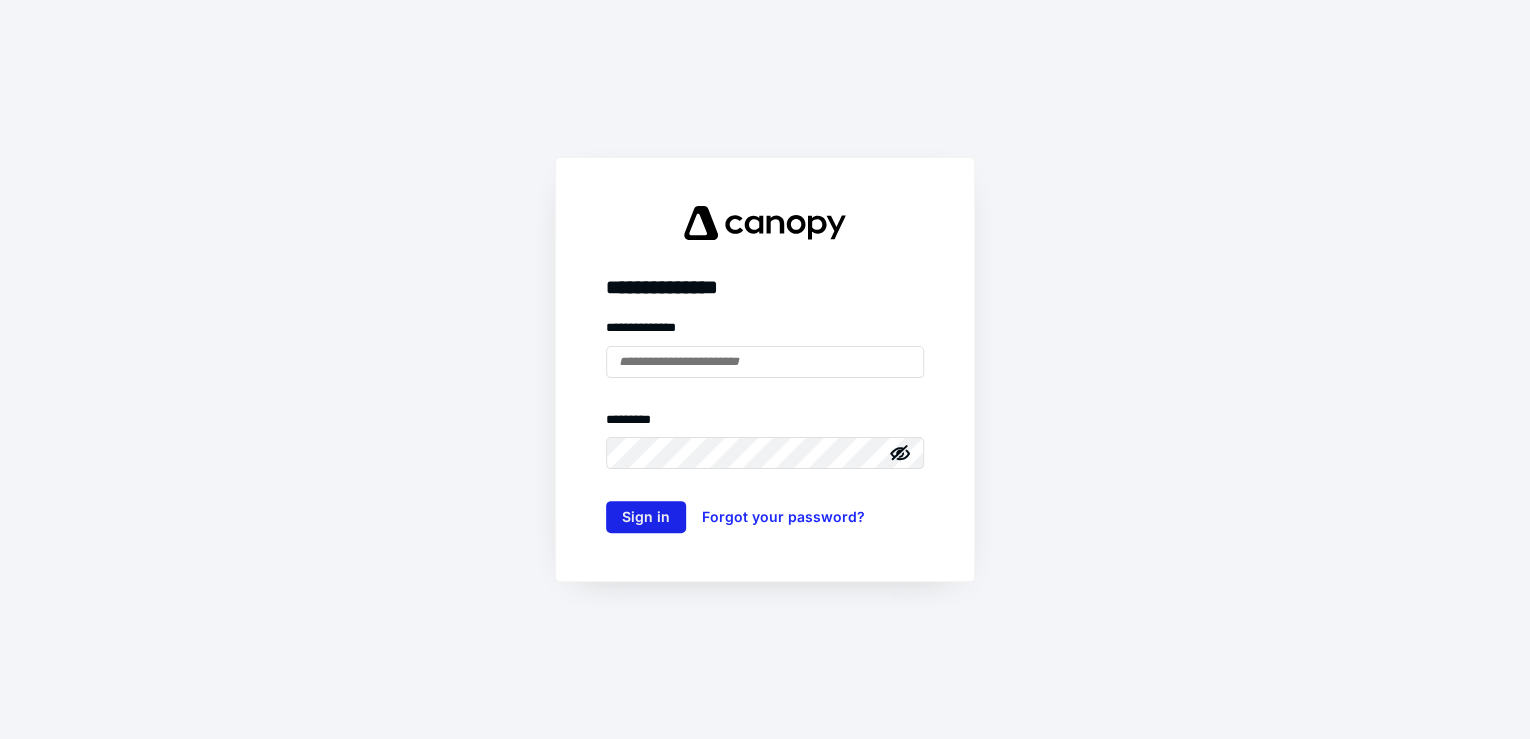 type on "**********" 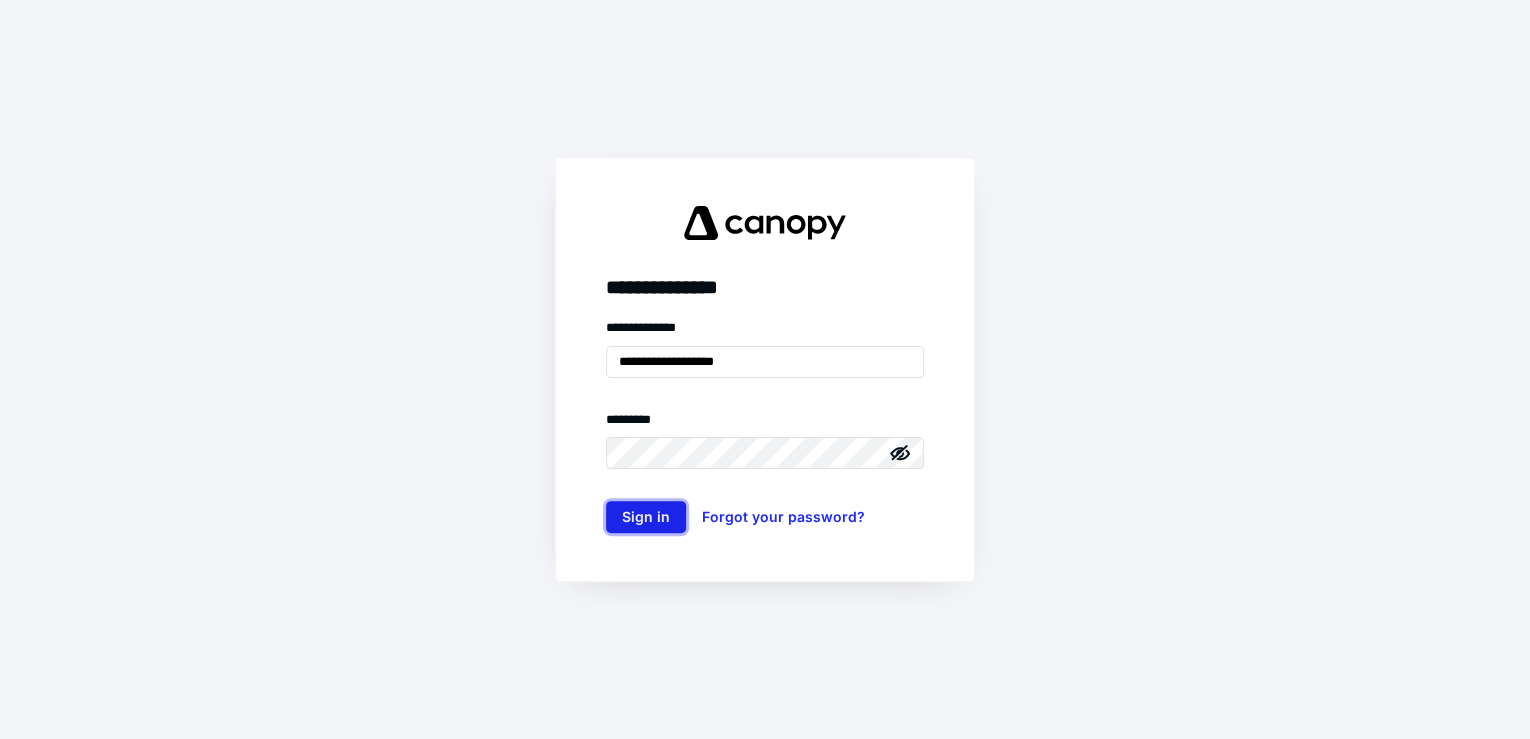 click on "Sign in" at bounding box center (646, 517) 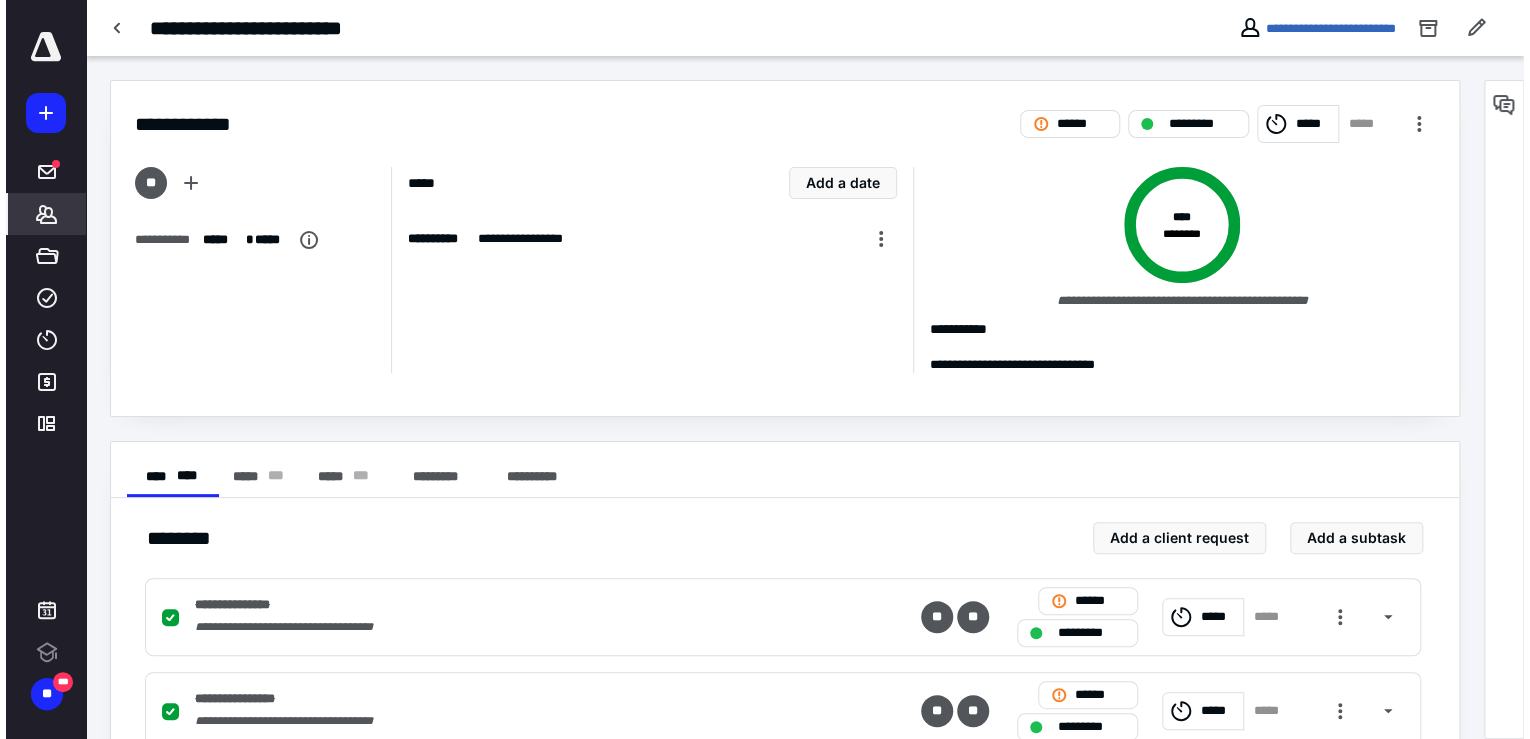 scroll, scrollTop: 0, scrollLeft: 0, axis: both 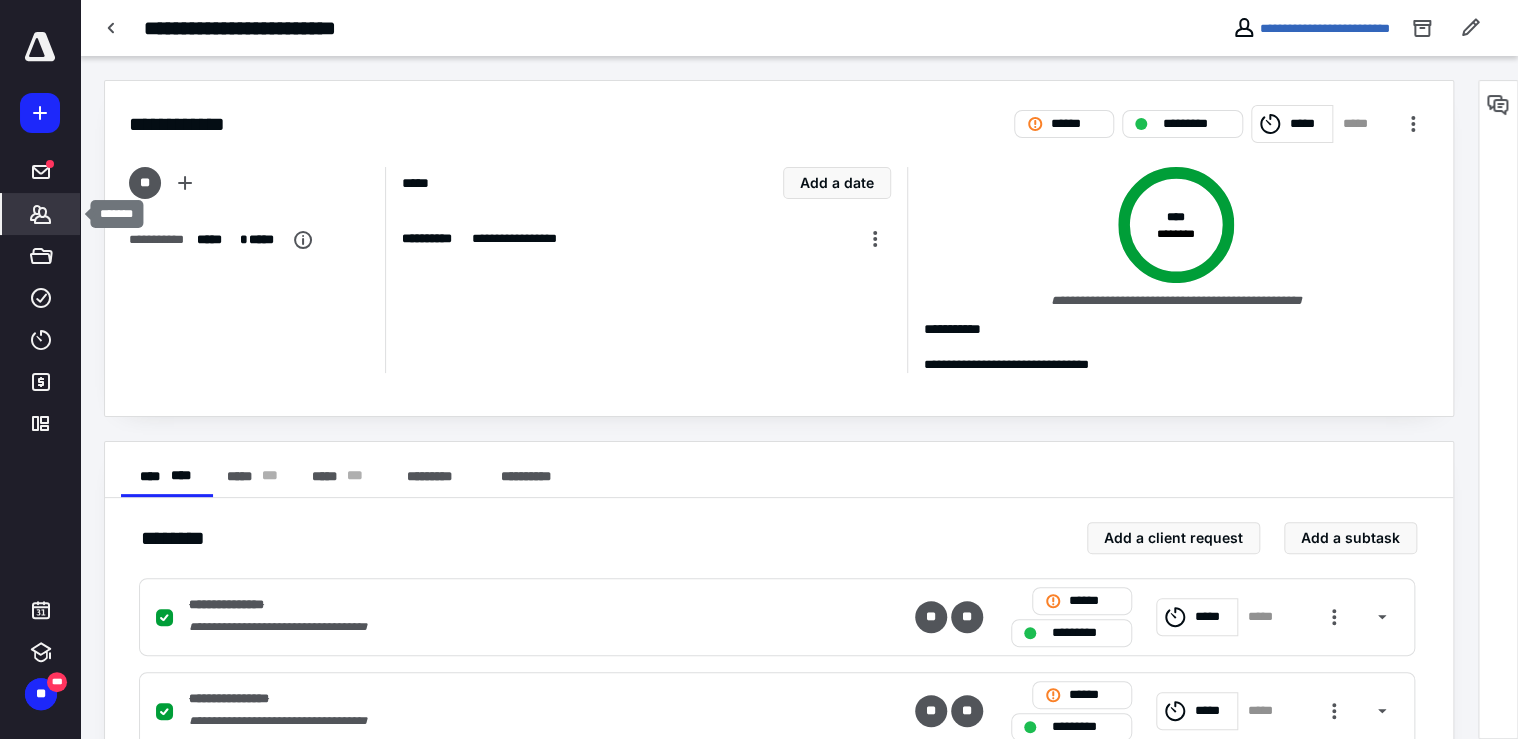 click on "*******" at bounding box center [41, 214] 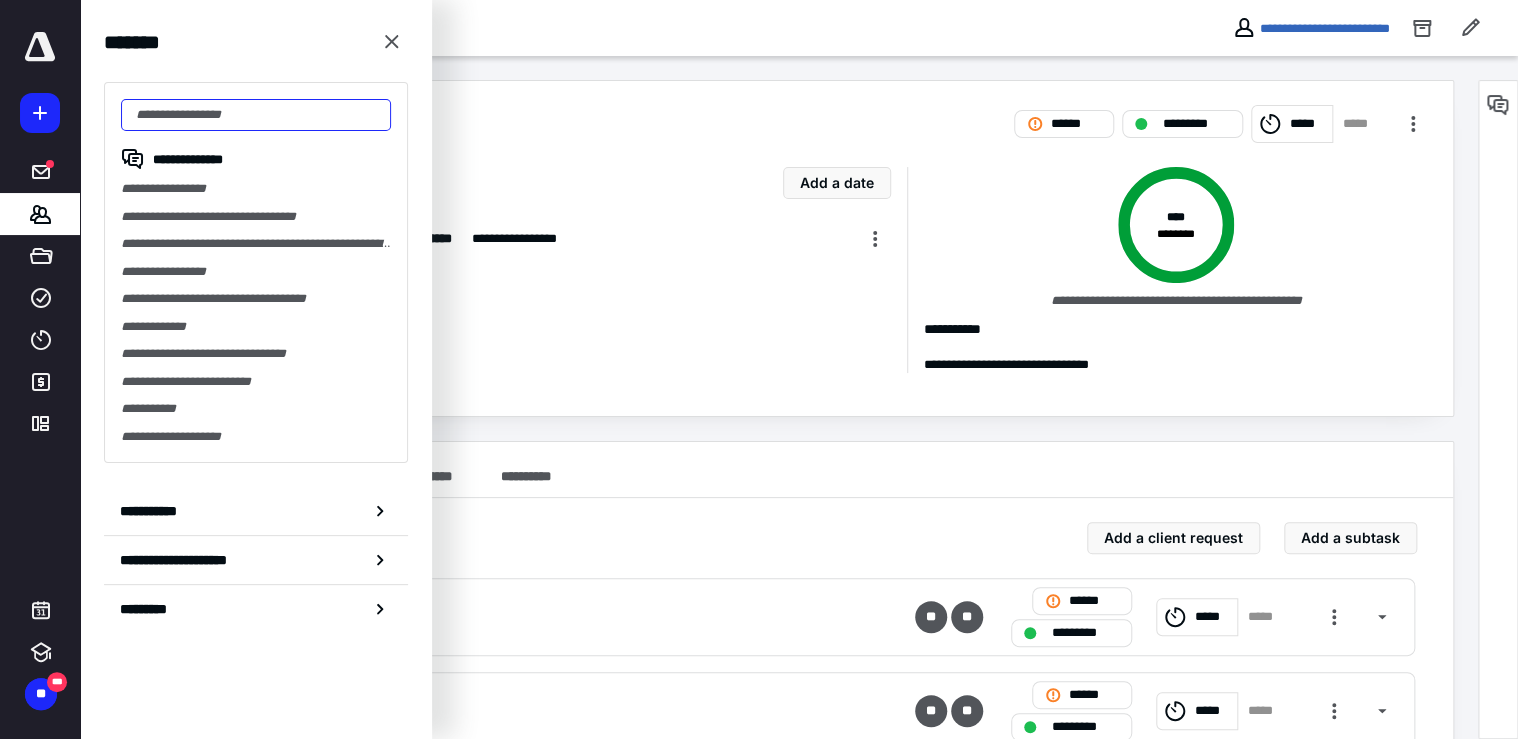 click at bounding box center (256, 115) 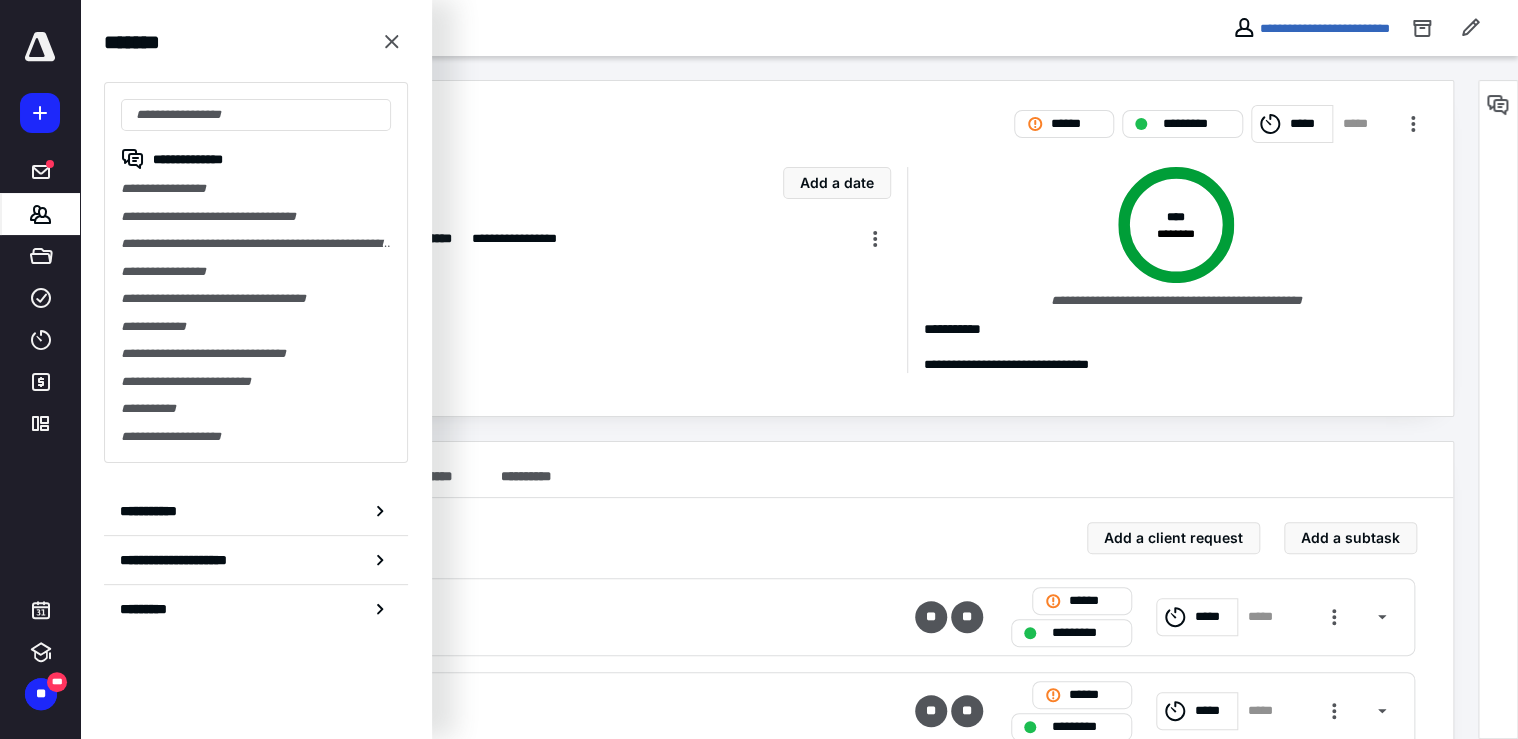 click 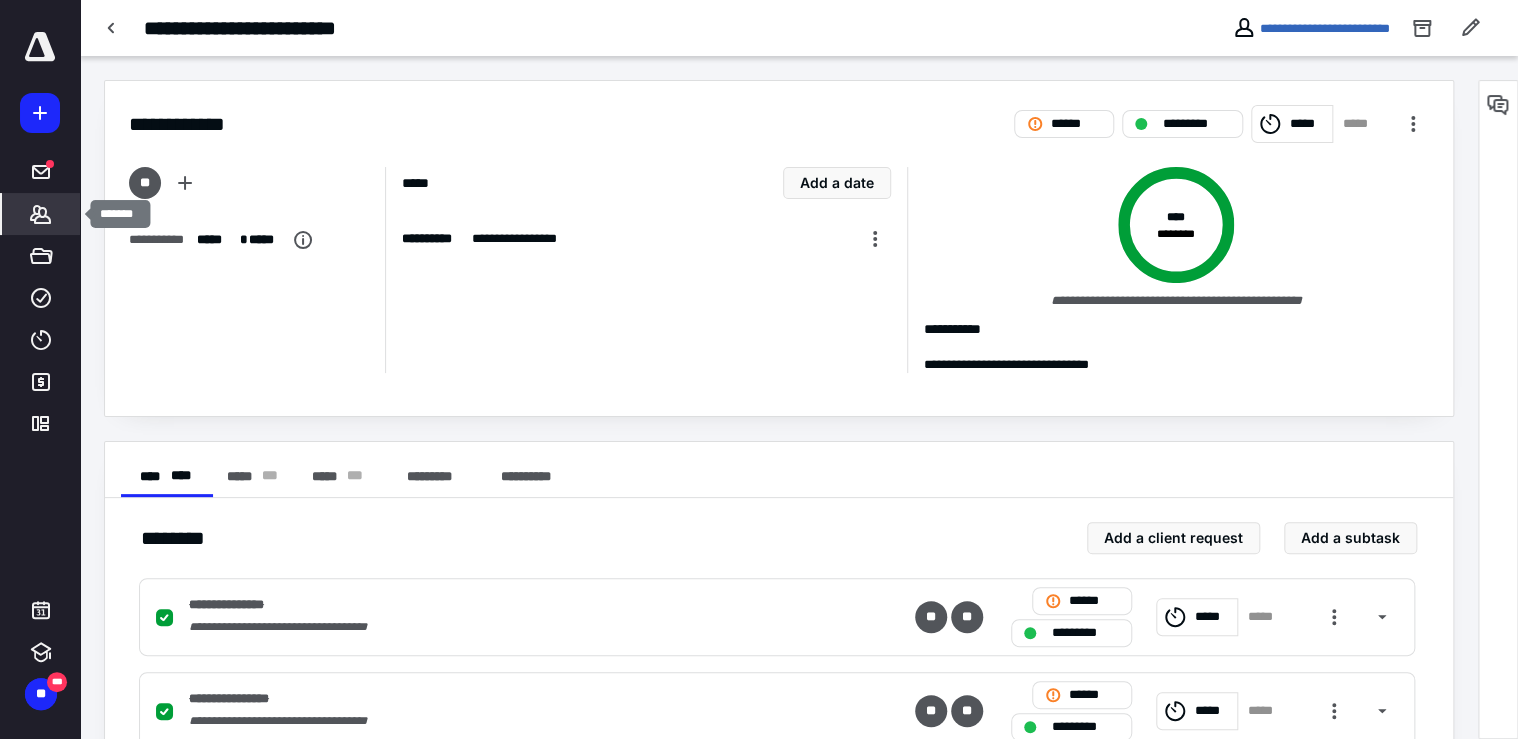 click on "*******" at bounding box center [41, 214] 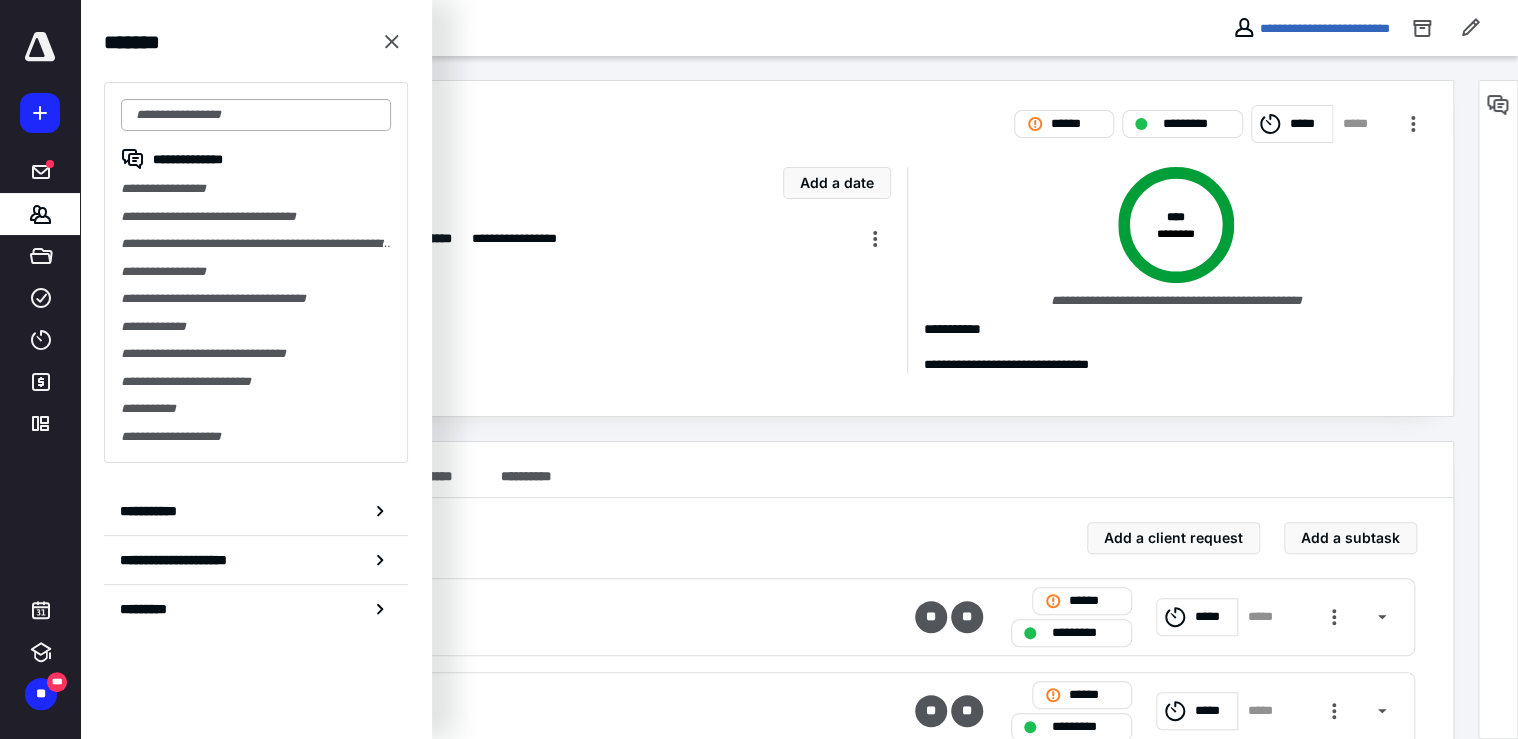 click at bounding box center (256, 115) 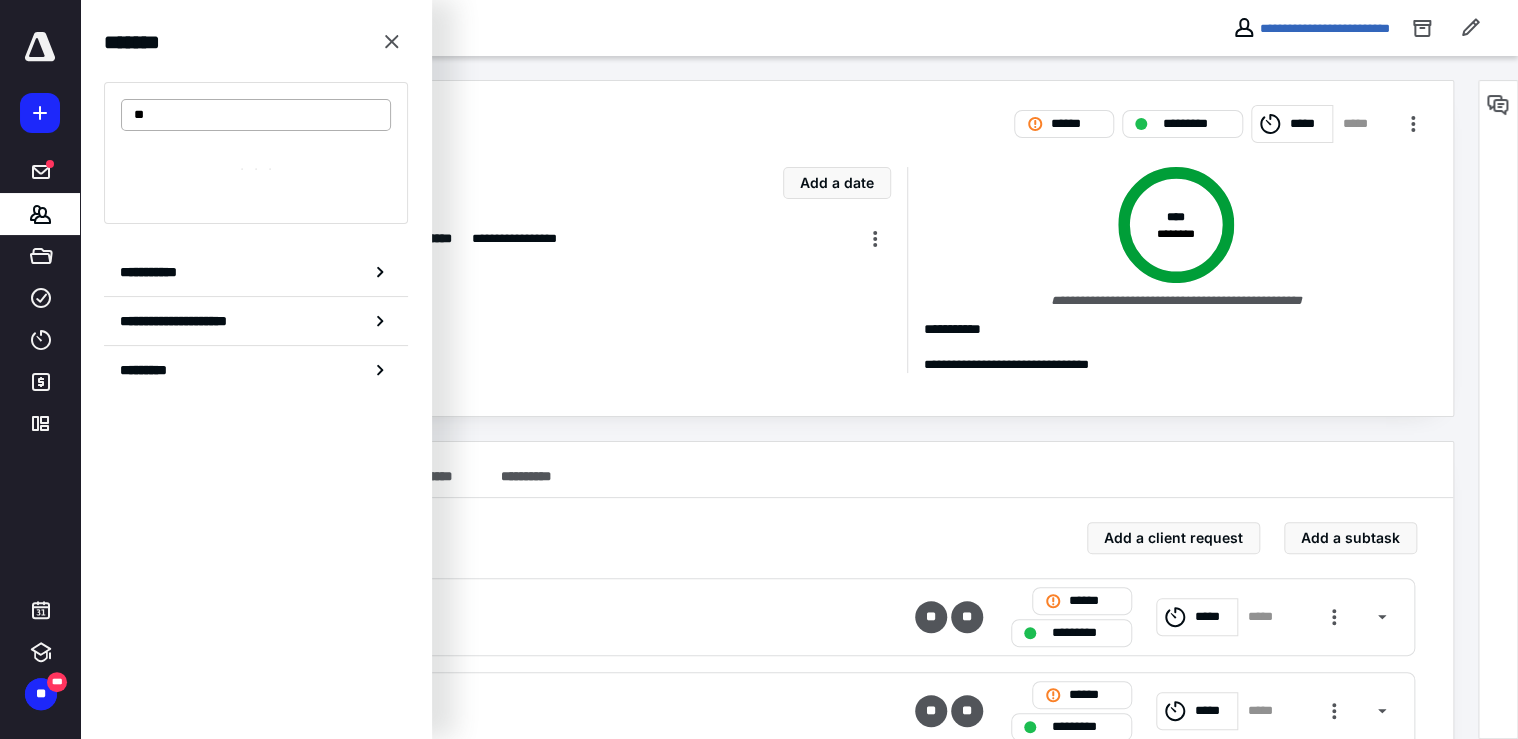 type on "*" 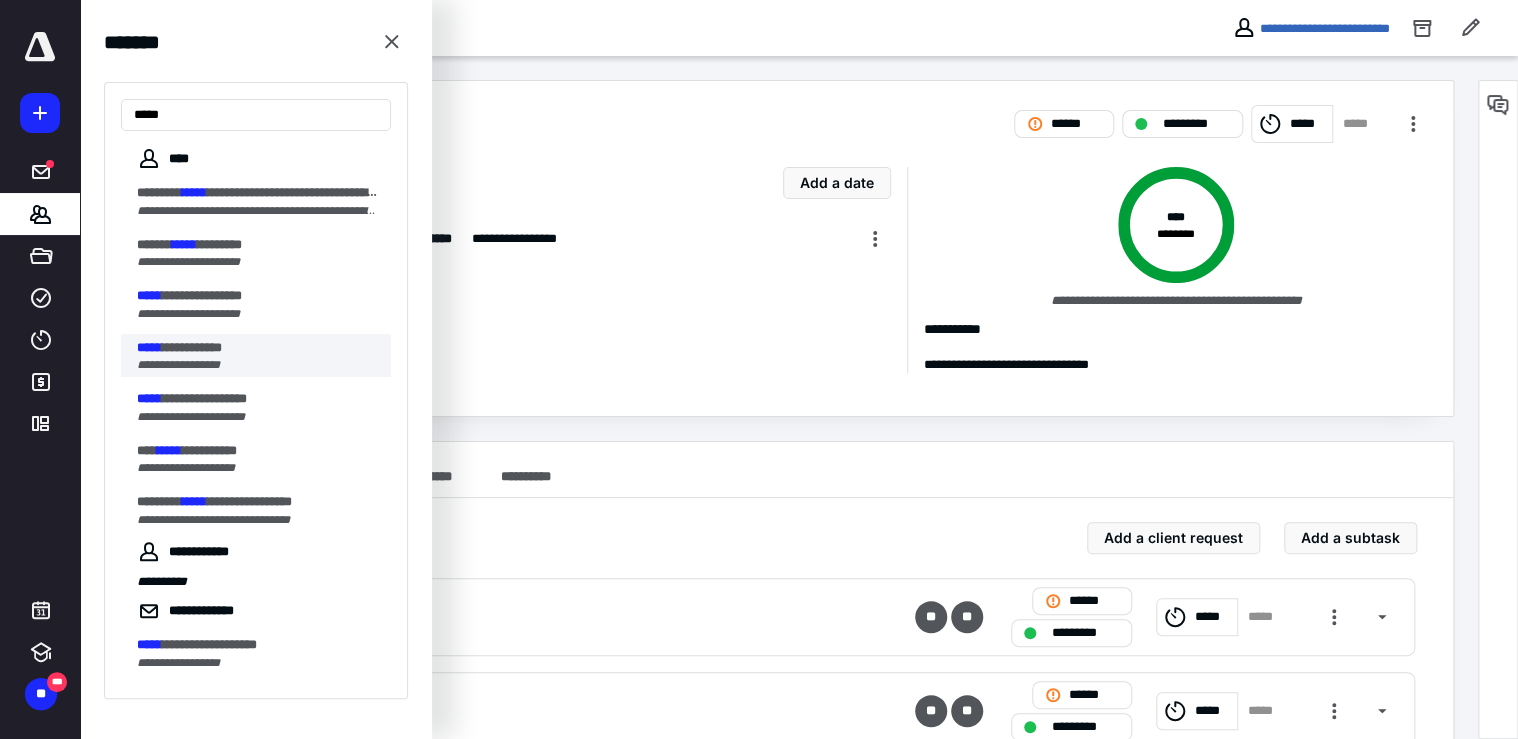type on "*****" 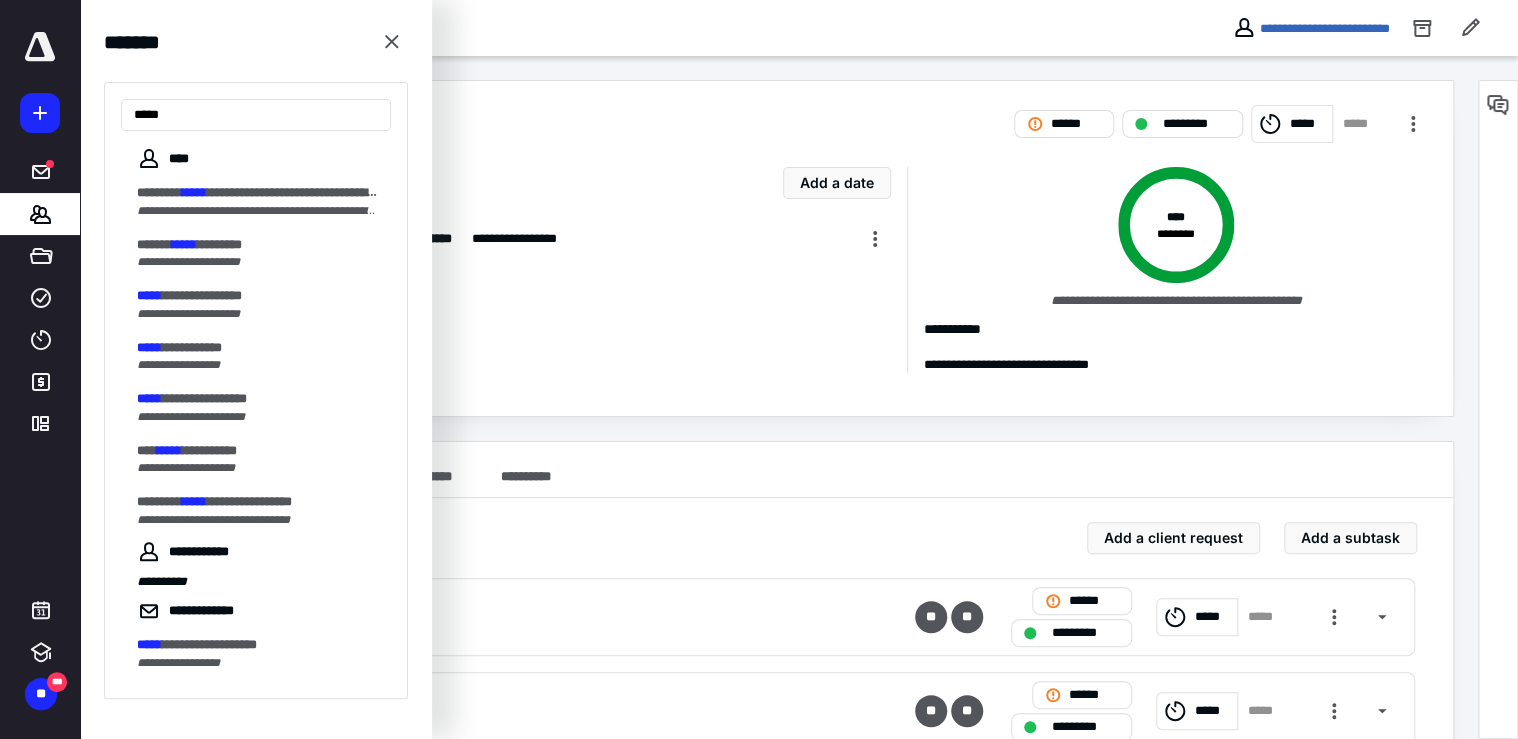 click on "**********" at bounding box center (192, 347) 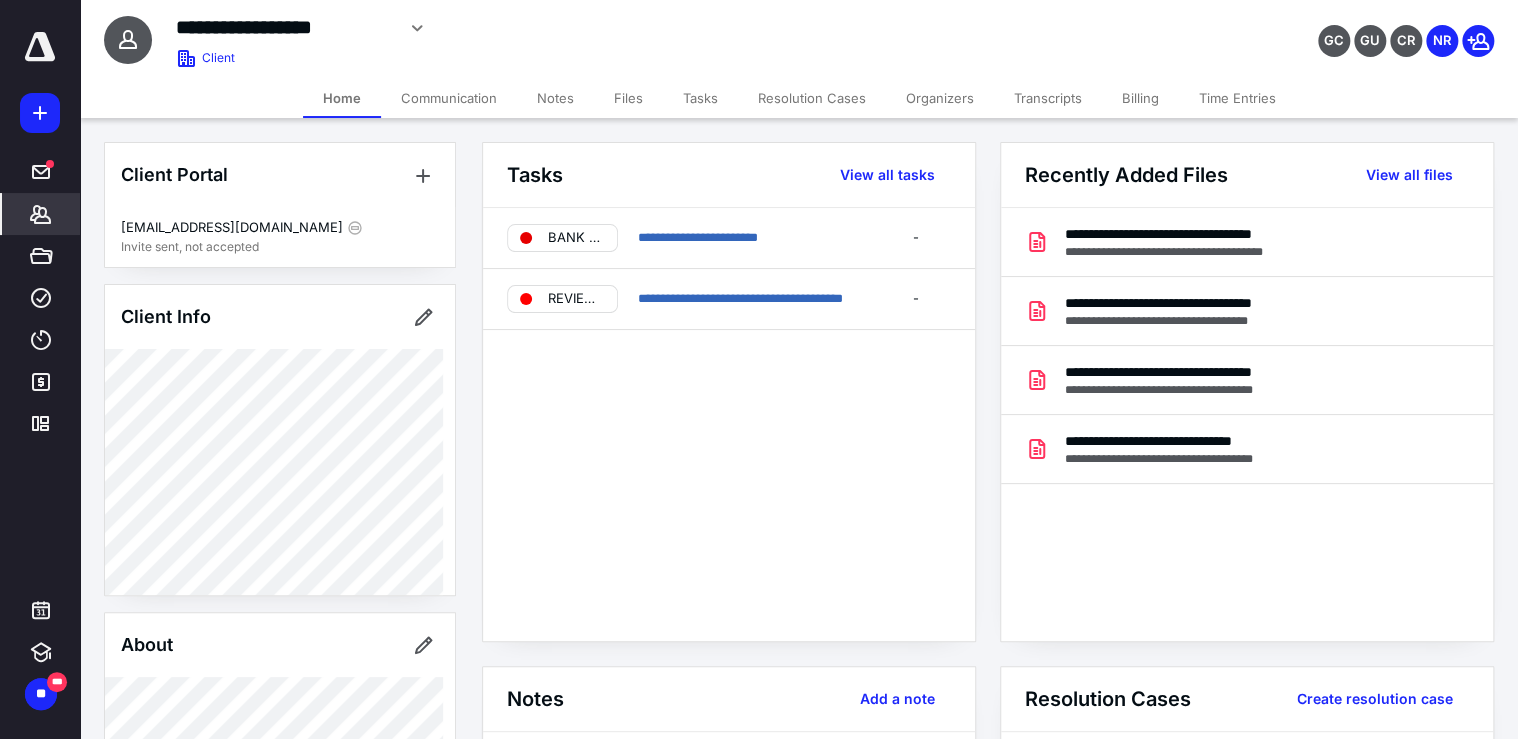 click on "Transcripts" at bounding box center (1048, 98) 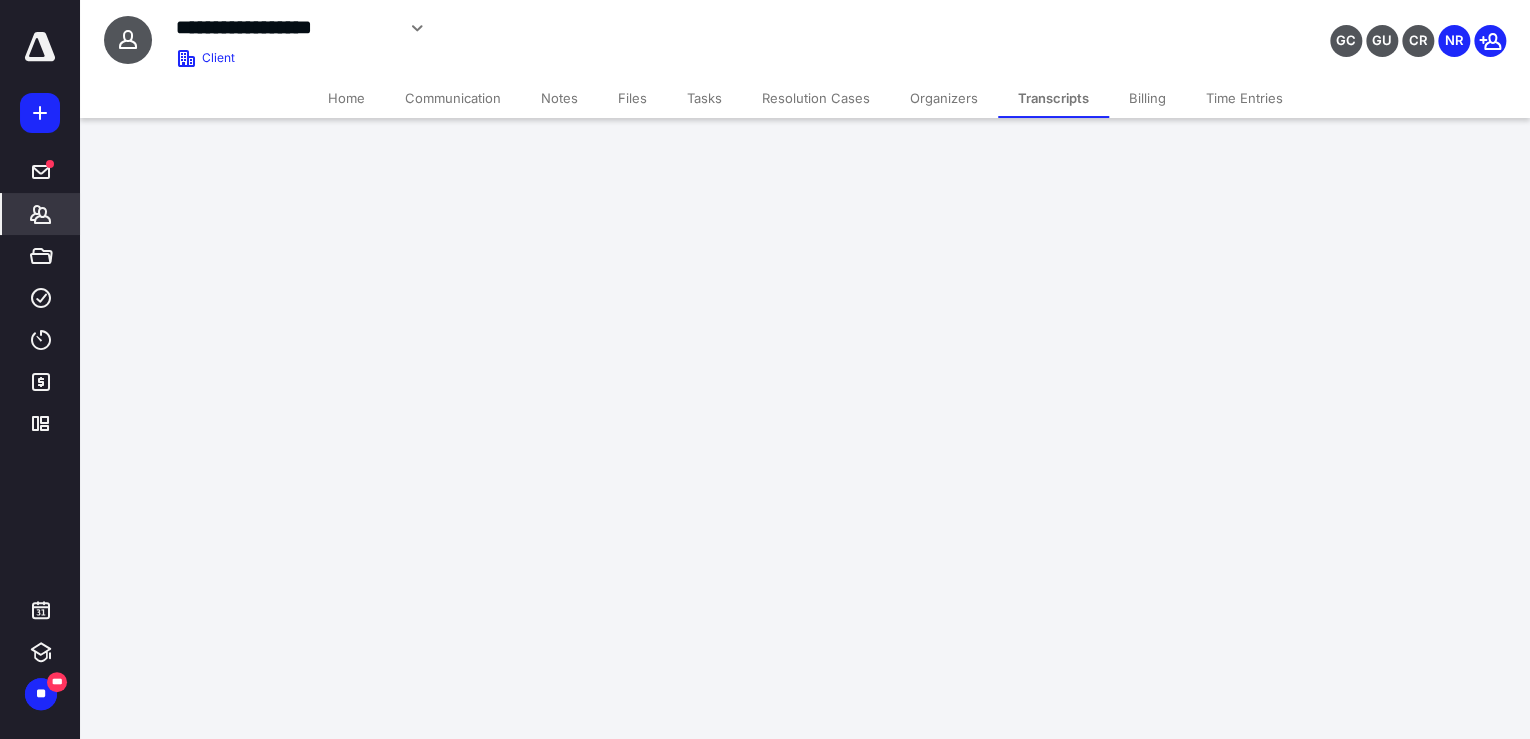 click on "Billing" at bounding box center [1147, 98] 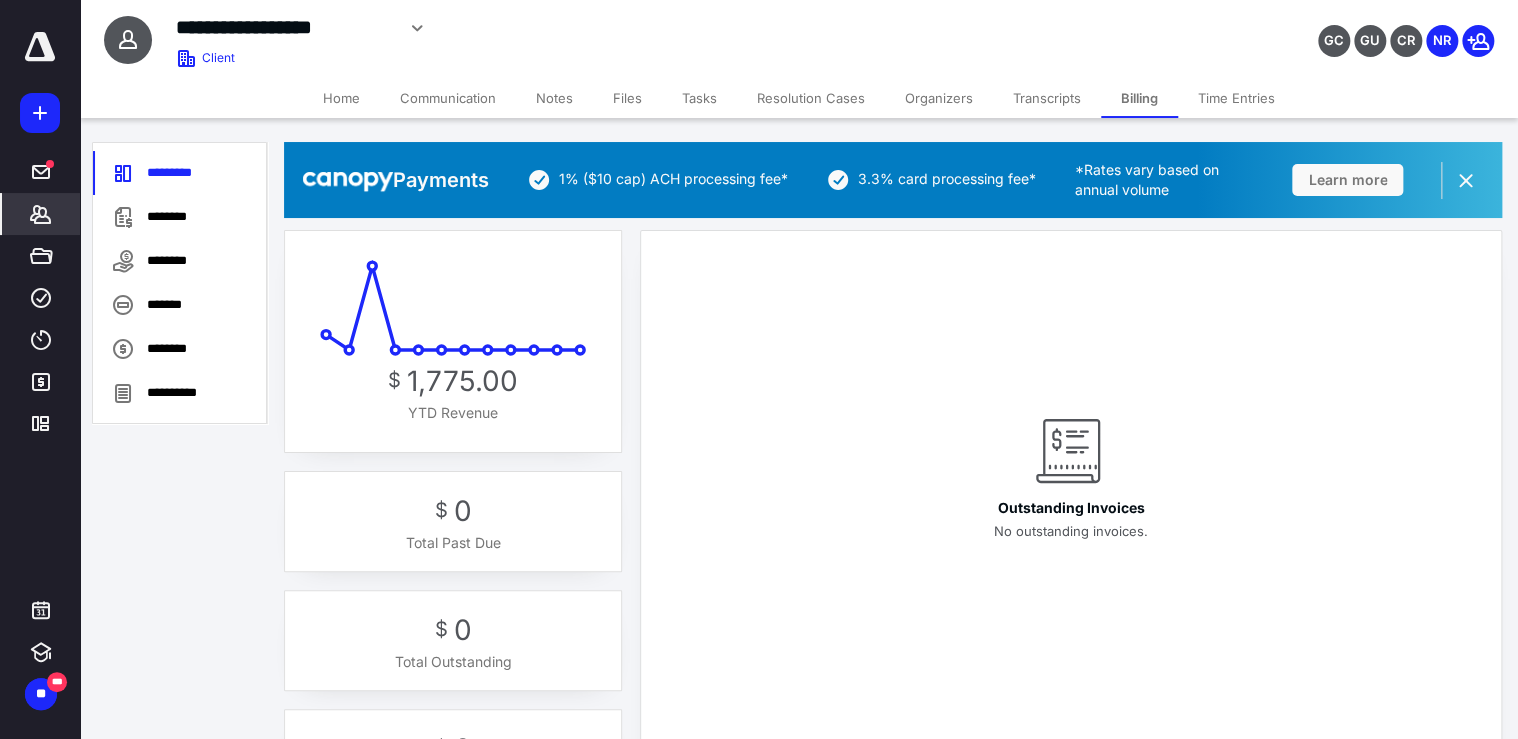 drag, startPoint x: 164, startPoint y: 216, endPoint x: 187, endPoint y: 220, distance: 23.345236 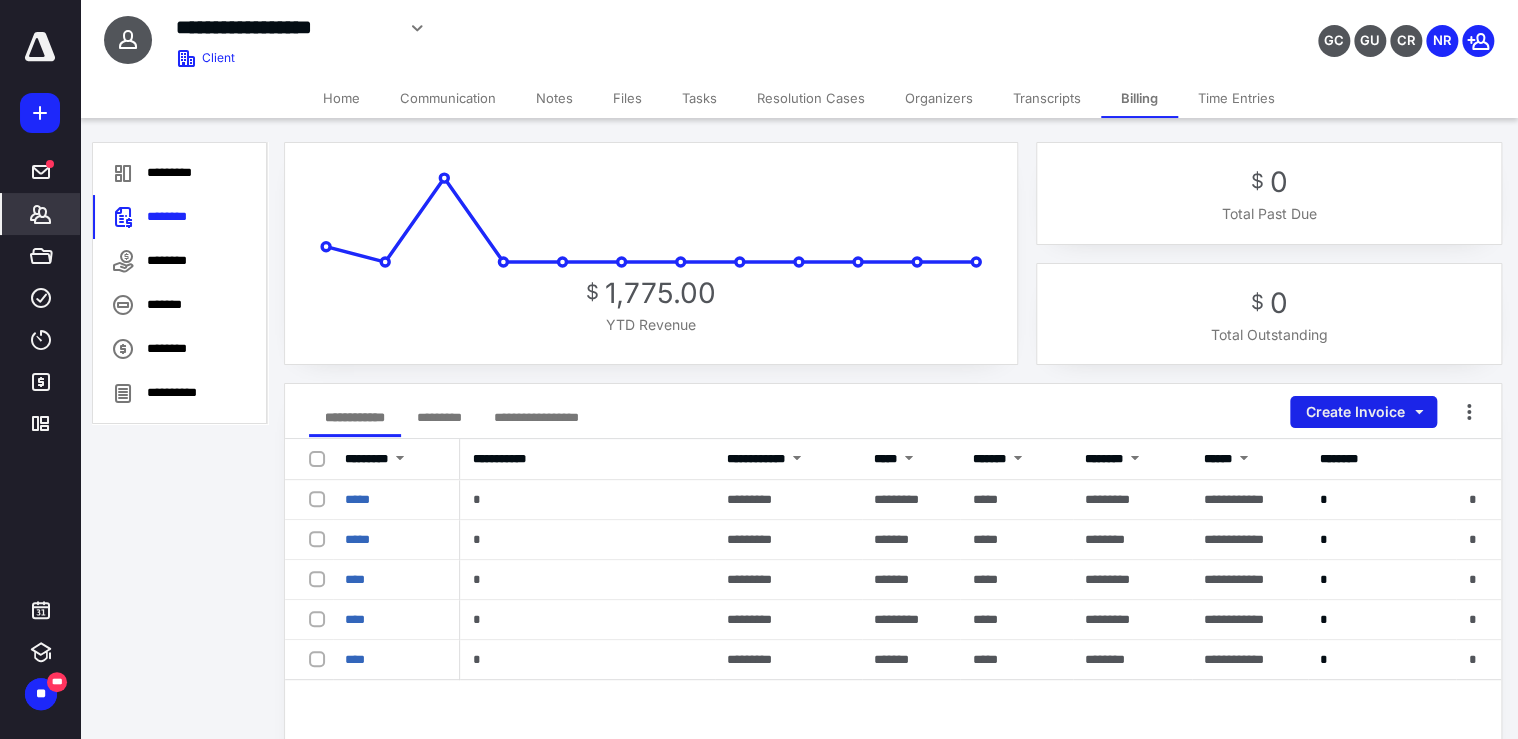 click on "Create Invoice" at bounding box center (1363, 412) 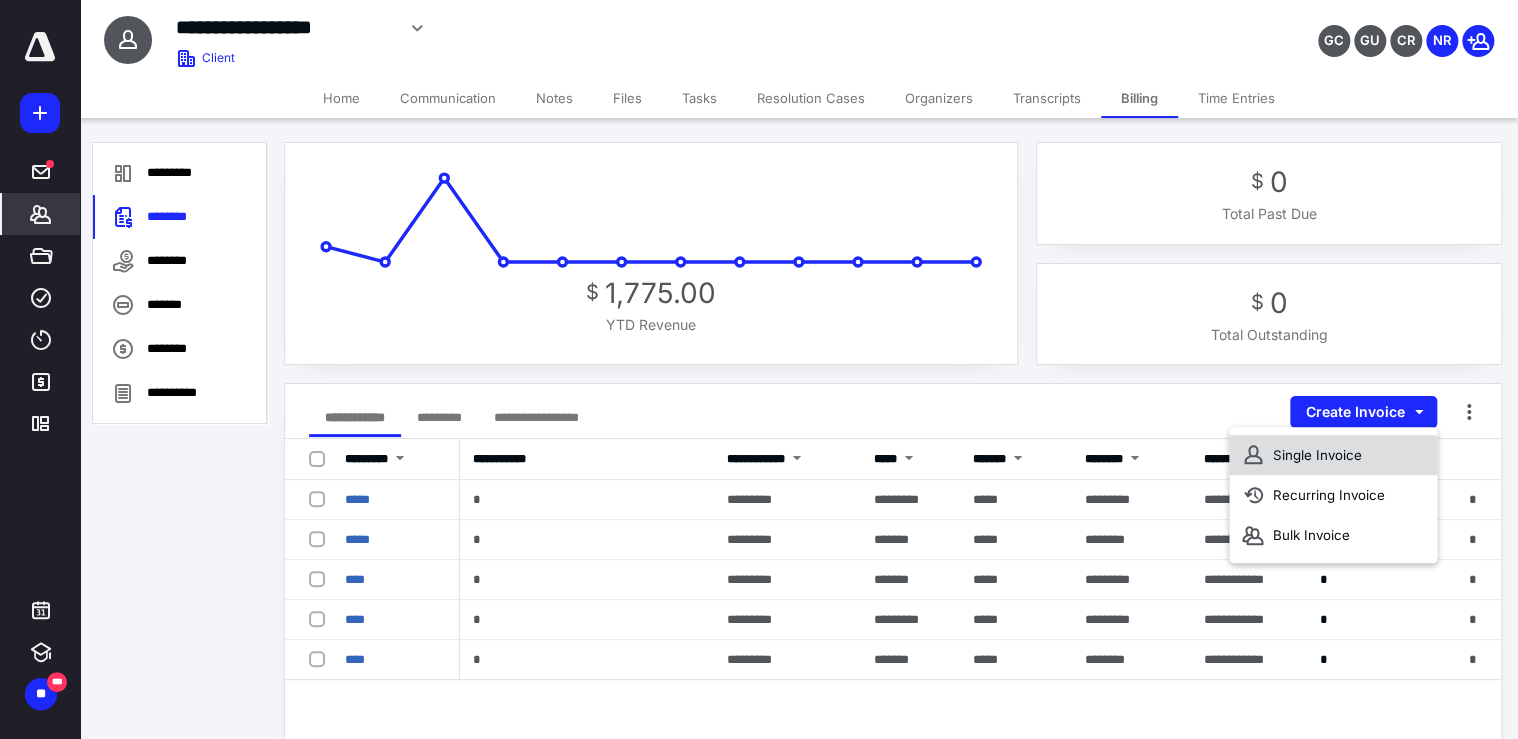 click on "Single Invoice" at bounding box center [1333, 455] 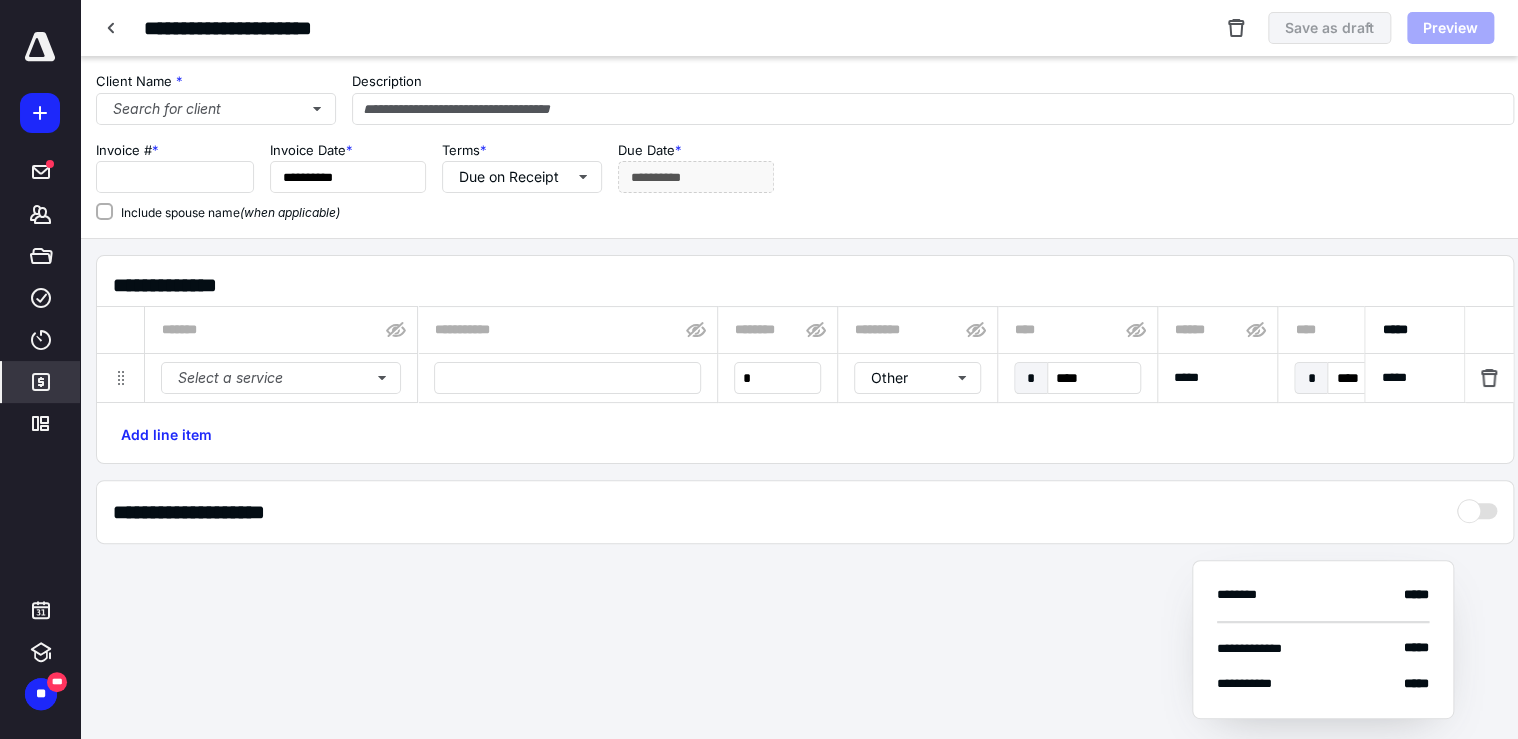 type on "*****" 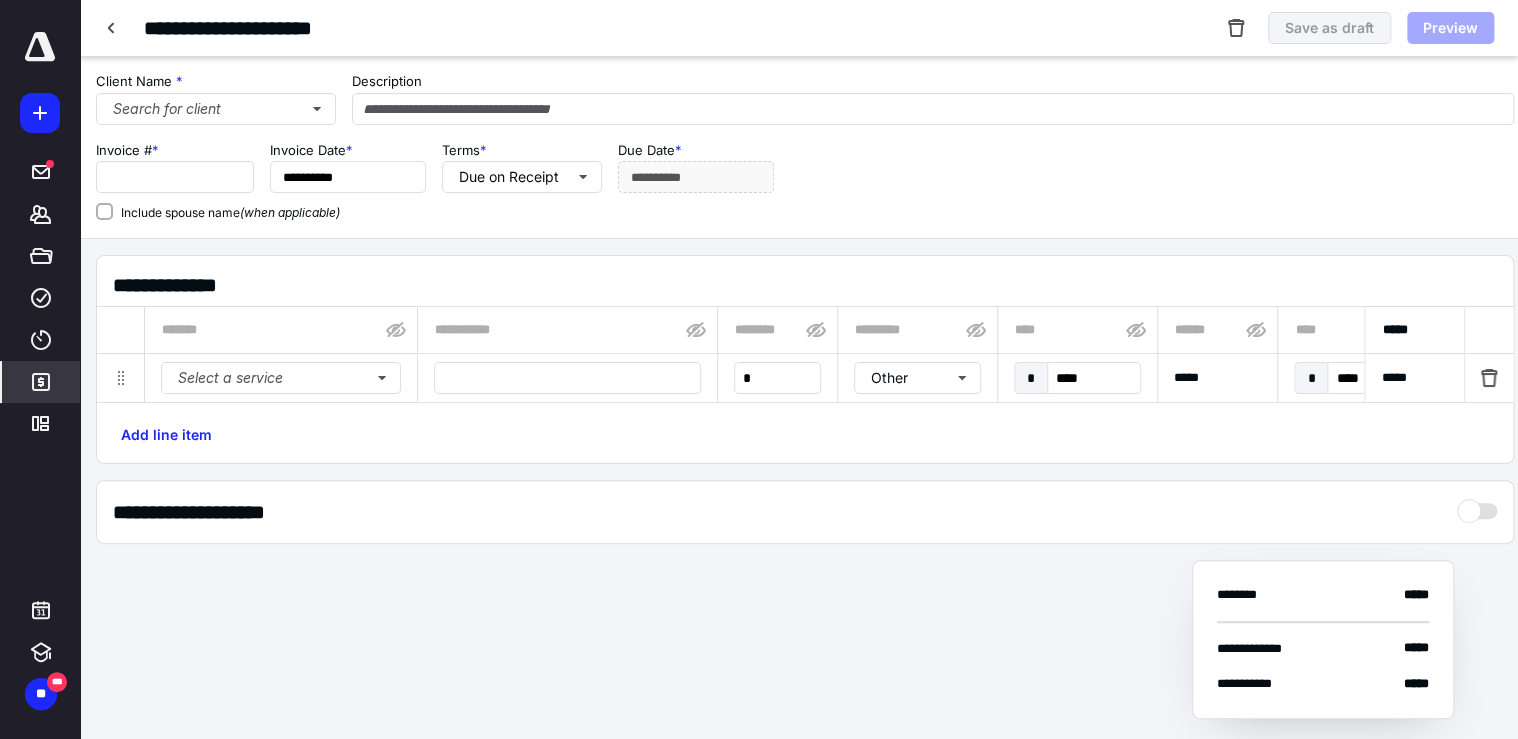 type on "**********" 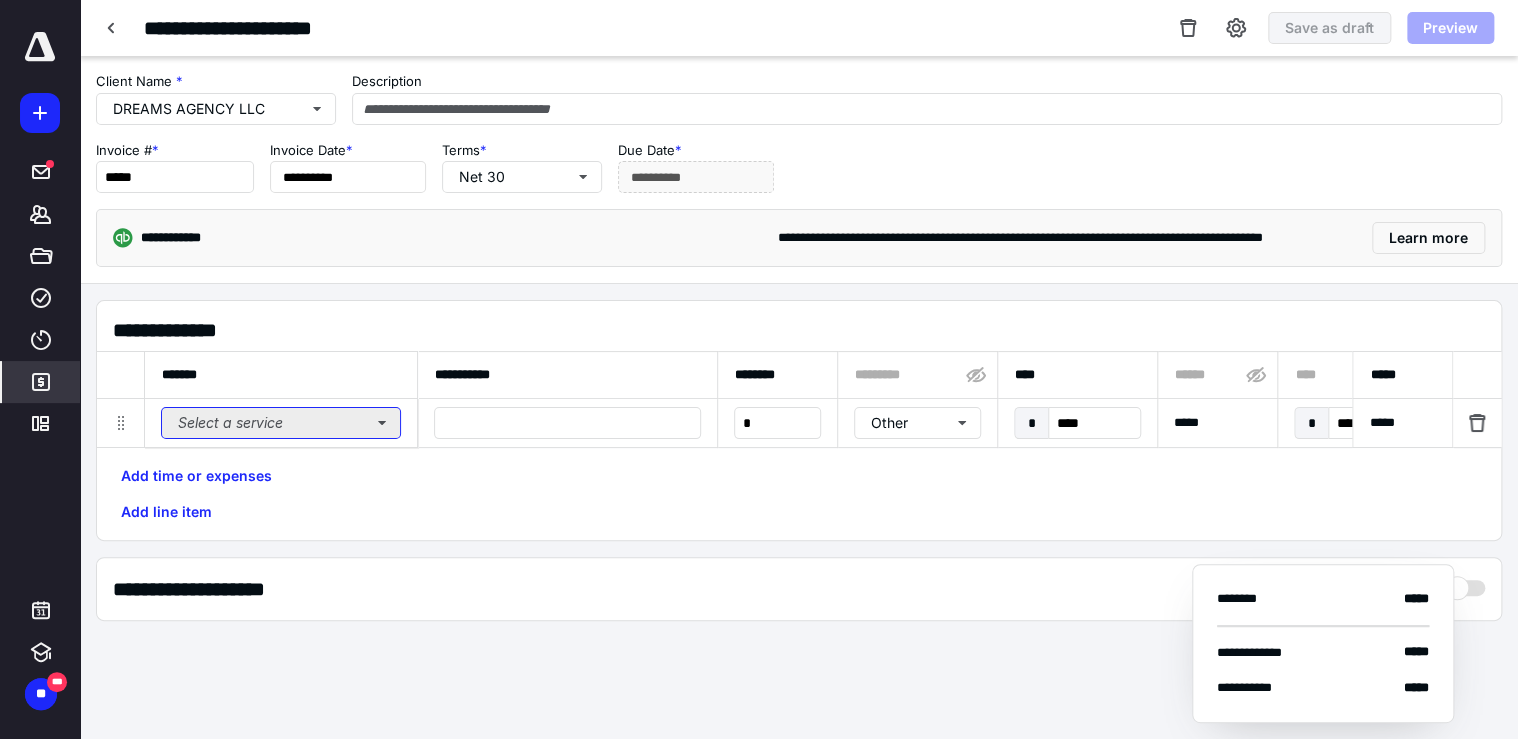 click on "Select a service" at bounding box center (281, 423) 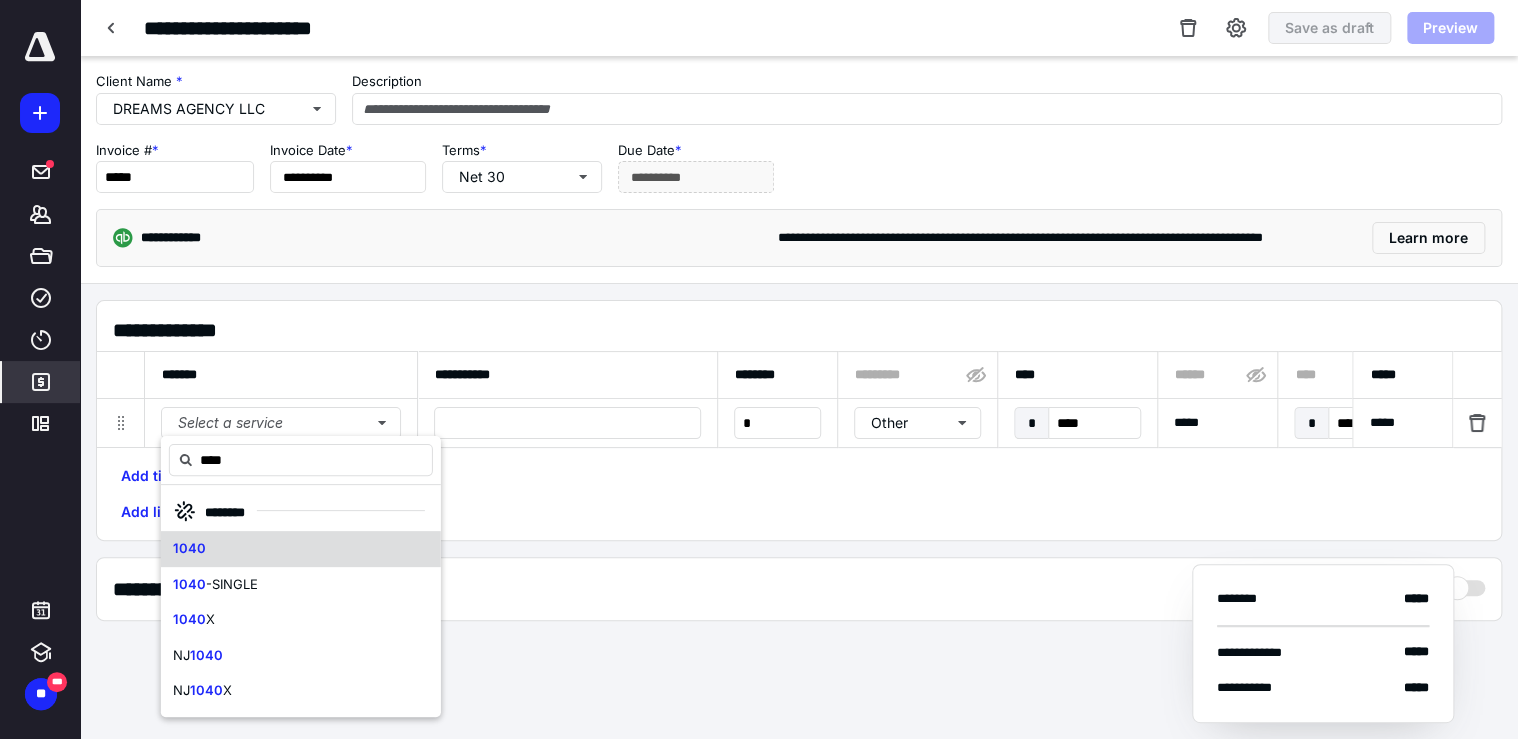 click on "1040" at bounding box center (301, 549) 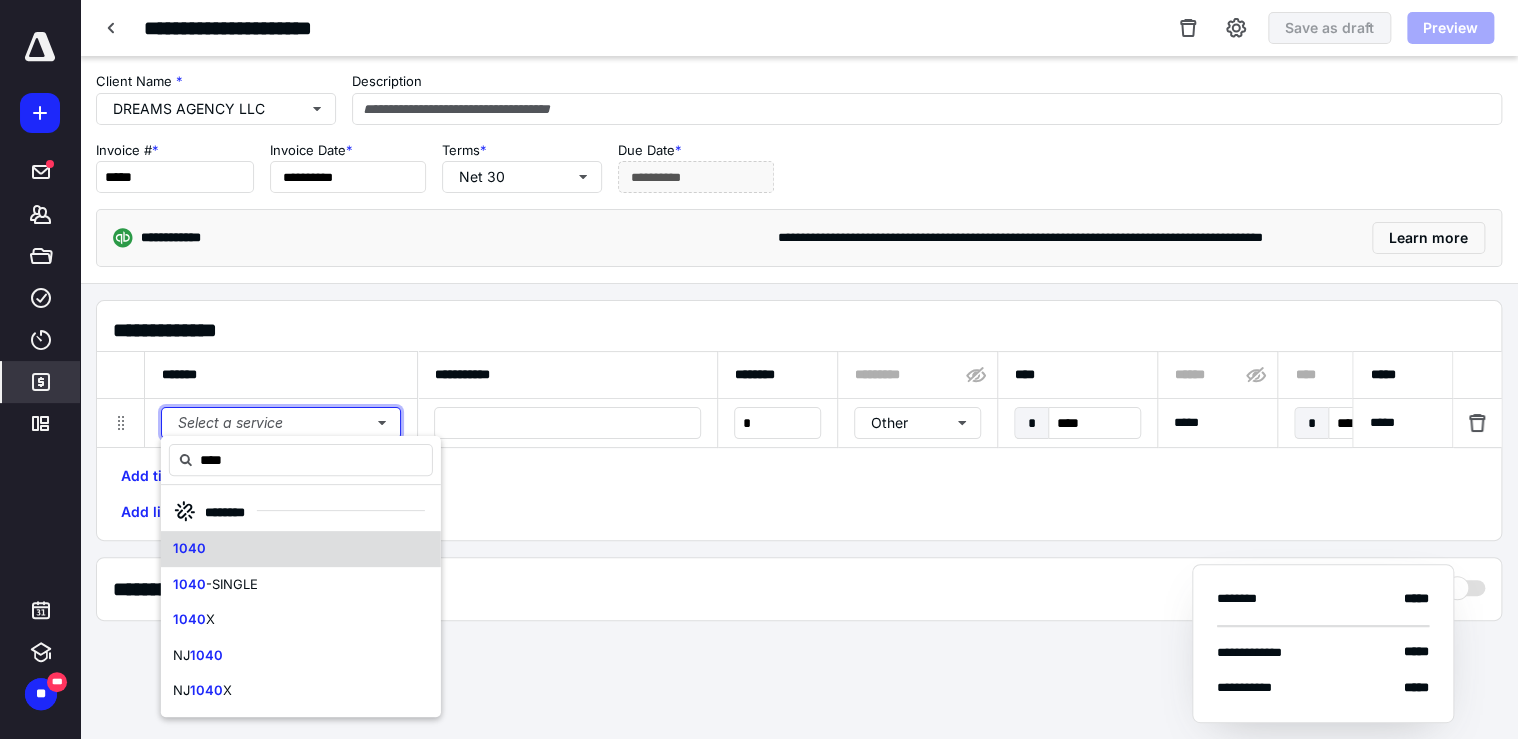 type 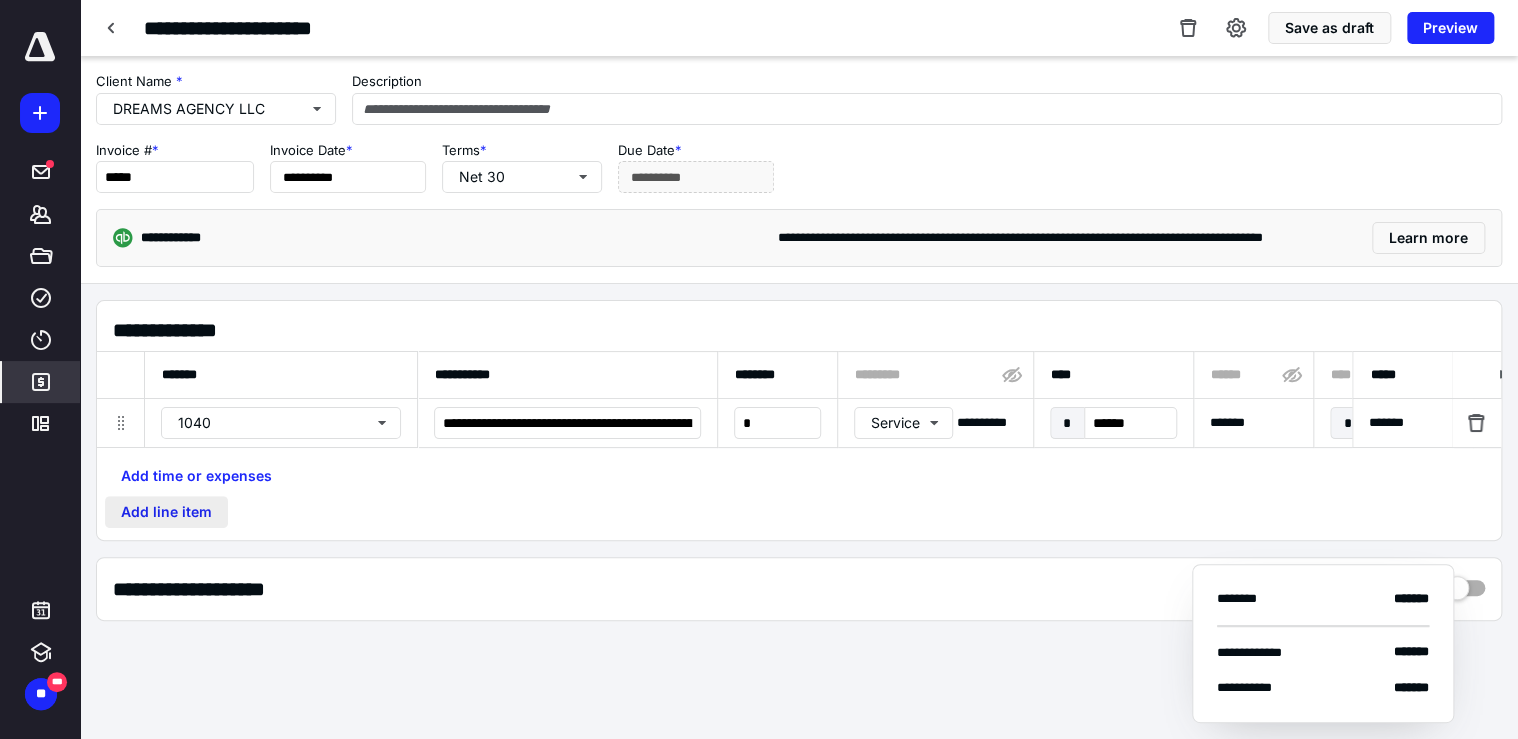 click on "Add line item" at bounding box center [166, 512] 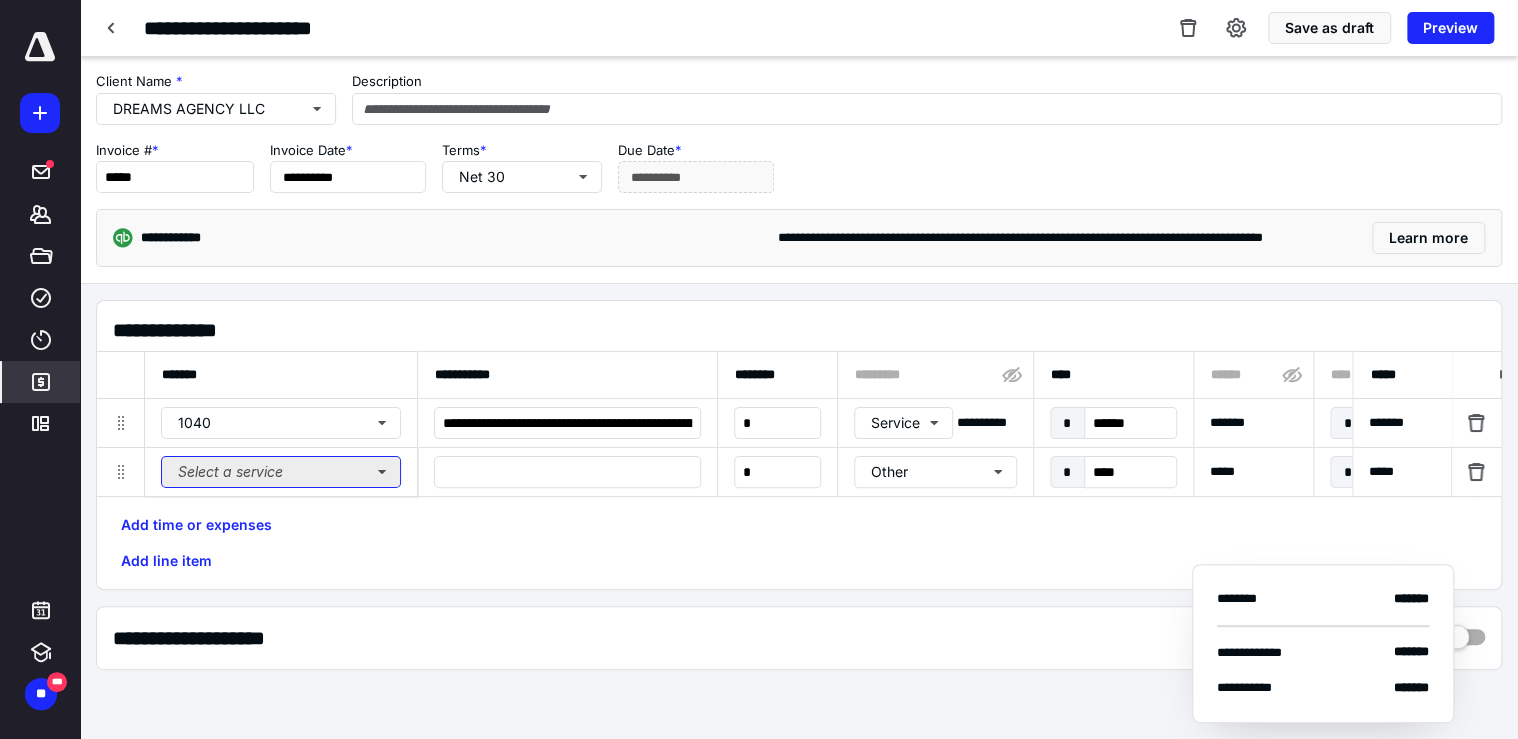 click on "Select a service" at bounding box center [281, 472] 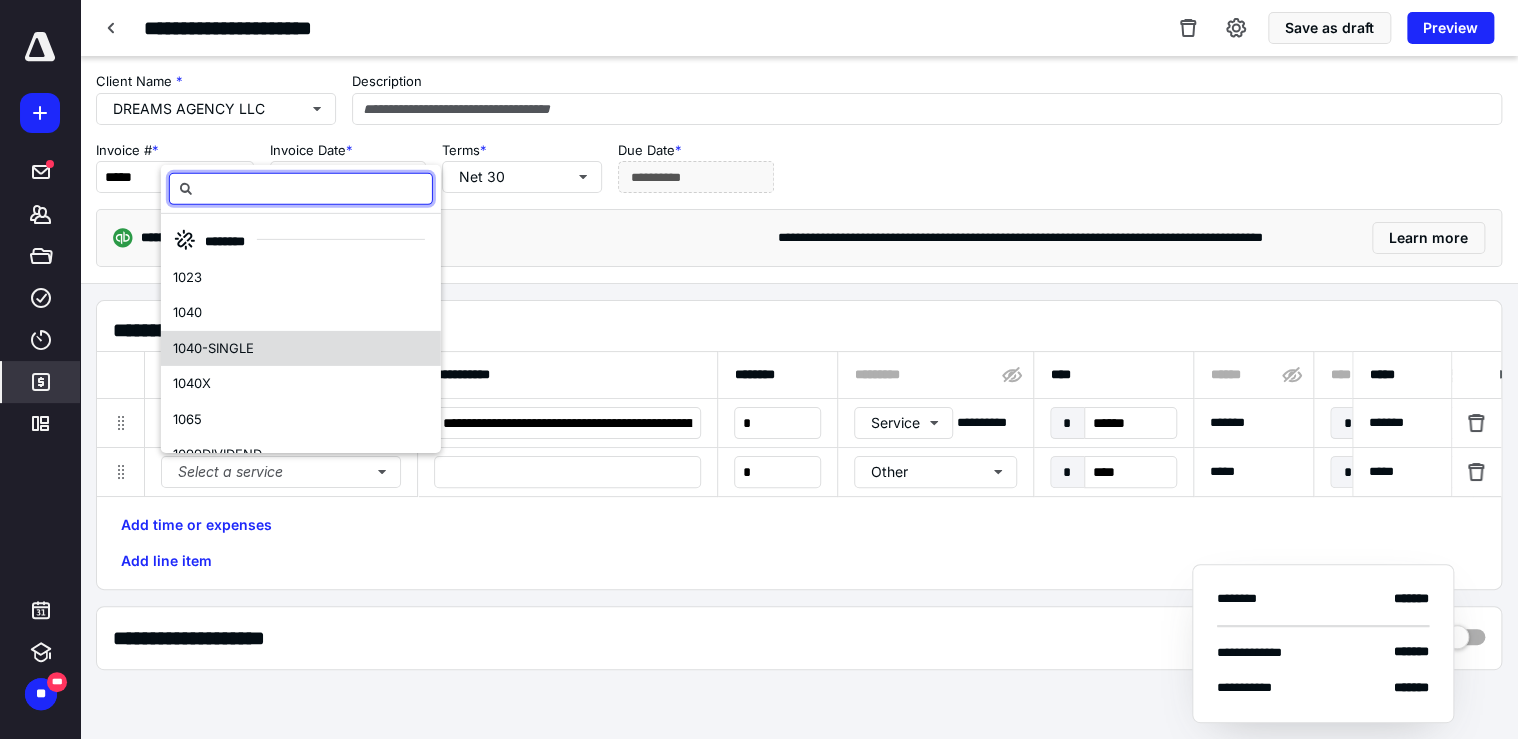 click on "1040-SINGLE" at bounding box center (213, 348) 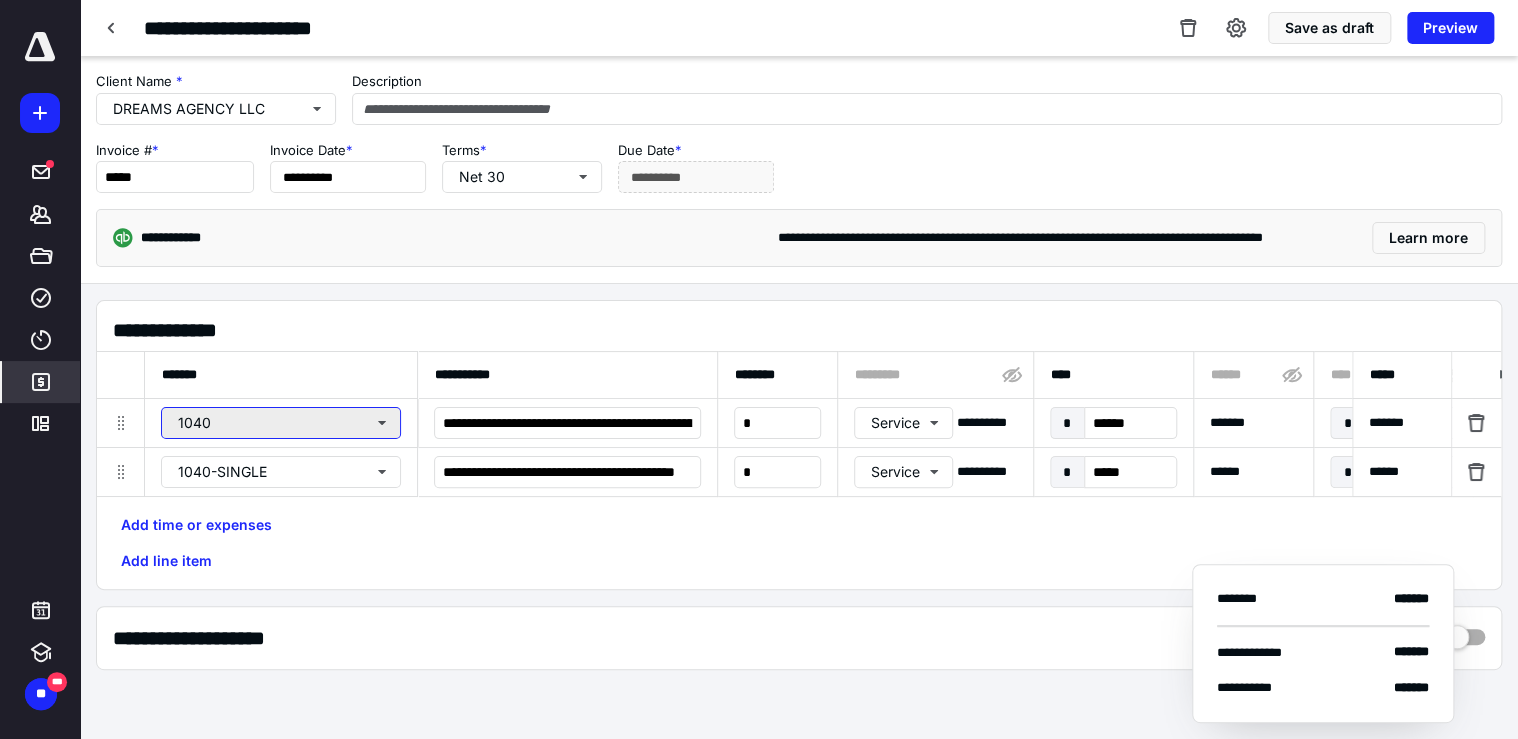 click on "1040" at bounding box center [281, 423] 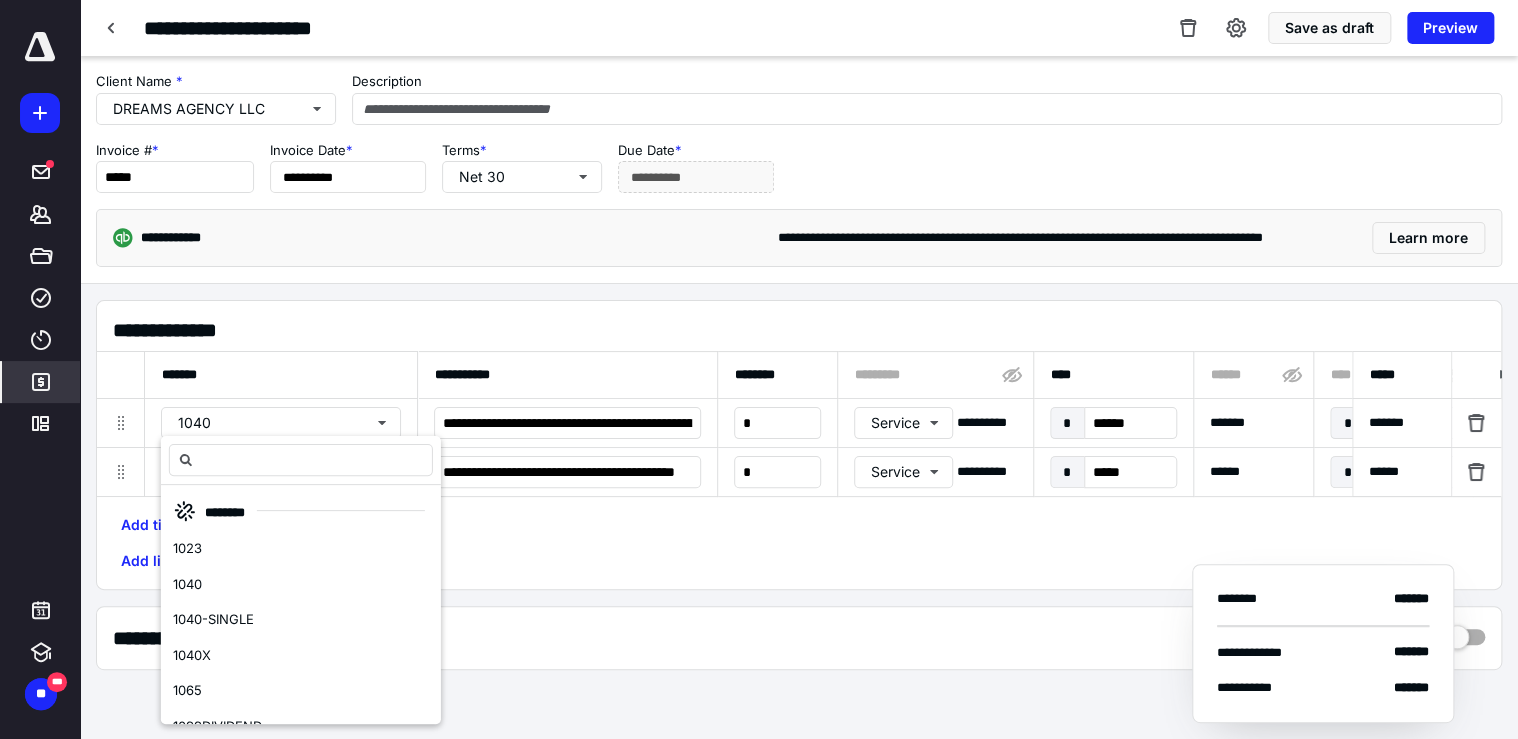 click at bounding box center [301, 460] 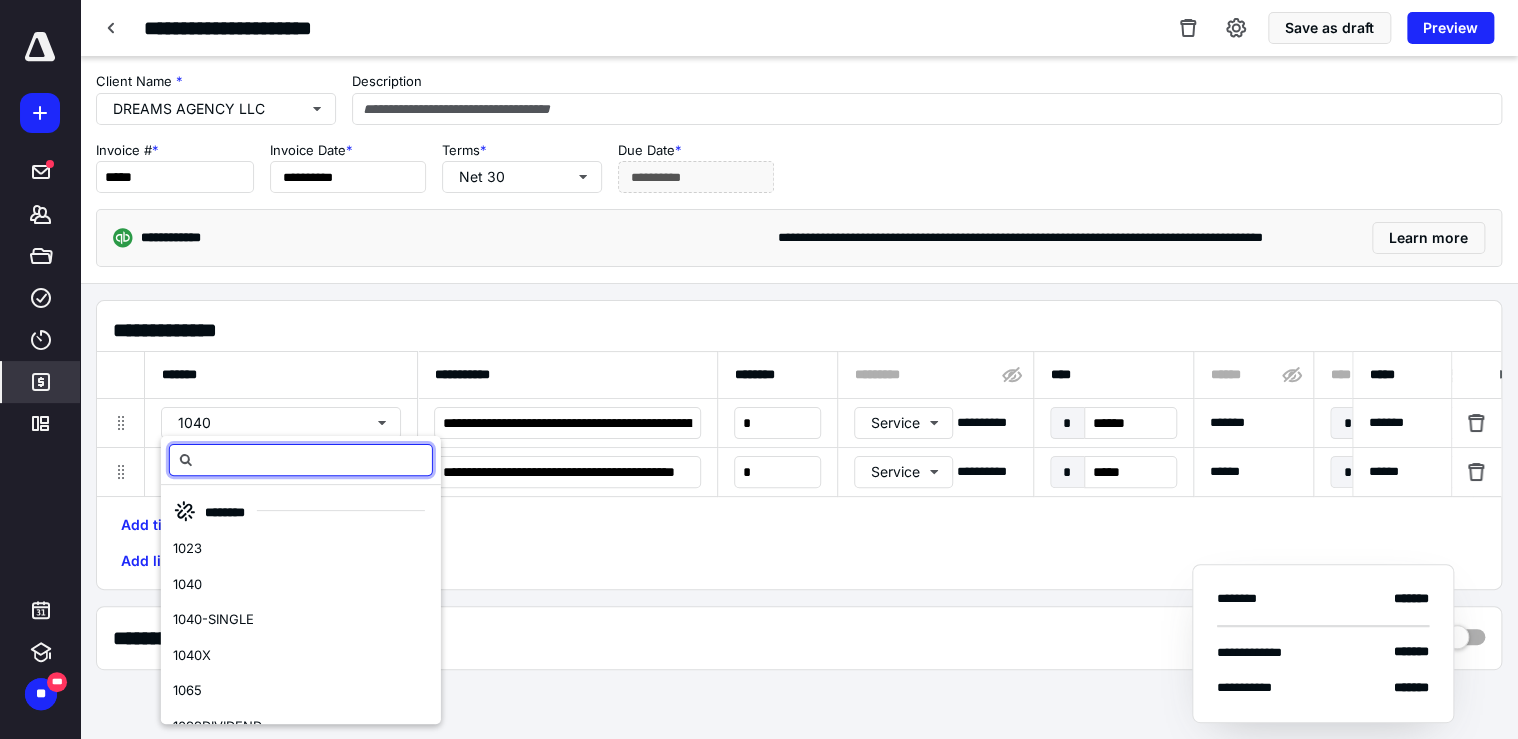 click at bounding box center [301, 460] 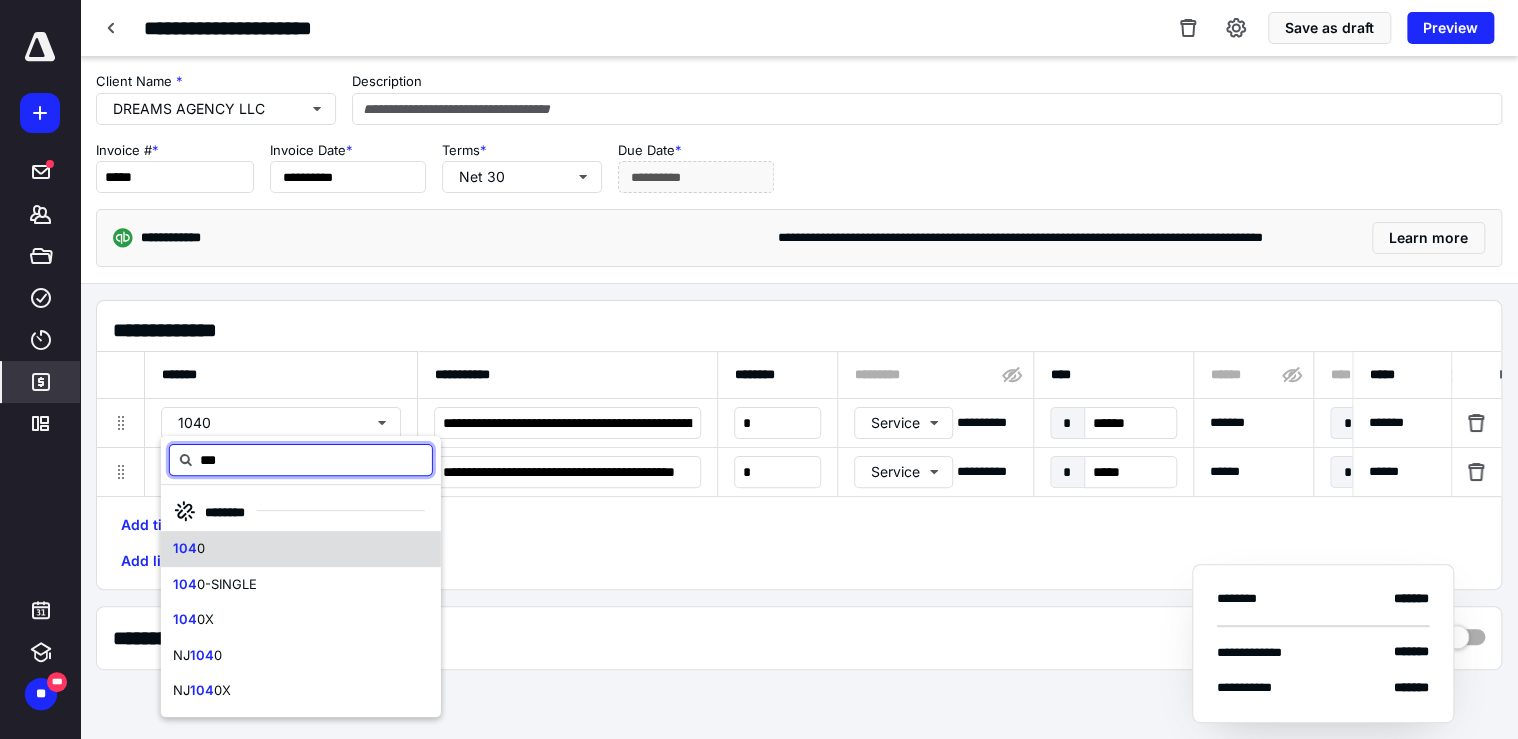 click on "104 0" at bounding box center (301, 549) 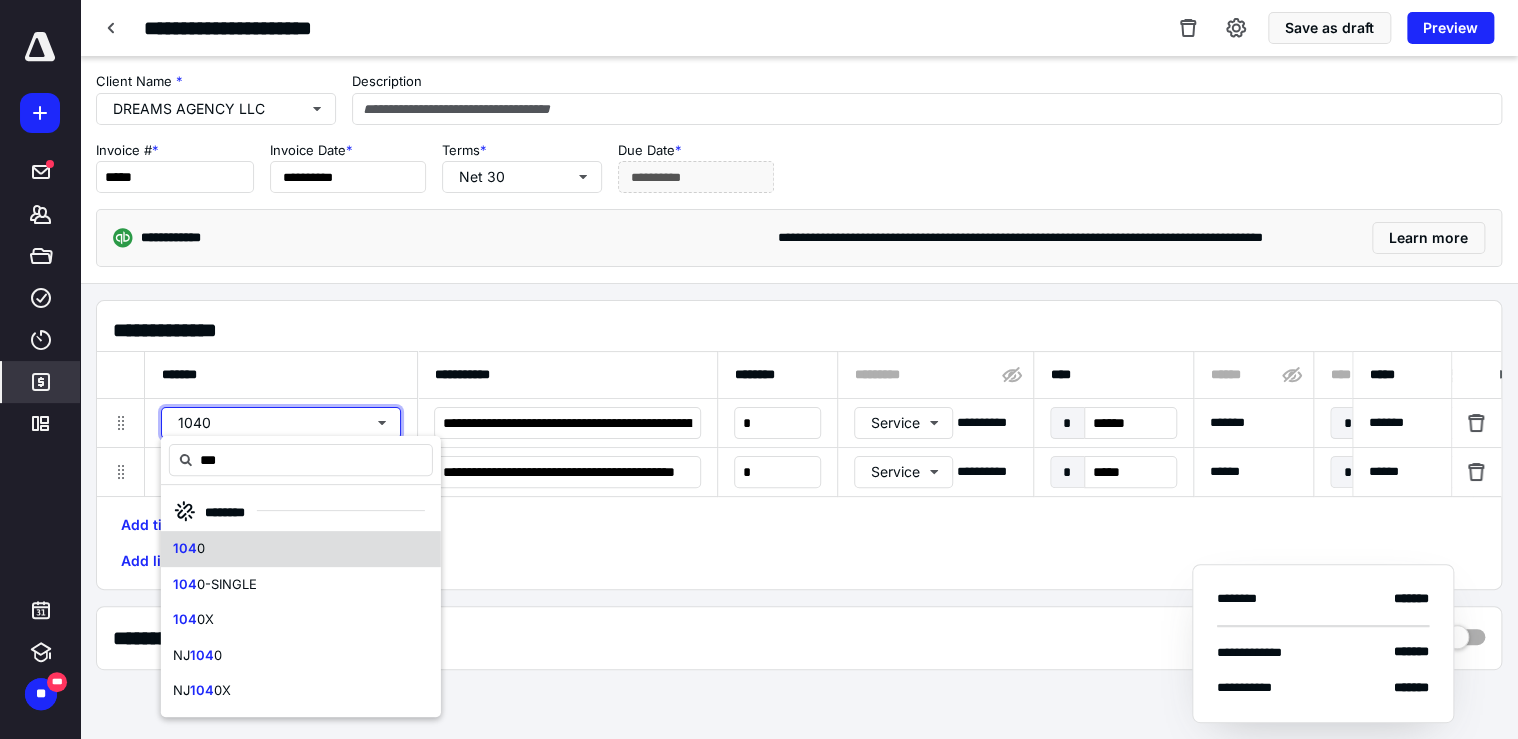 type on "**********" 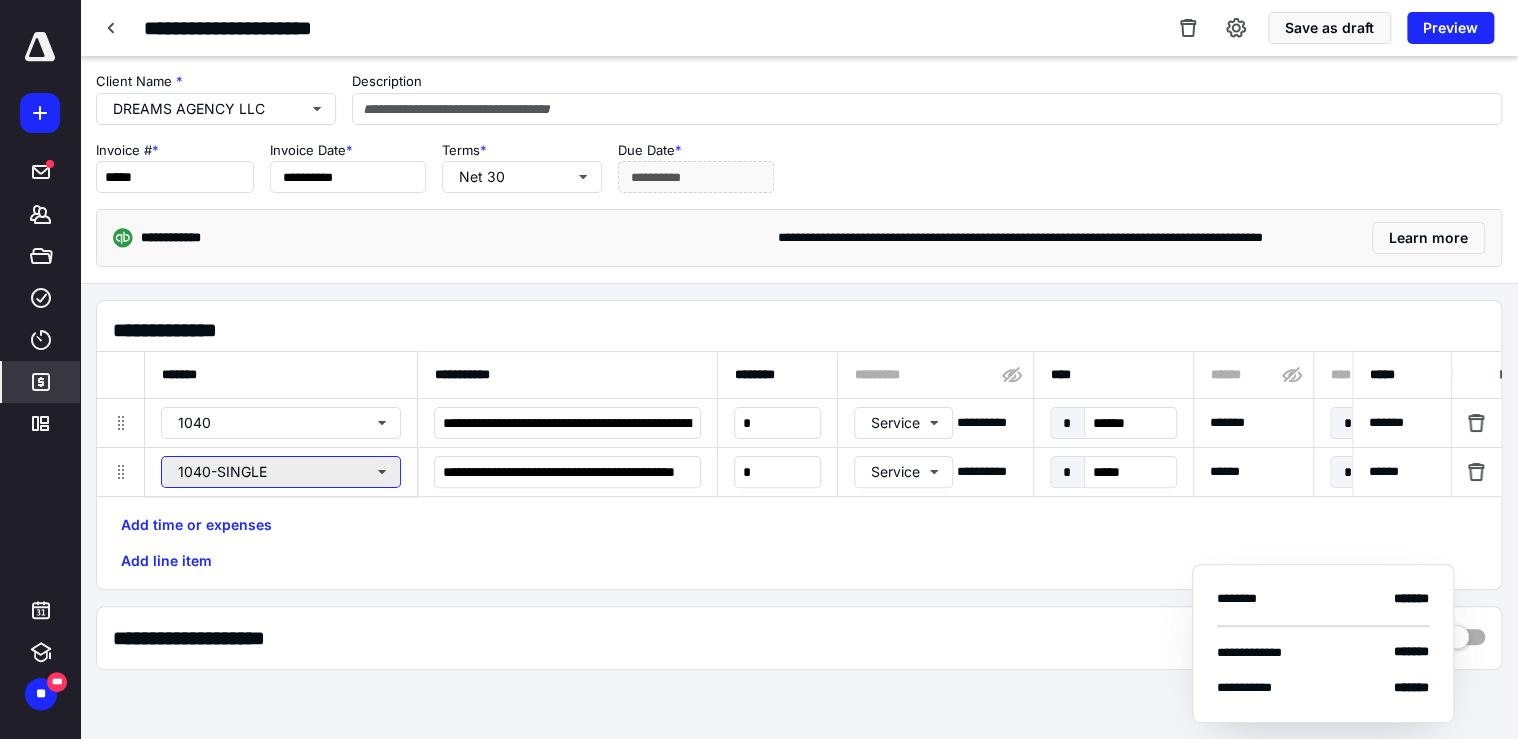 click on "1040-SINGLE" at bounding box center (281, 472) 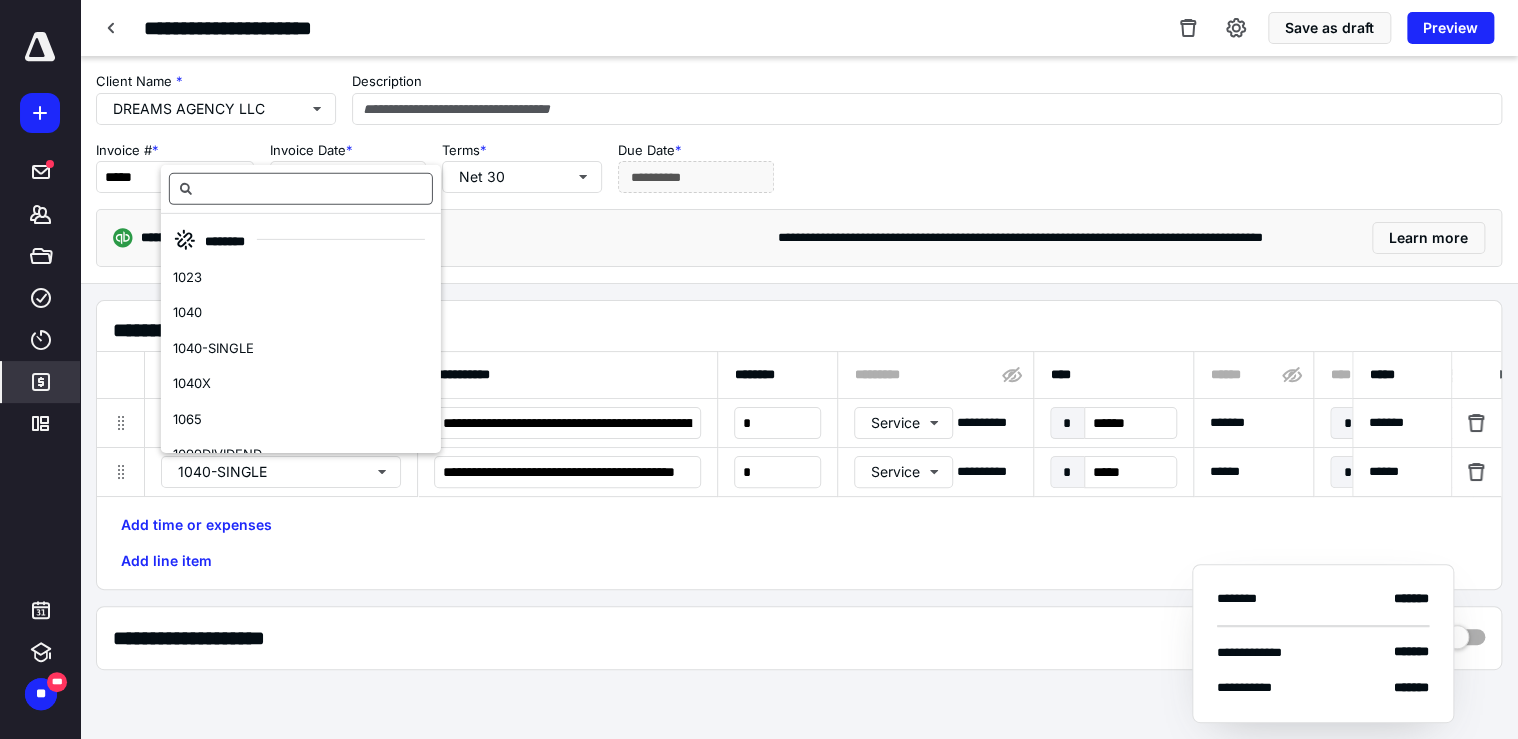 click at bounding box center [301, 189] 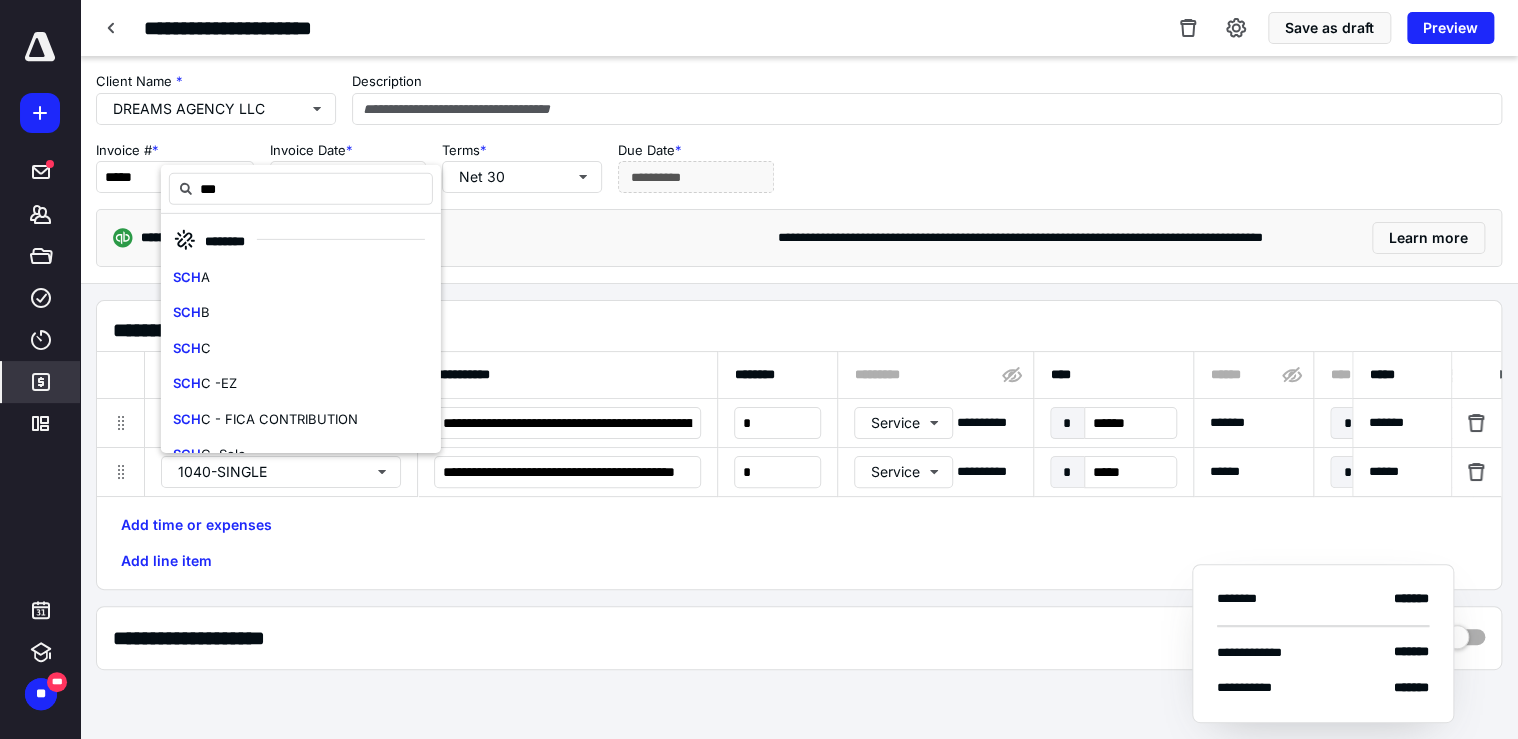type on "***" 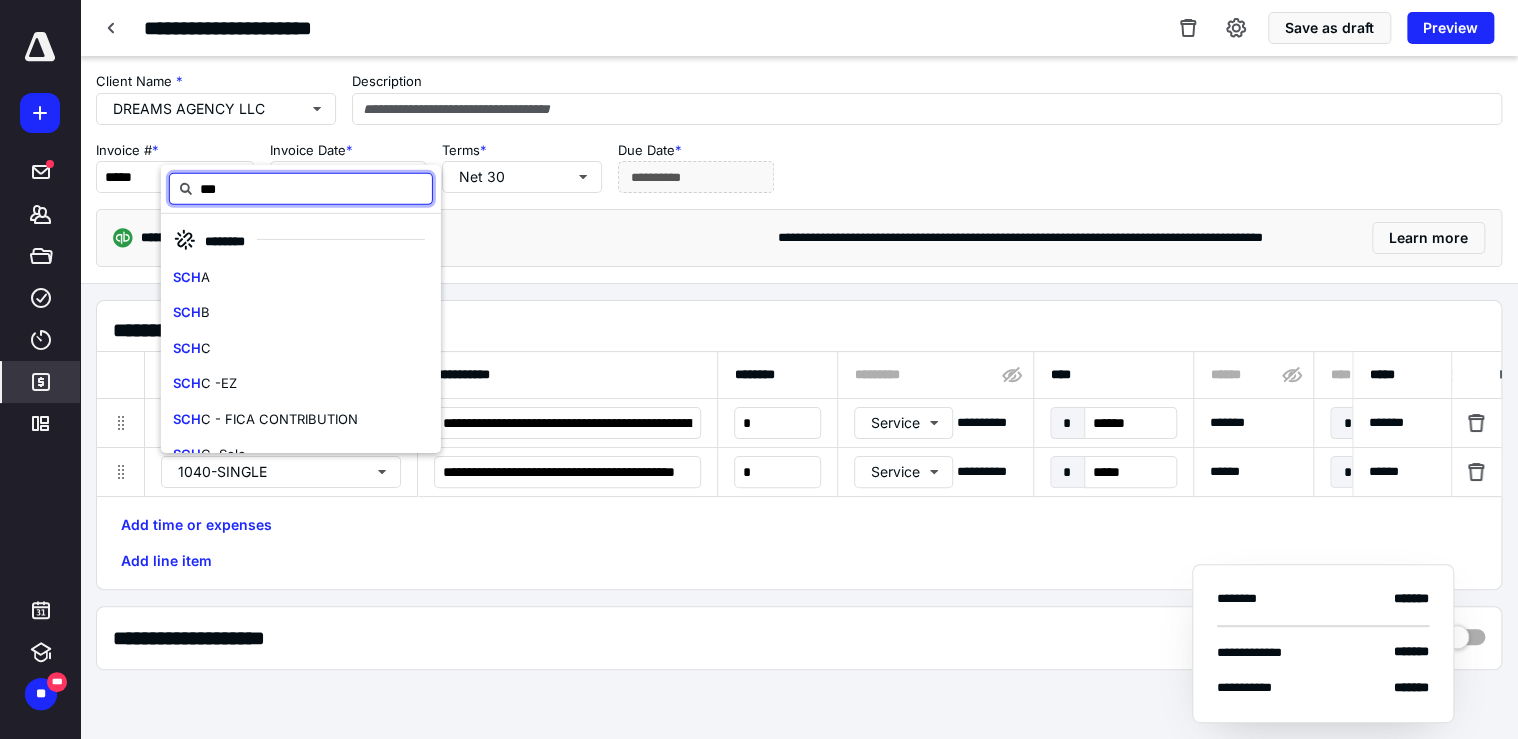 drag, startPoint x: 235, startPoint y: 192, endPoint x: 148, endPoint y: 192, distance: 87 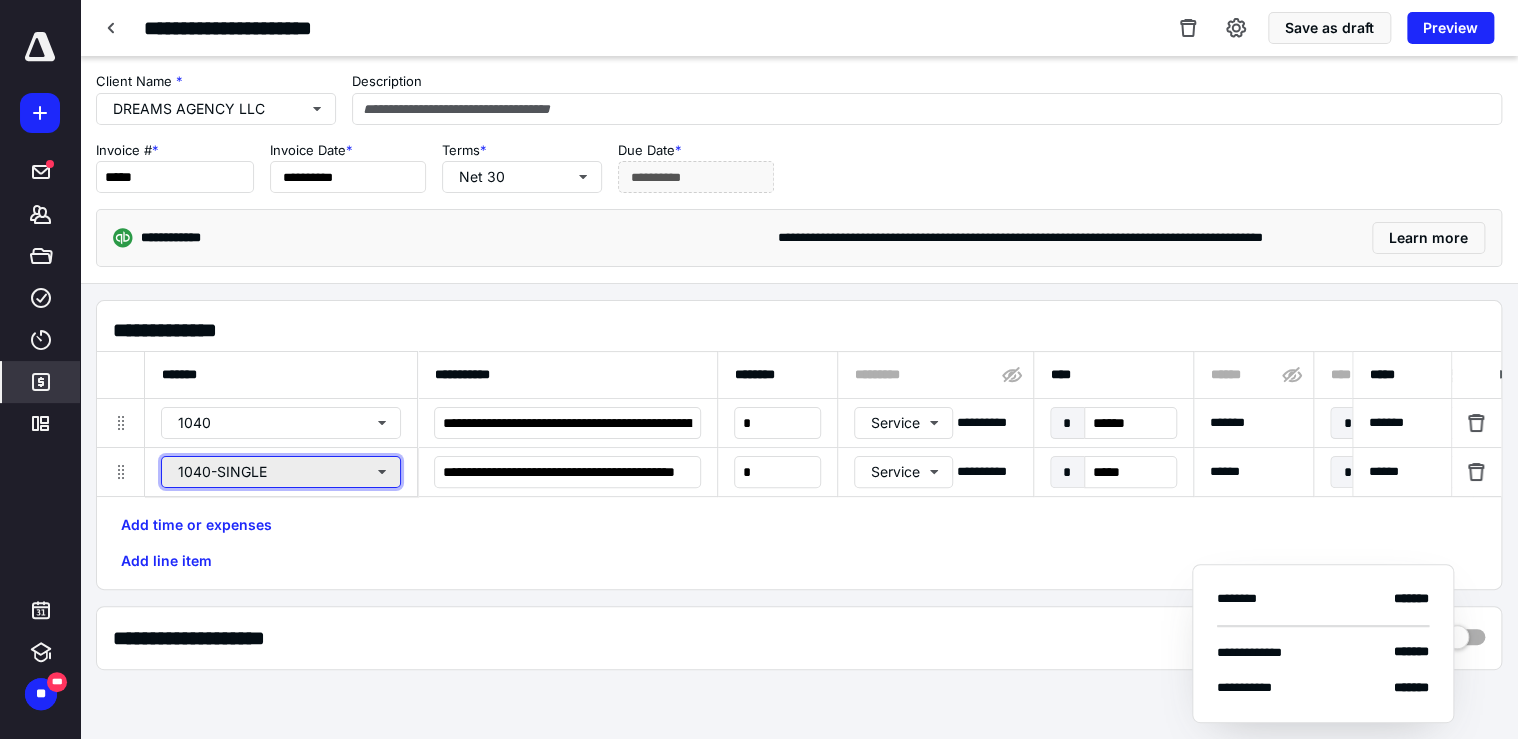 click on "1040-SINGLE" at bounding box center (281, 472) 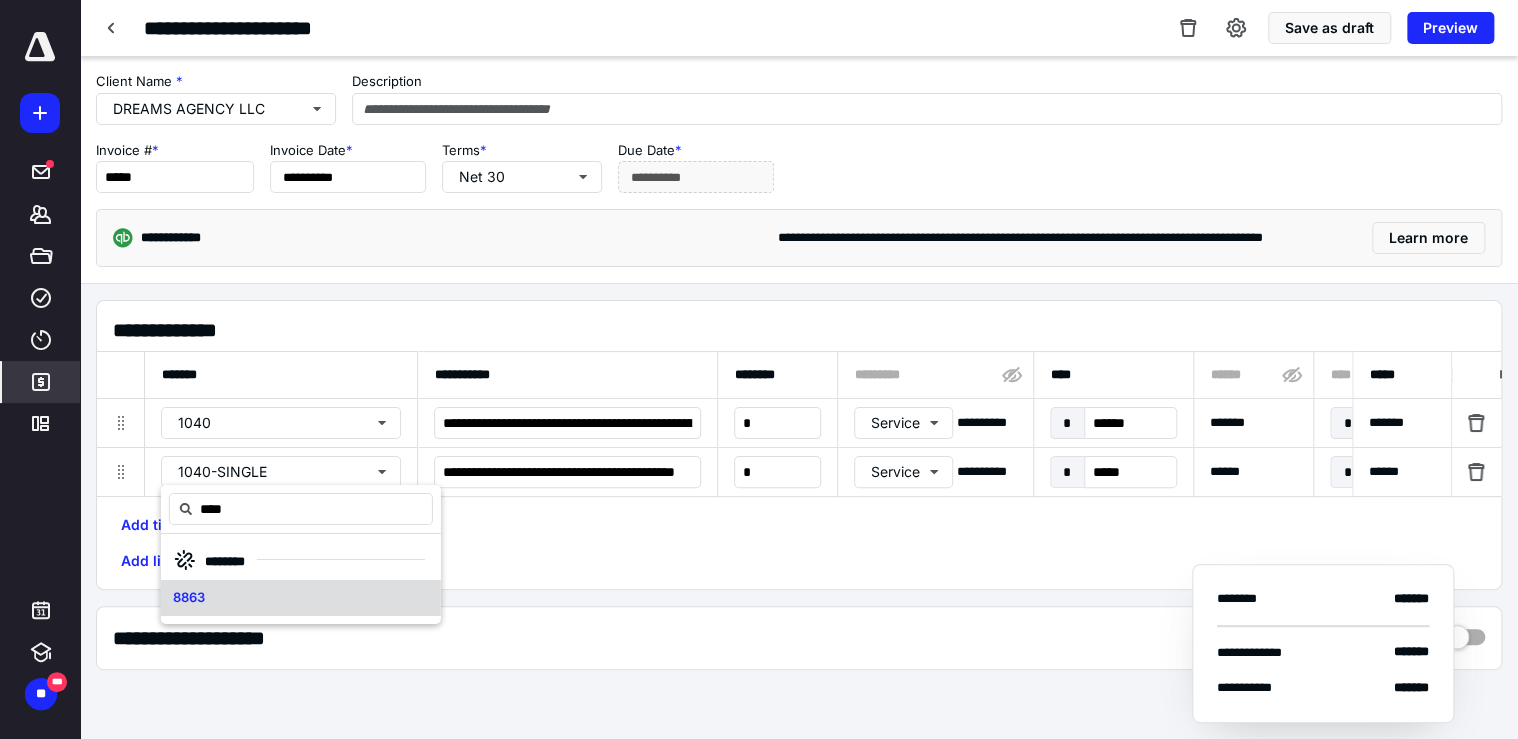 click on "8863" at bounding box center (301, 598) 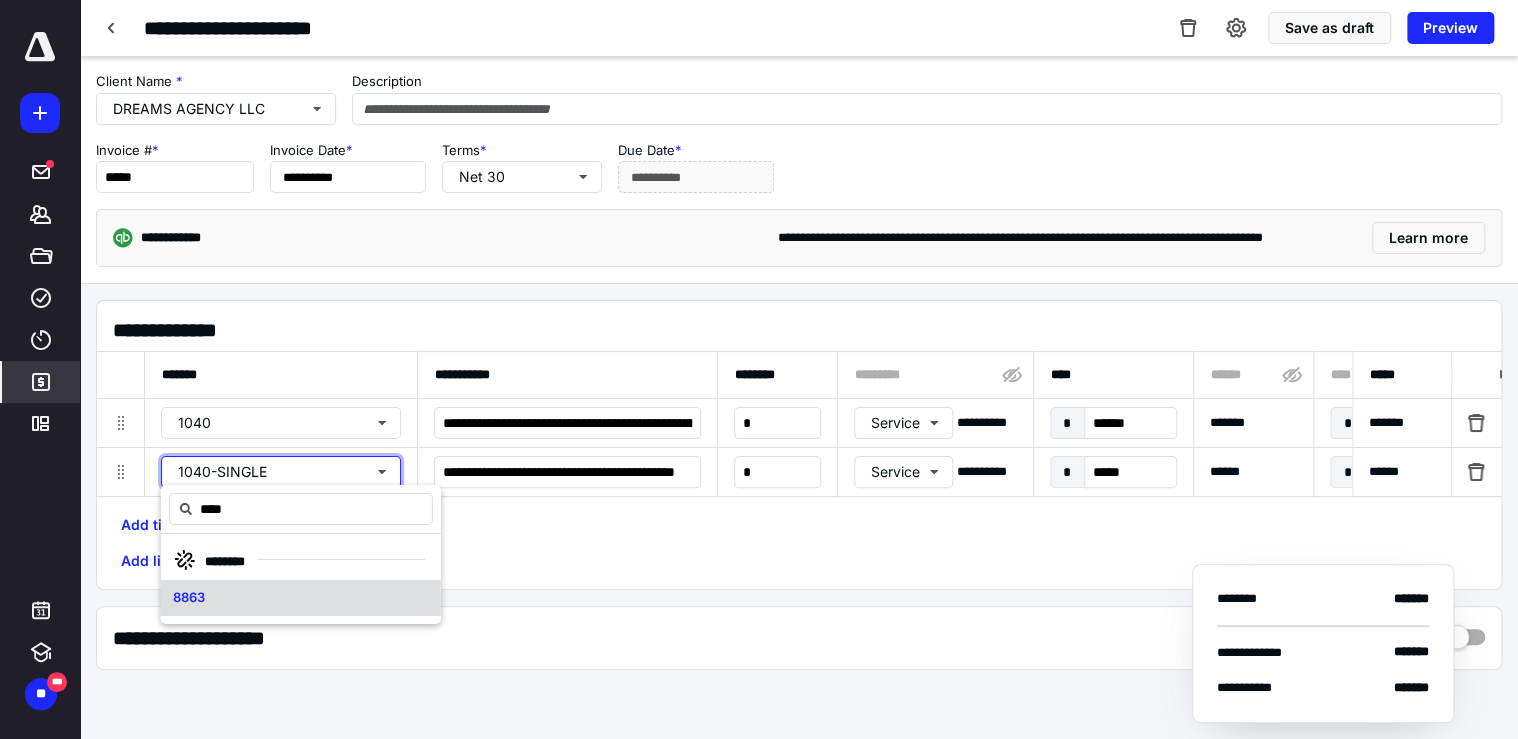 type 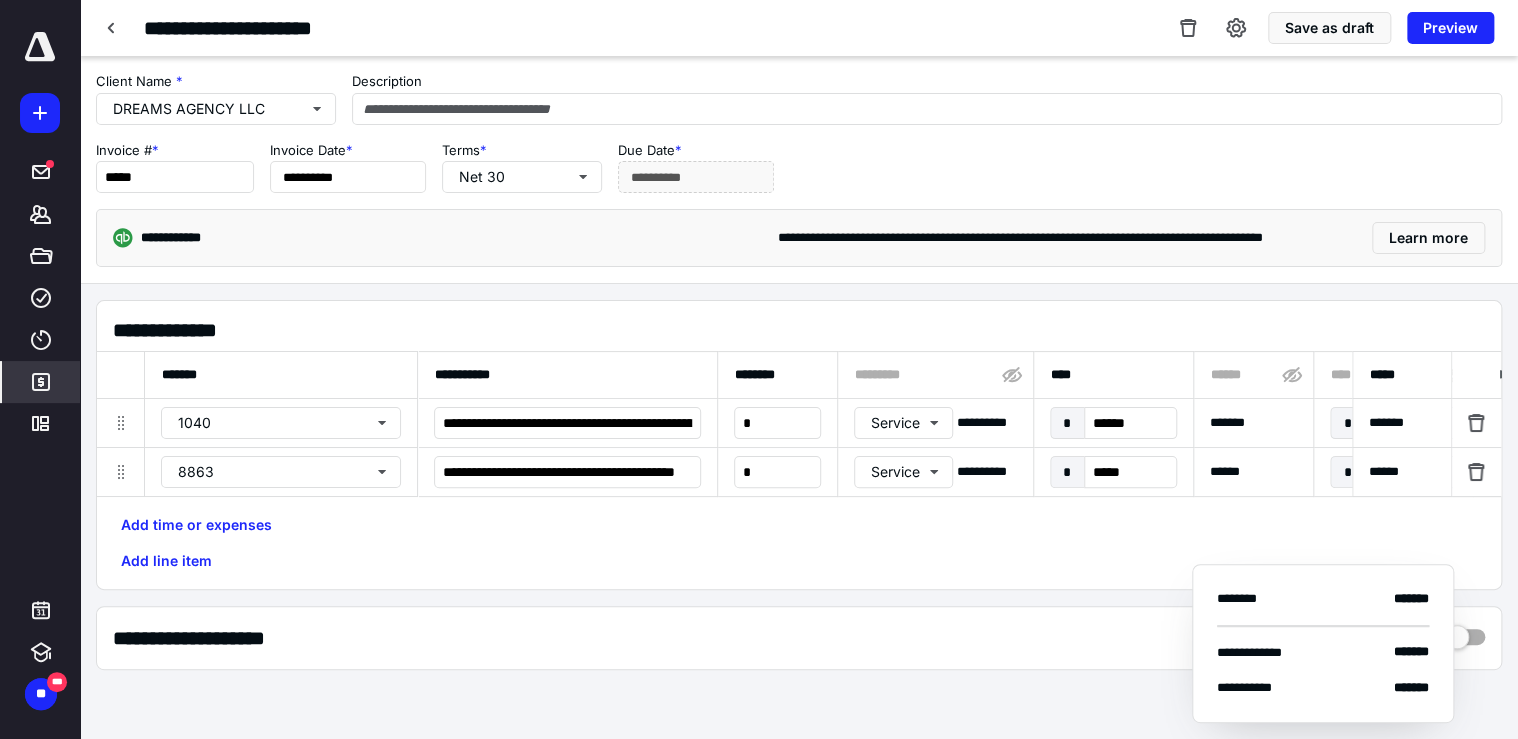 drag, startPoint x: 173, startPoint y: 568, endPoint x: 194, endPoint y: 552, distance: 26.400757 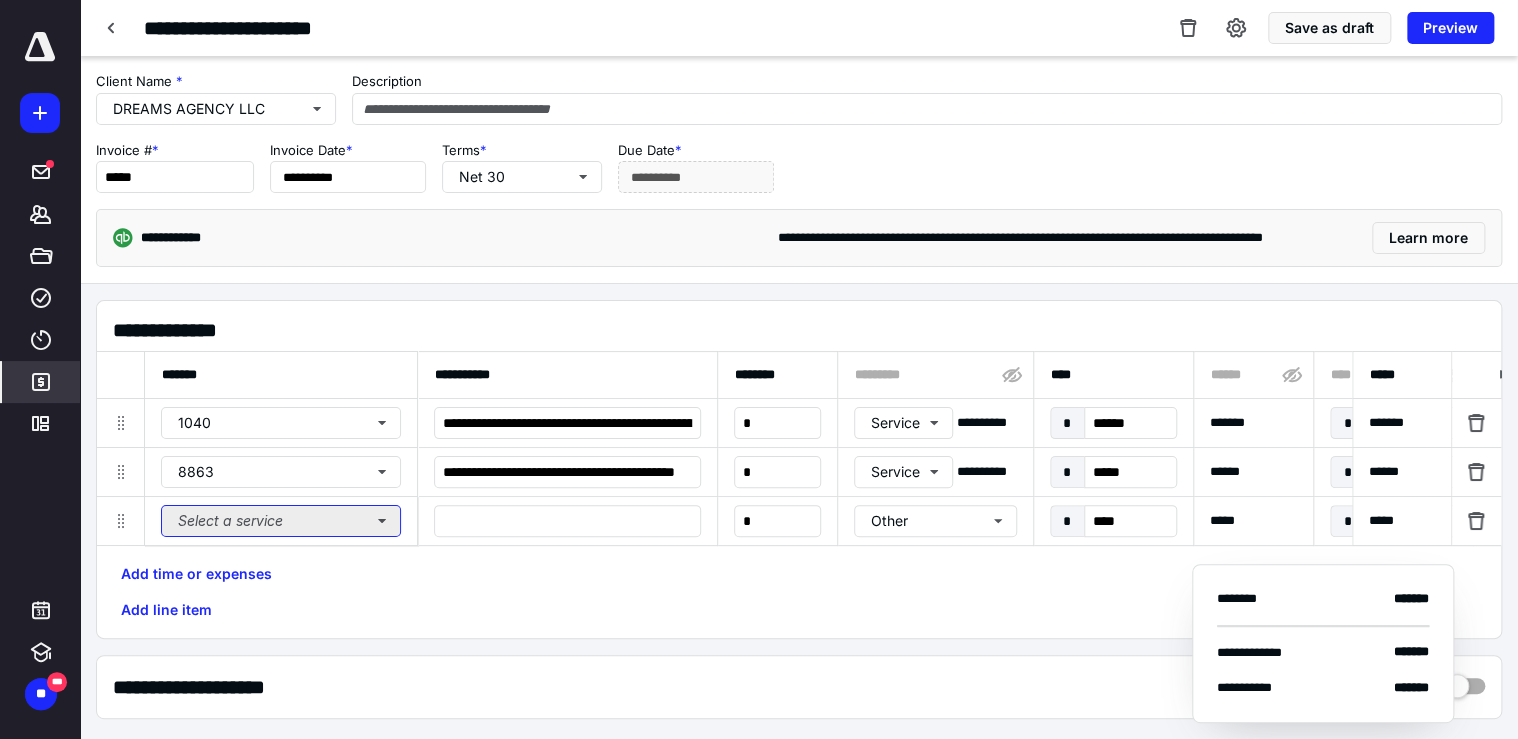click on "Select a service" at bounding box center [281, 521] 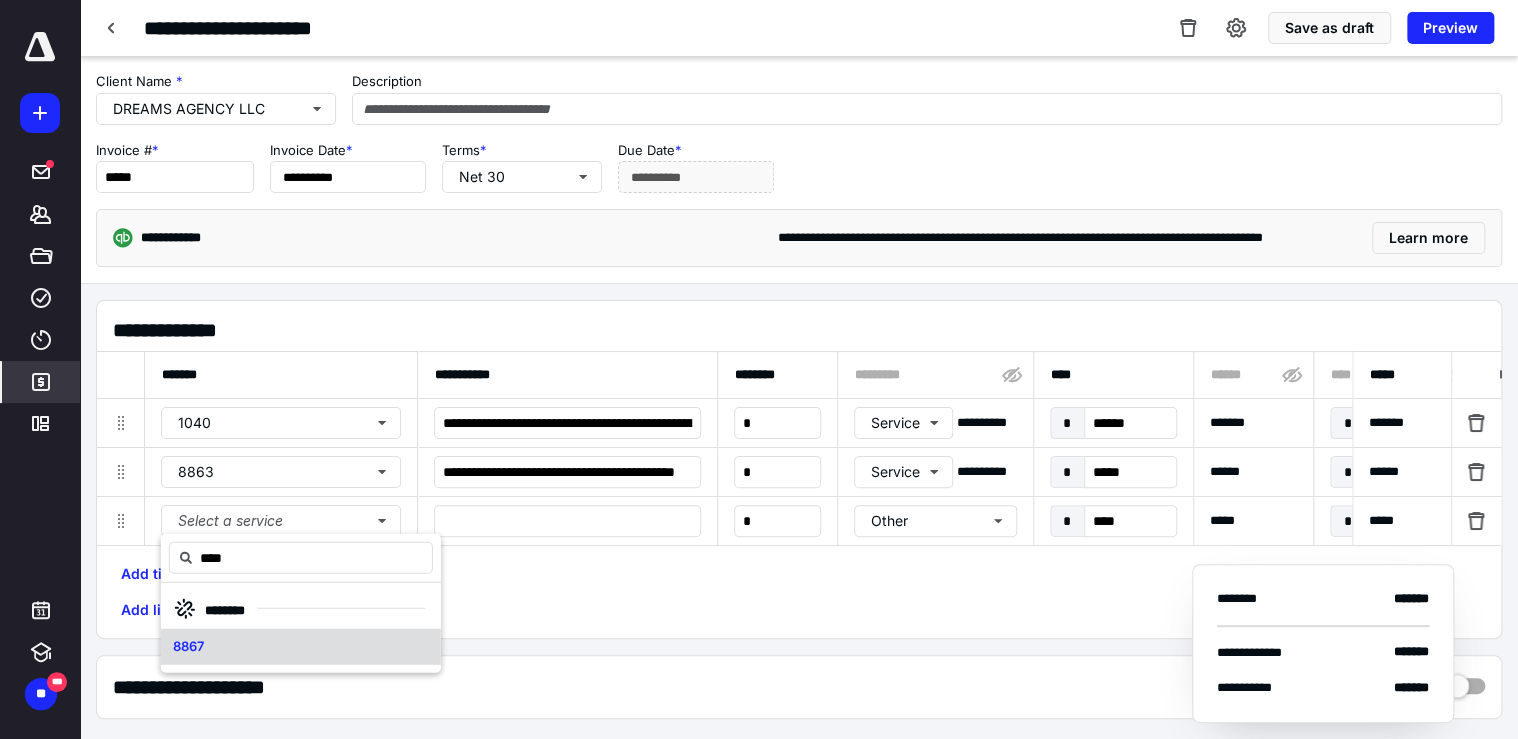 click on "8867" at bounding box center (301, 647) 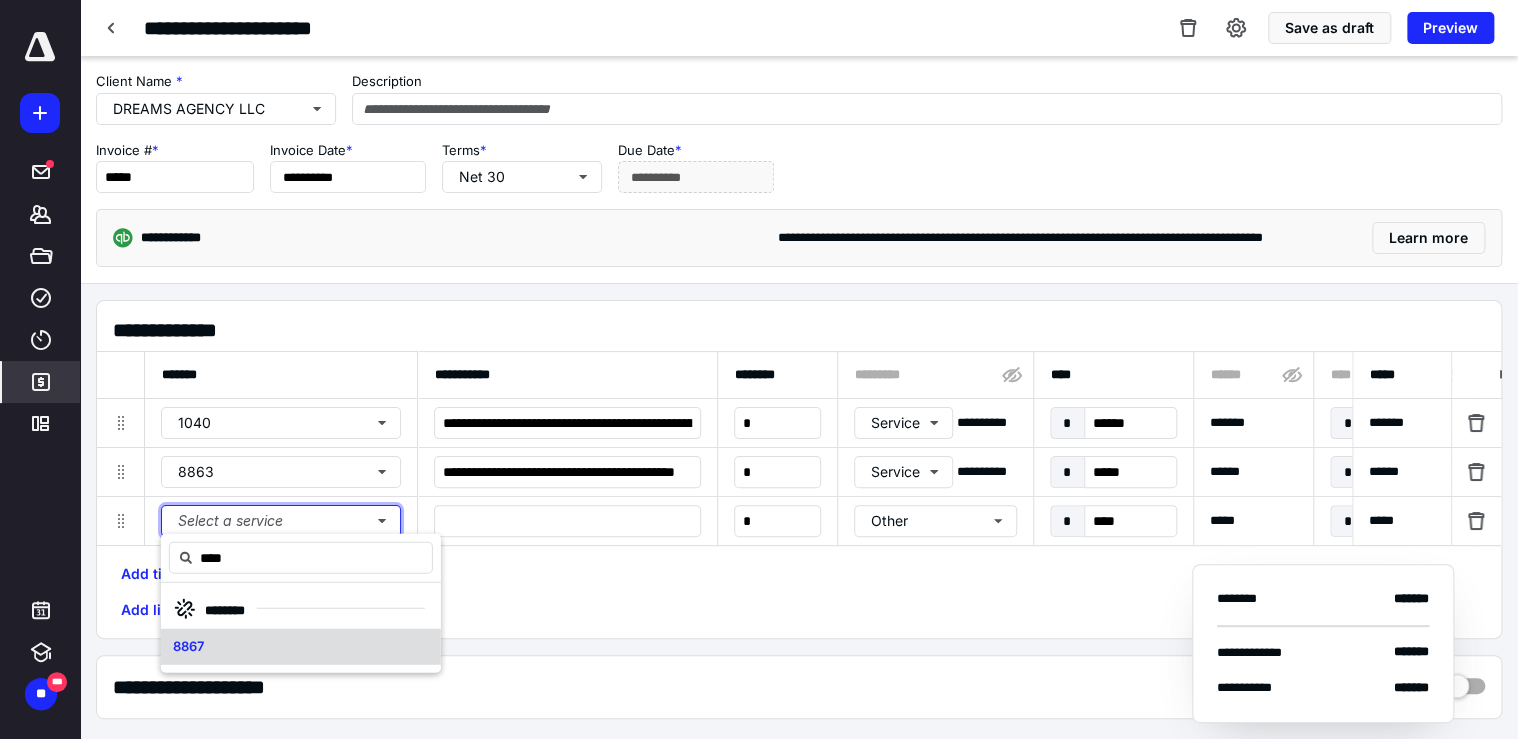 type on "**********" 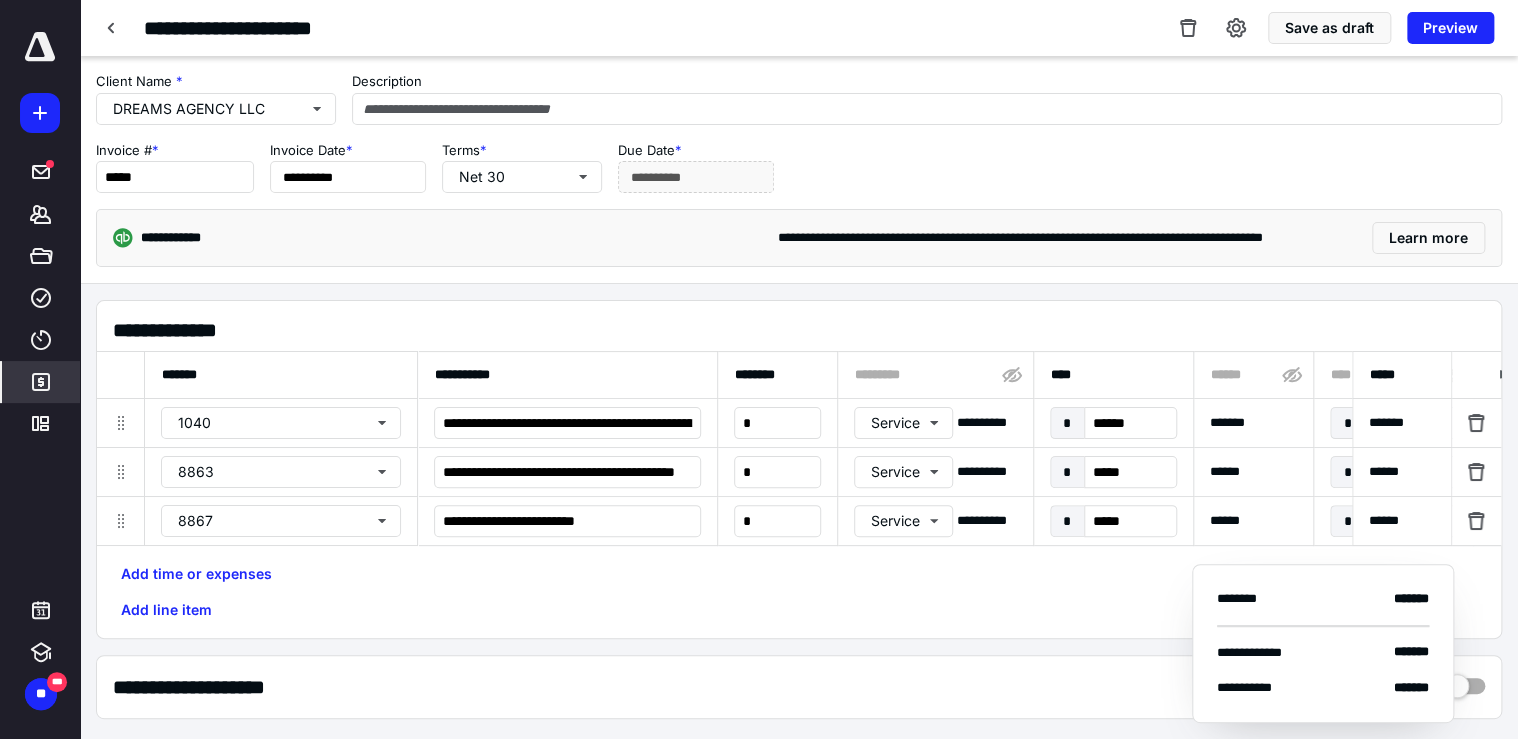 click on "**********" at bounding box center (799, 687) 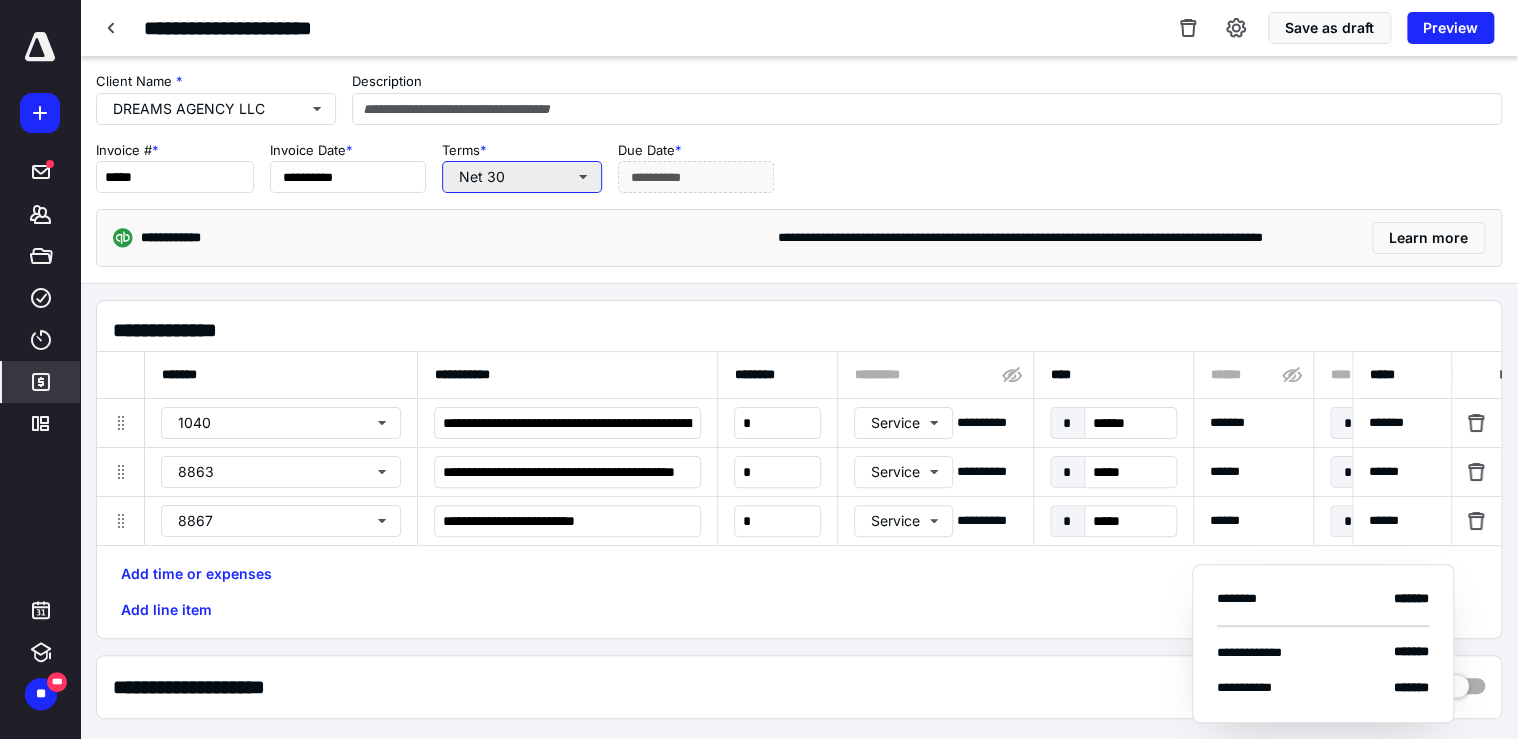 click on "Net 30" at bounding box center (522, 177) 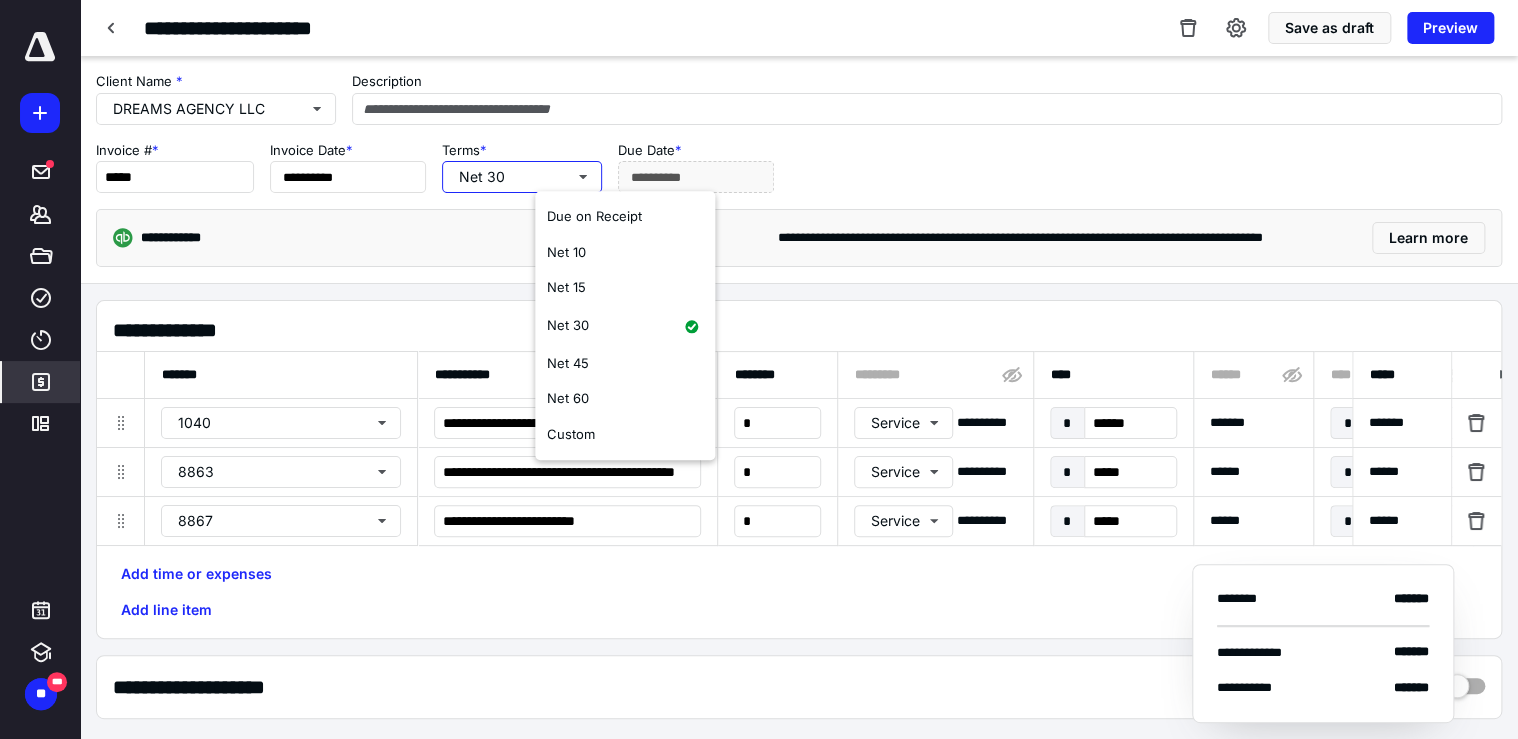 drag, startPoint x: 586, startPoint y: 219, endPoint x: 555, endPoint y: 196, distance: 38.600517 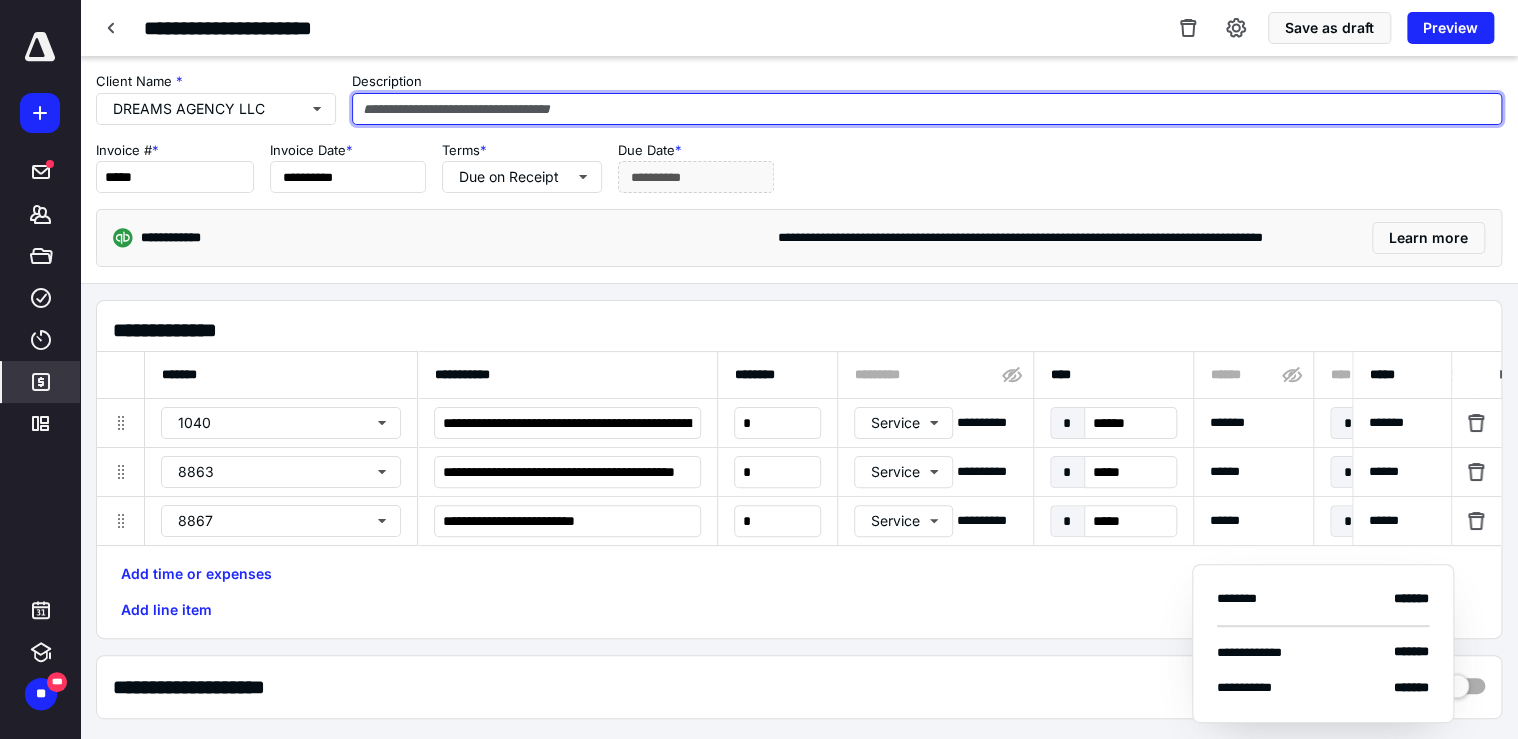 click at bounding box center [927, 109] 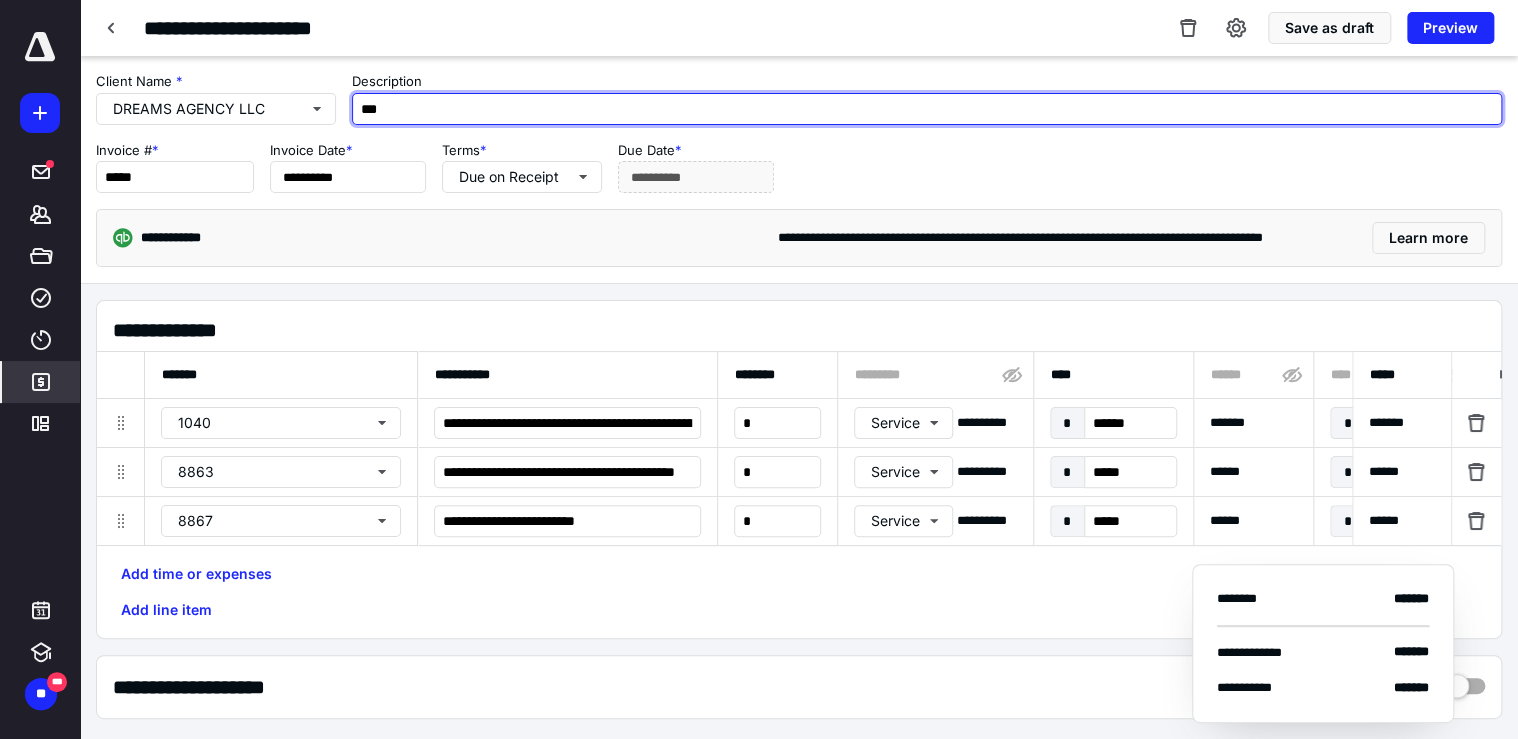 type on "****" 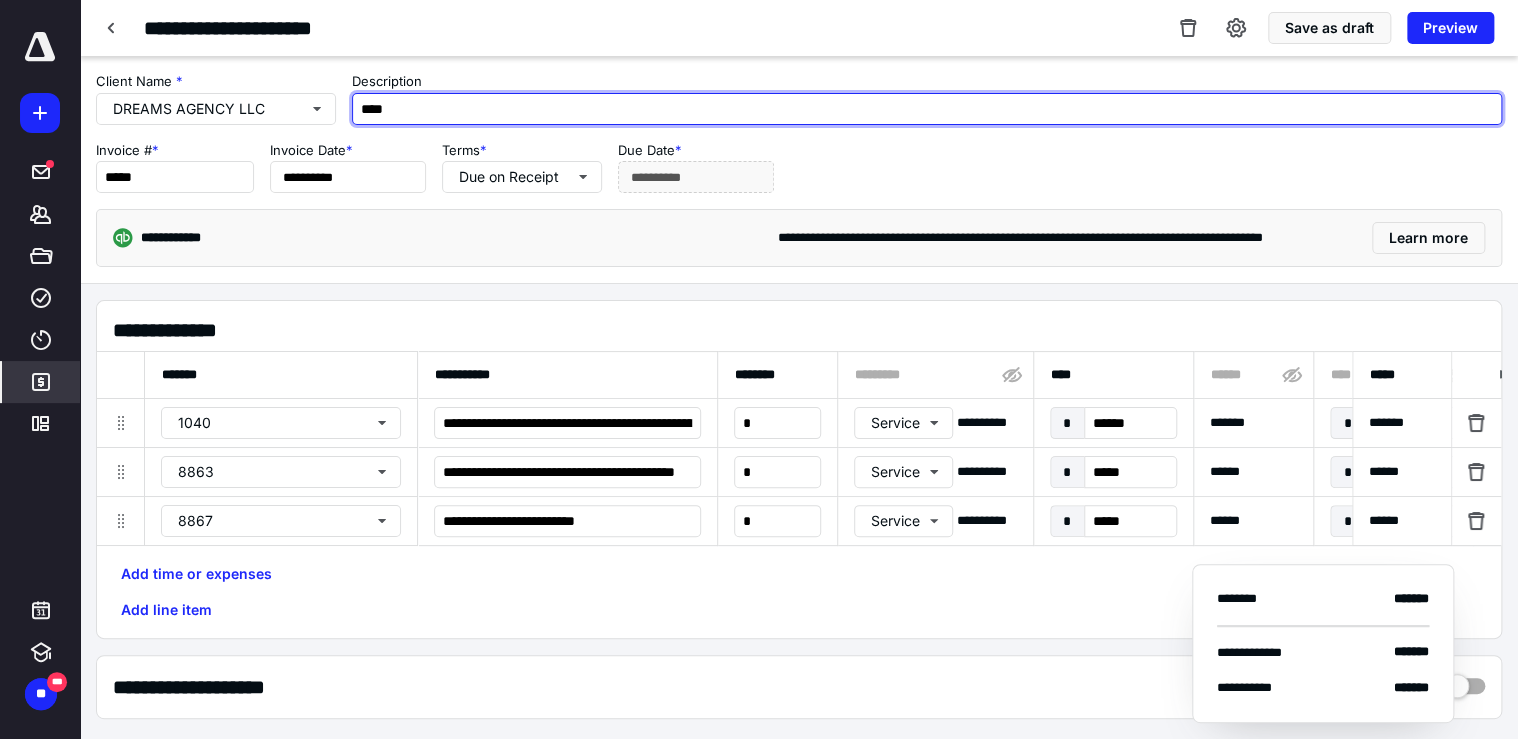 type on "**********" 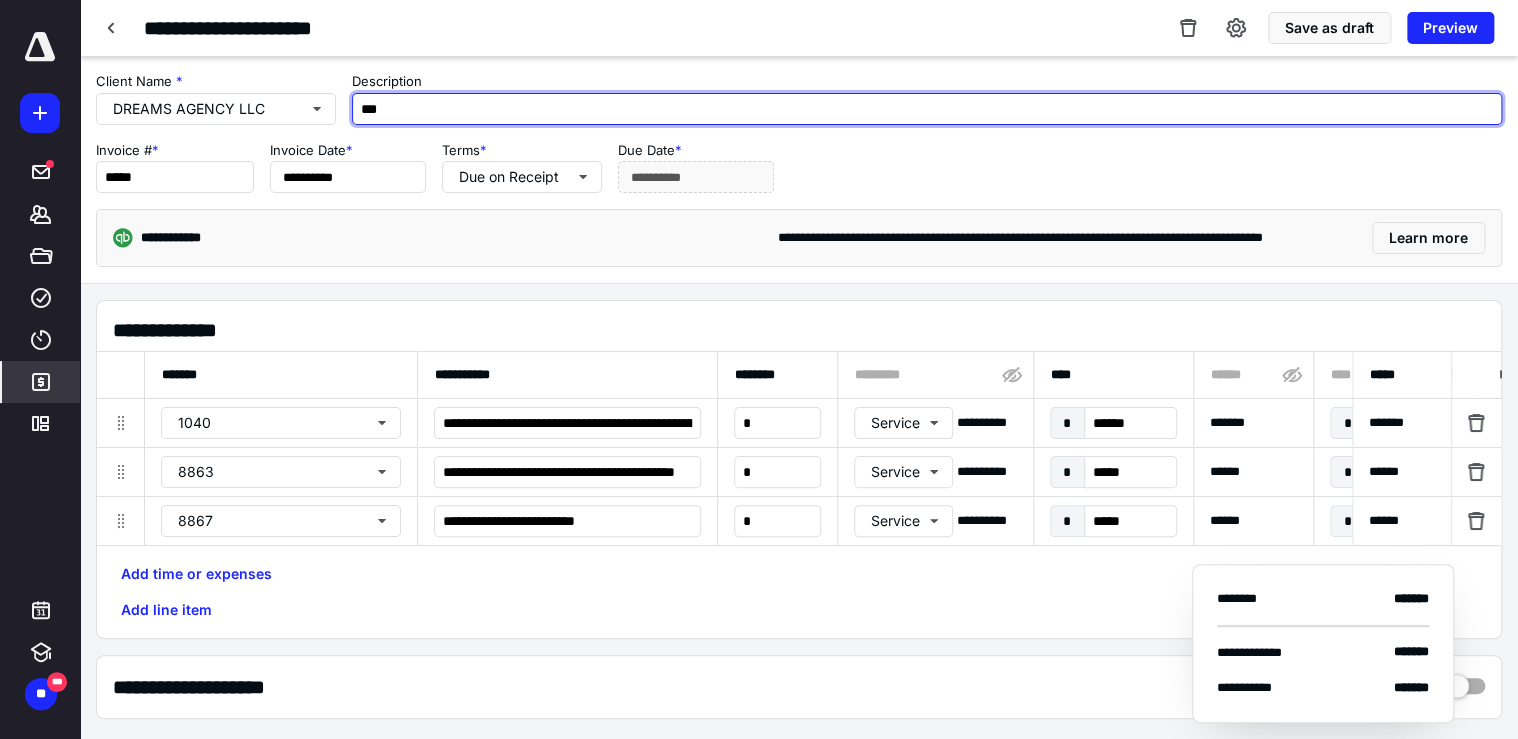 type on "**********" 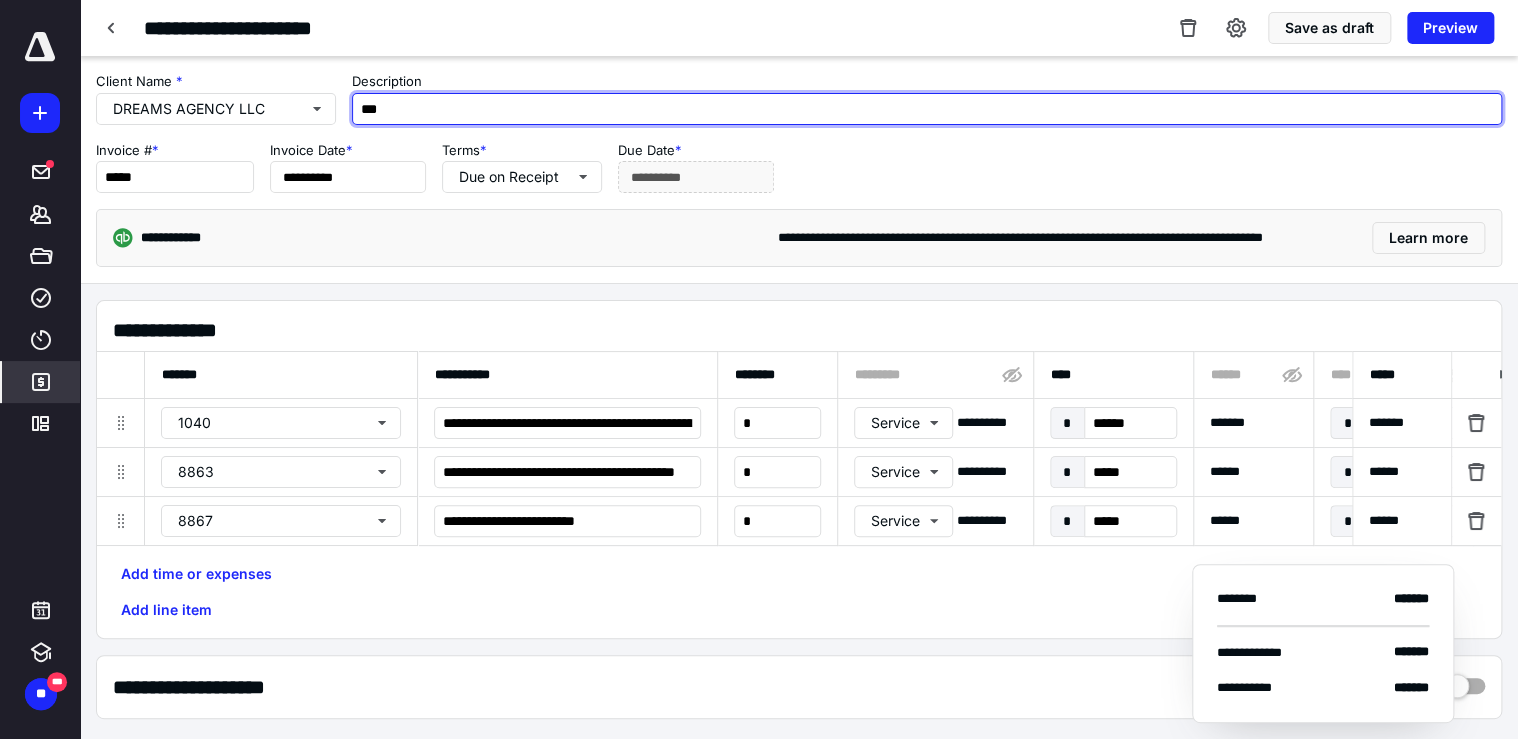 type on "**" 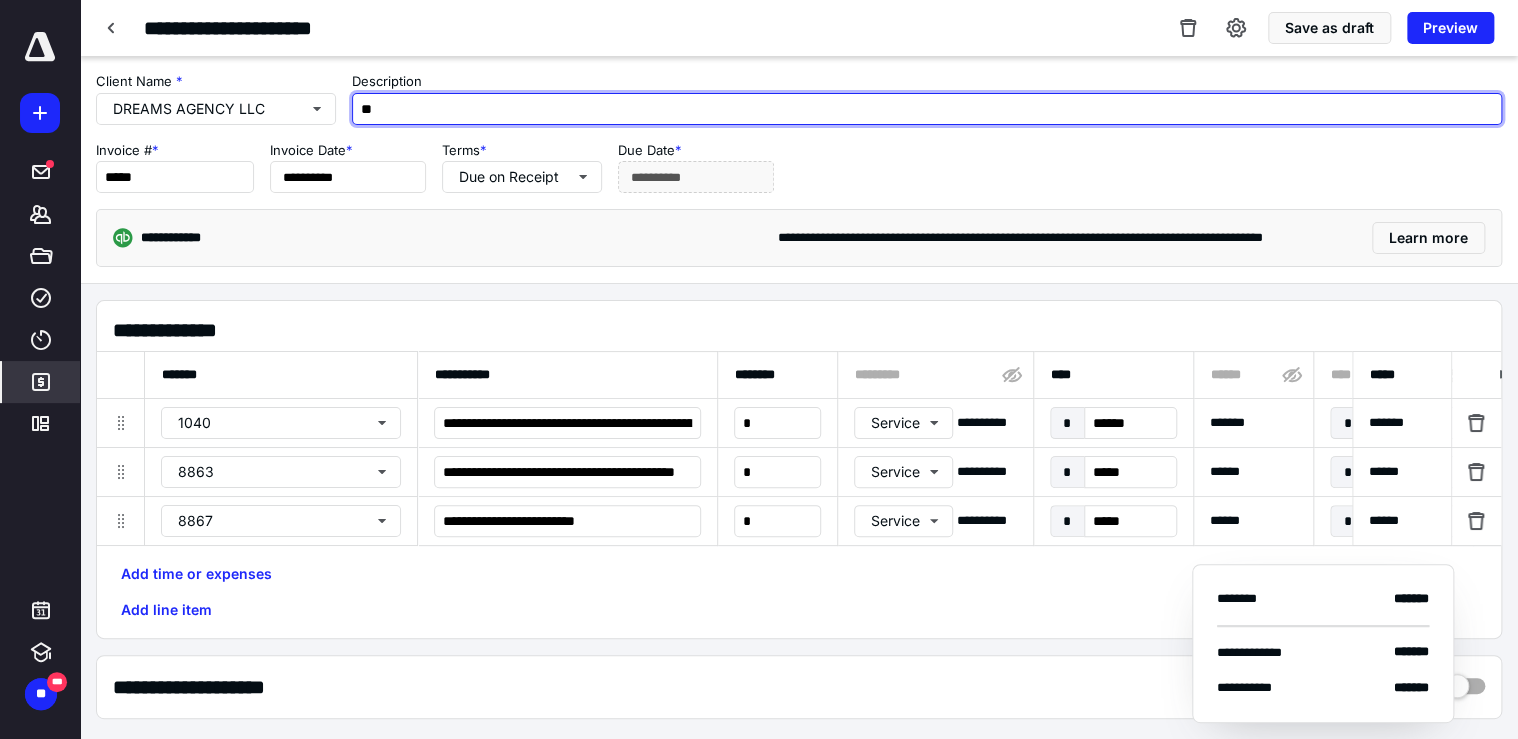 type on "**********" 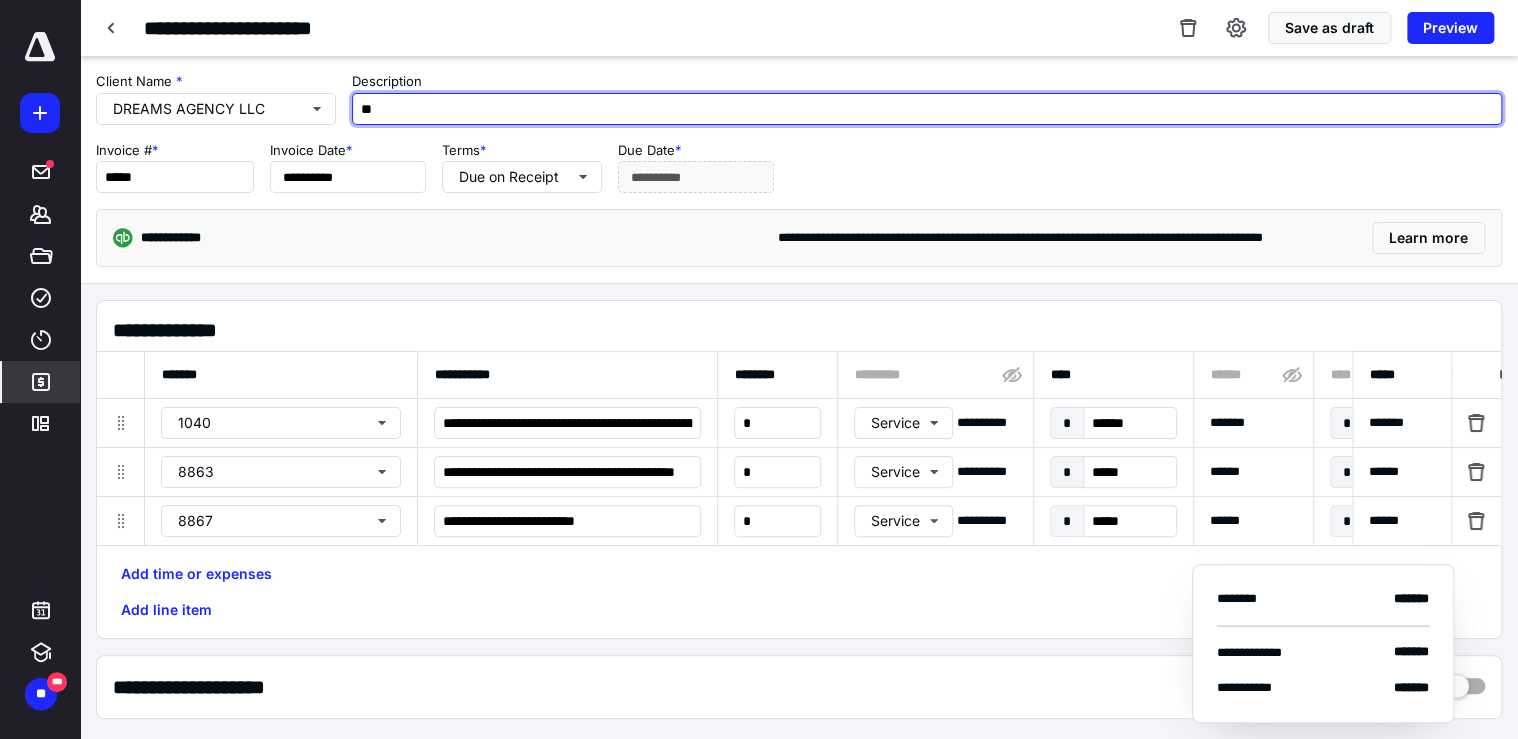 type on "*" 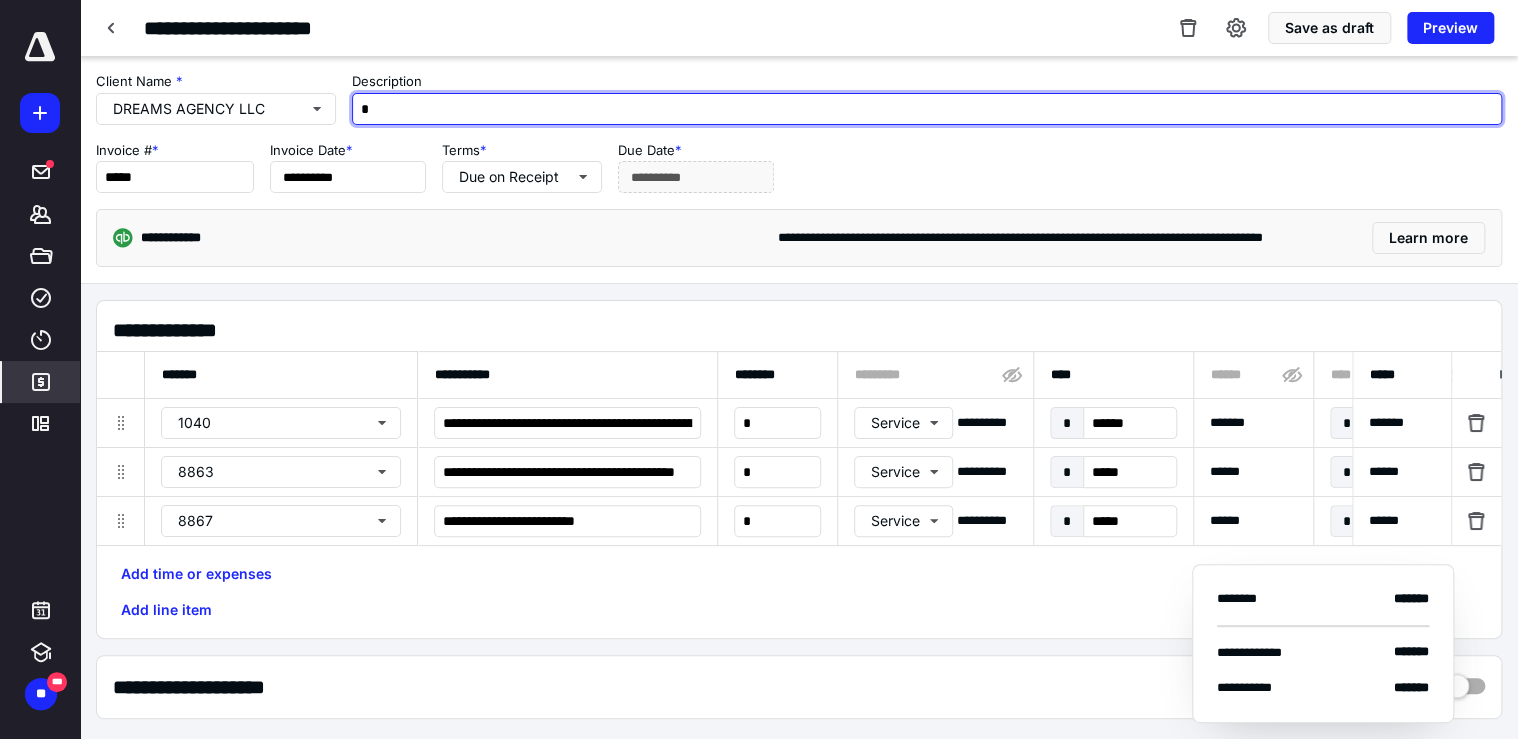 type 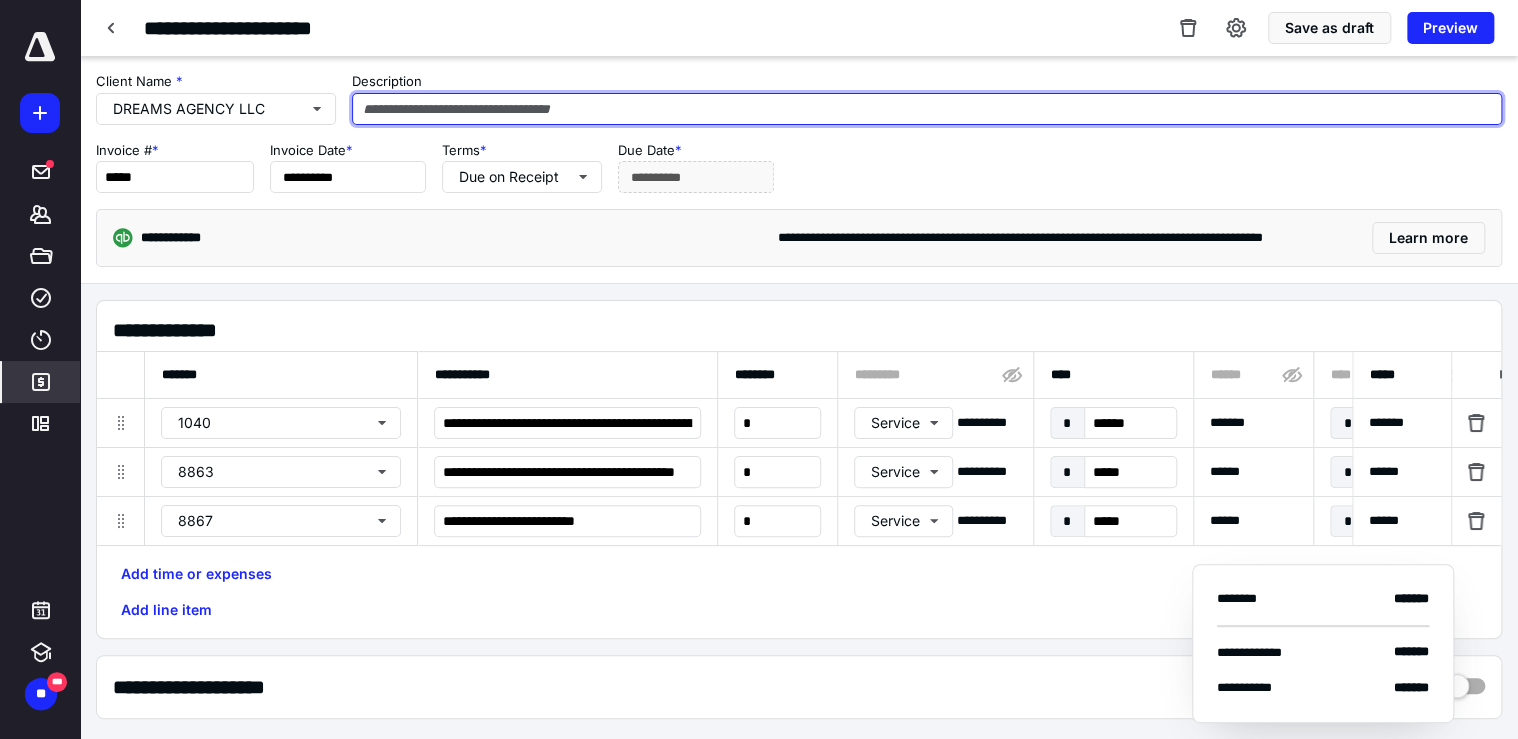 type on "*" 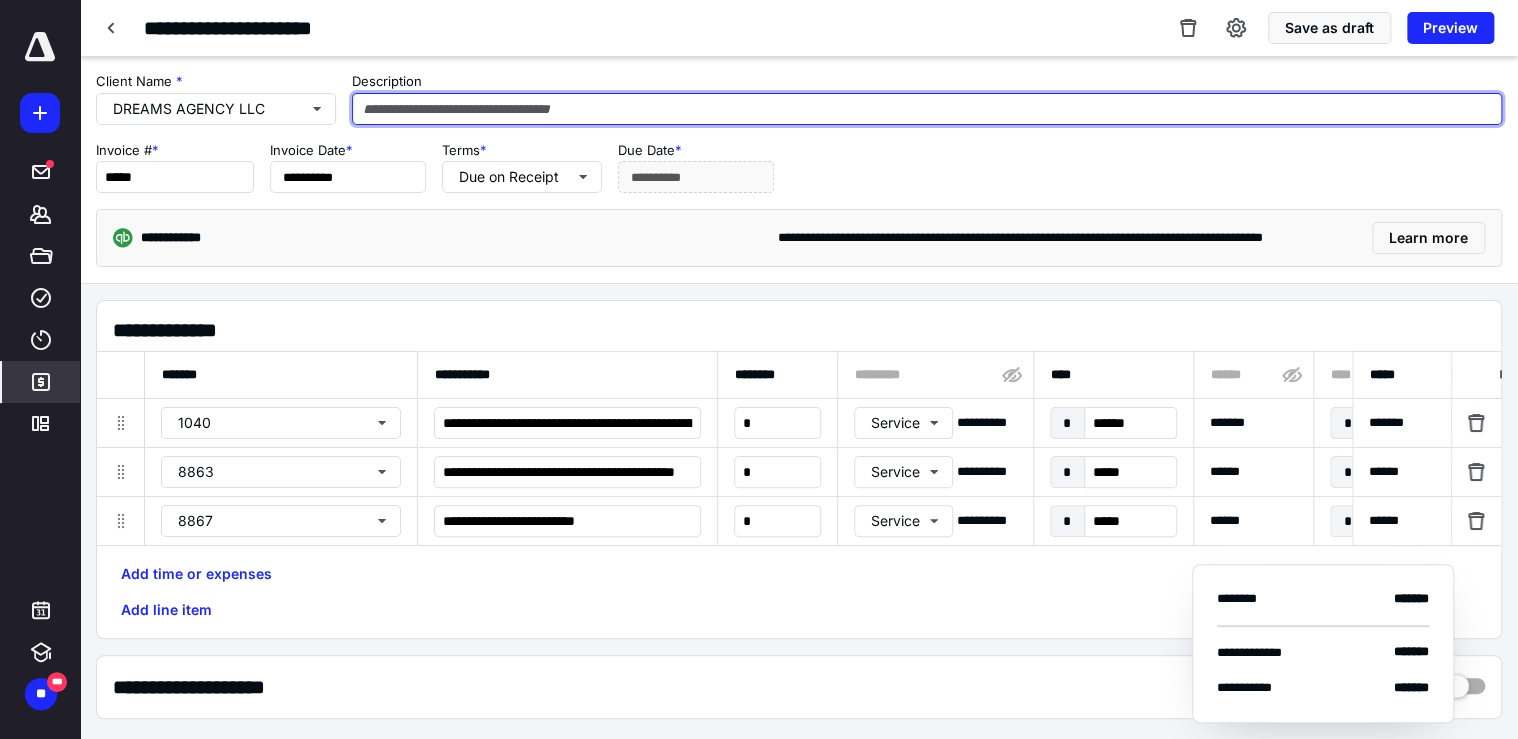 type on "**********" 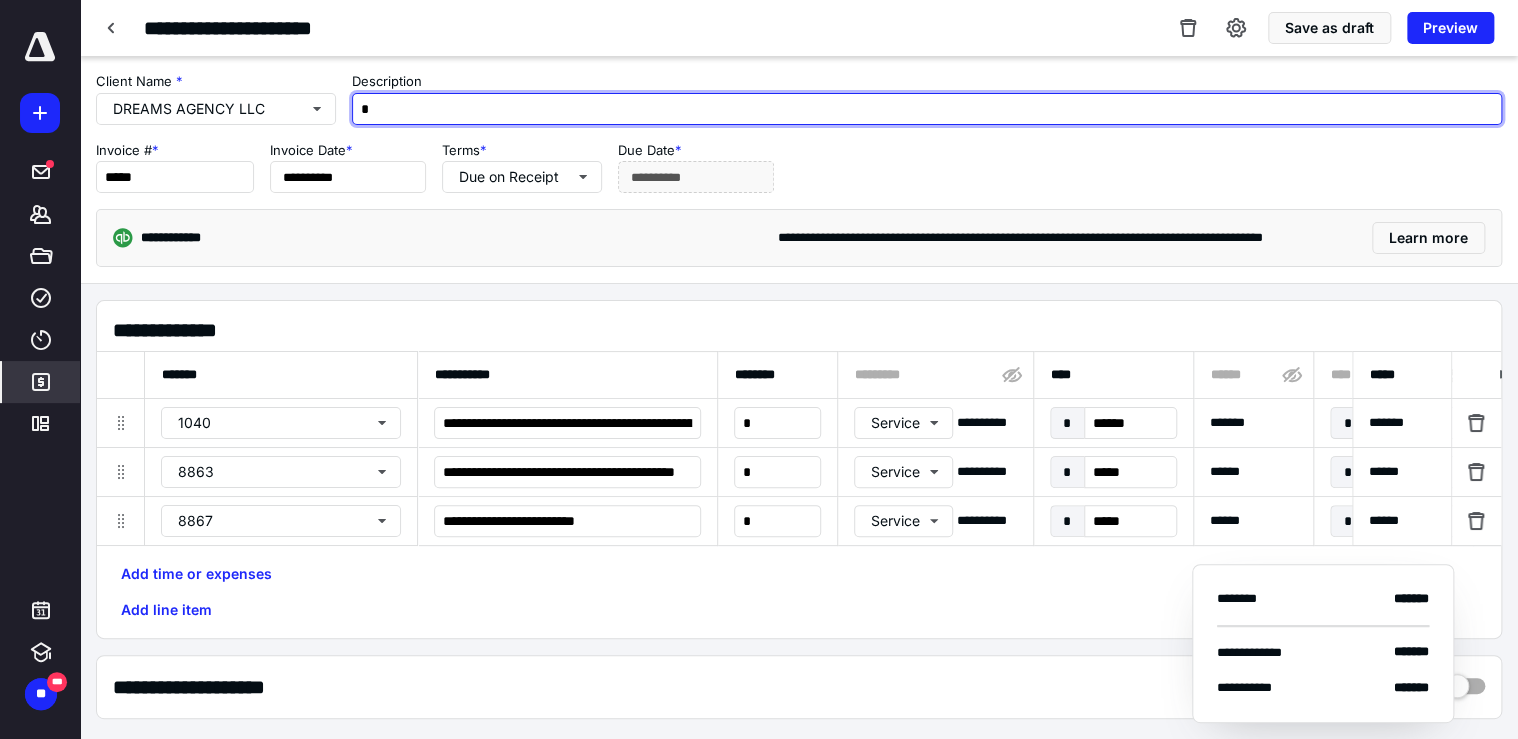 type on "**" 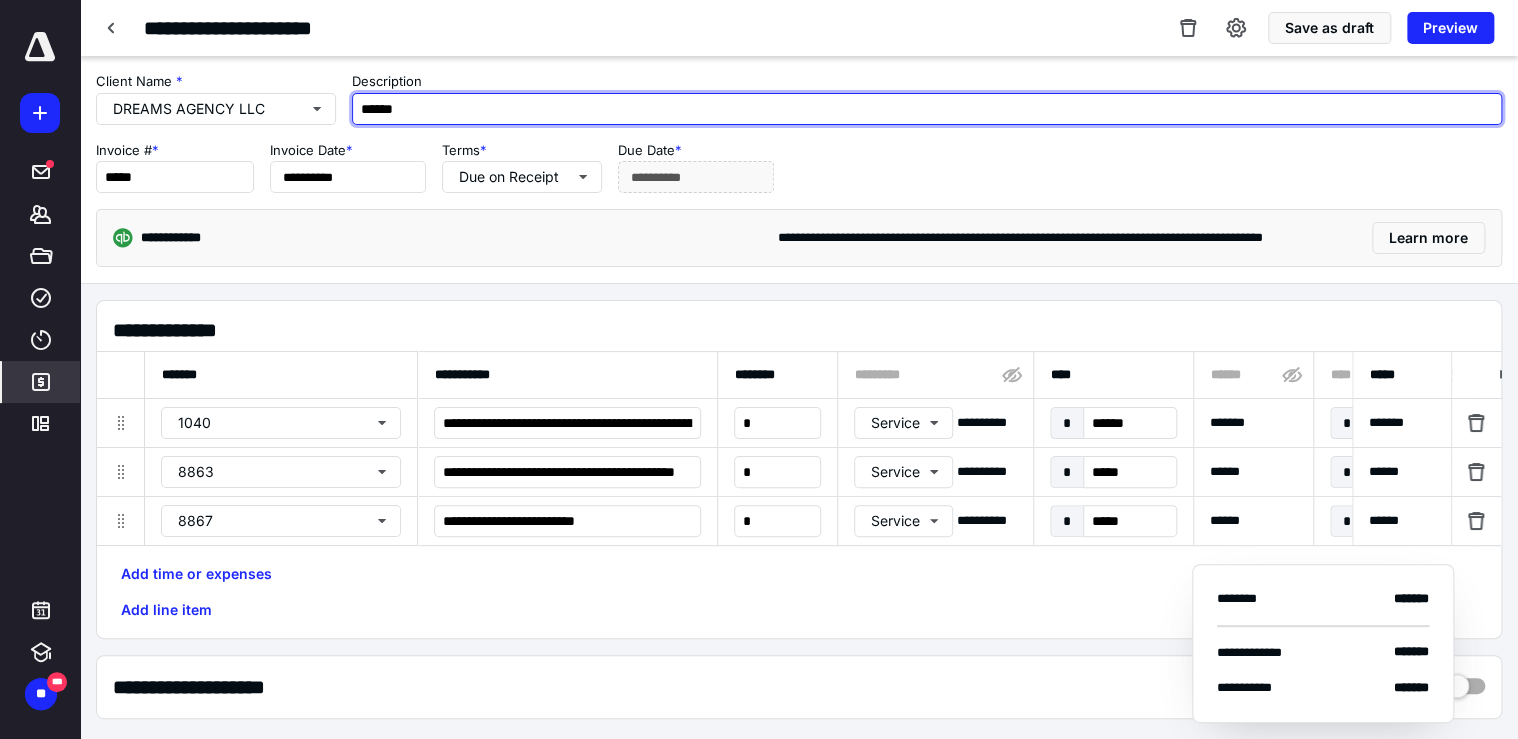 type on "*******" 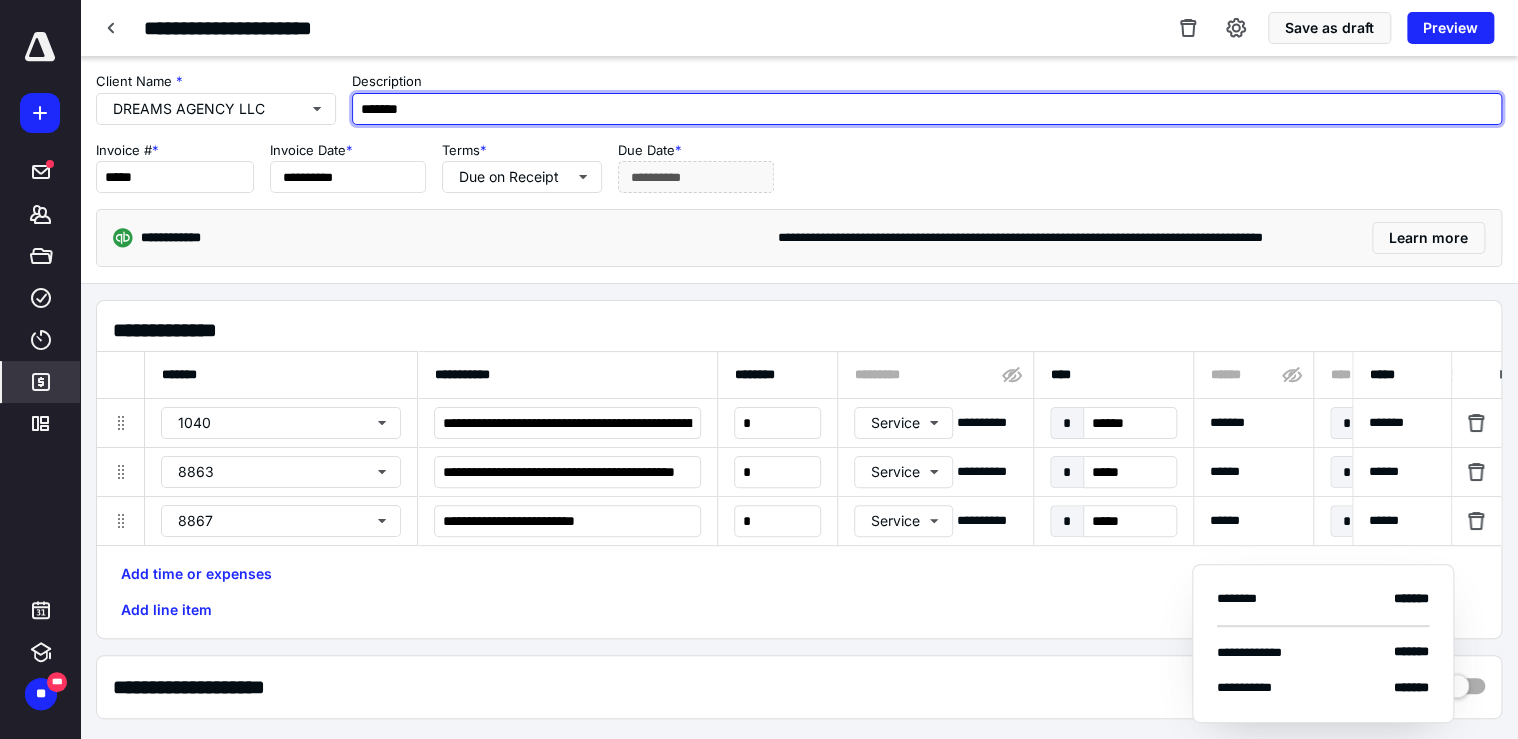 type on "********" 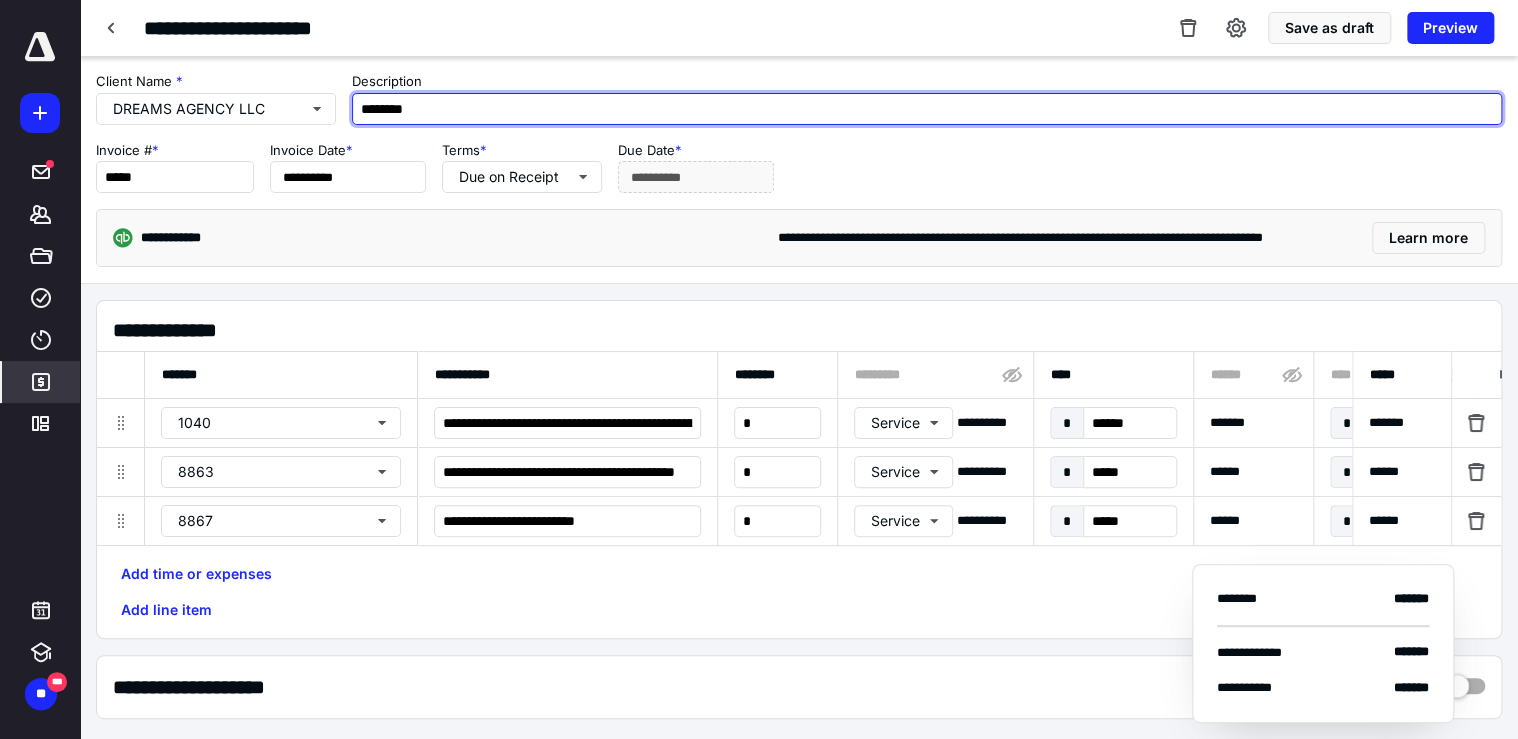 type on "********" 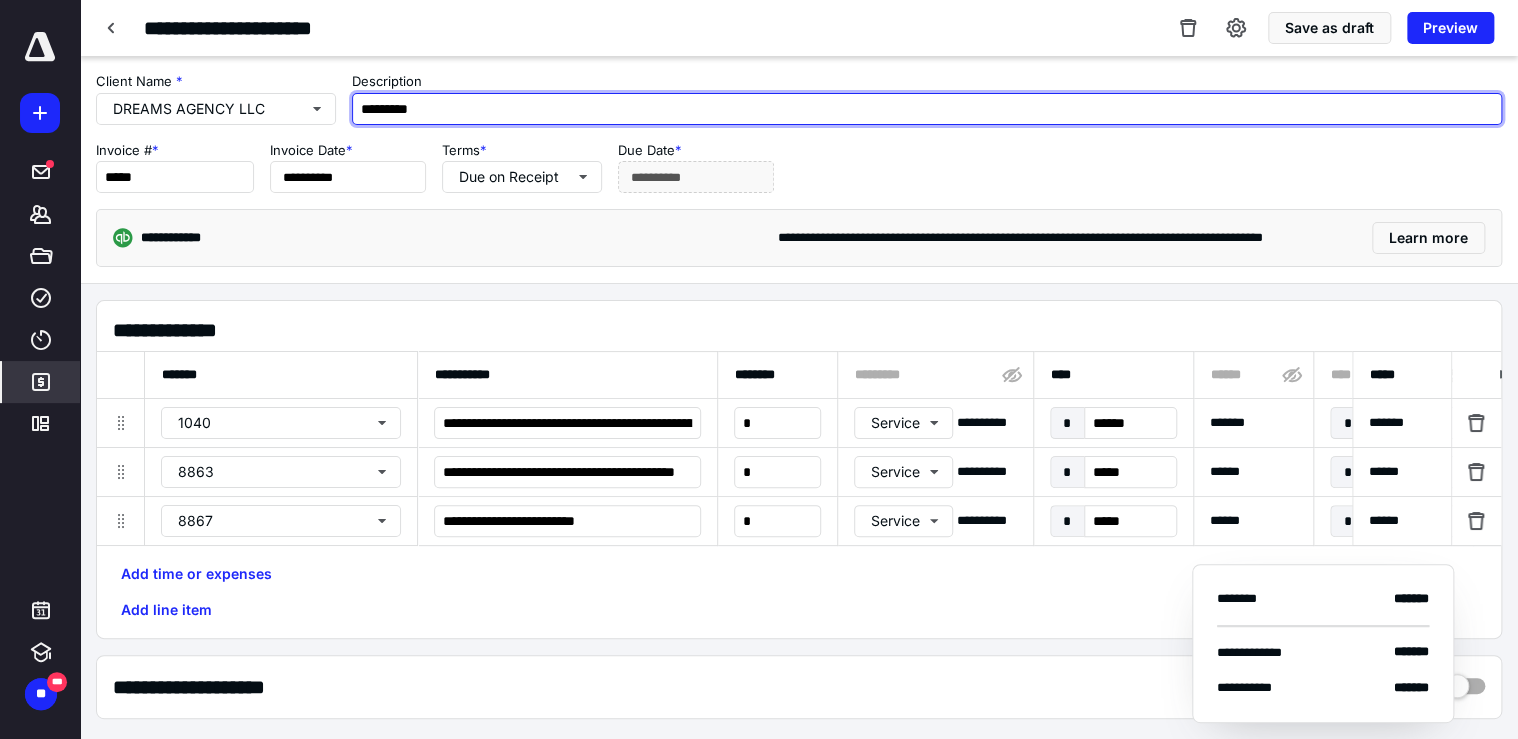 type on "**********" 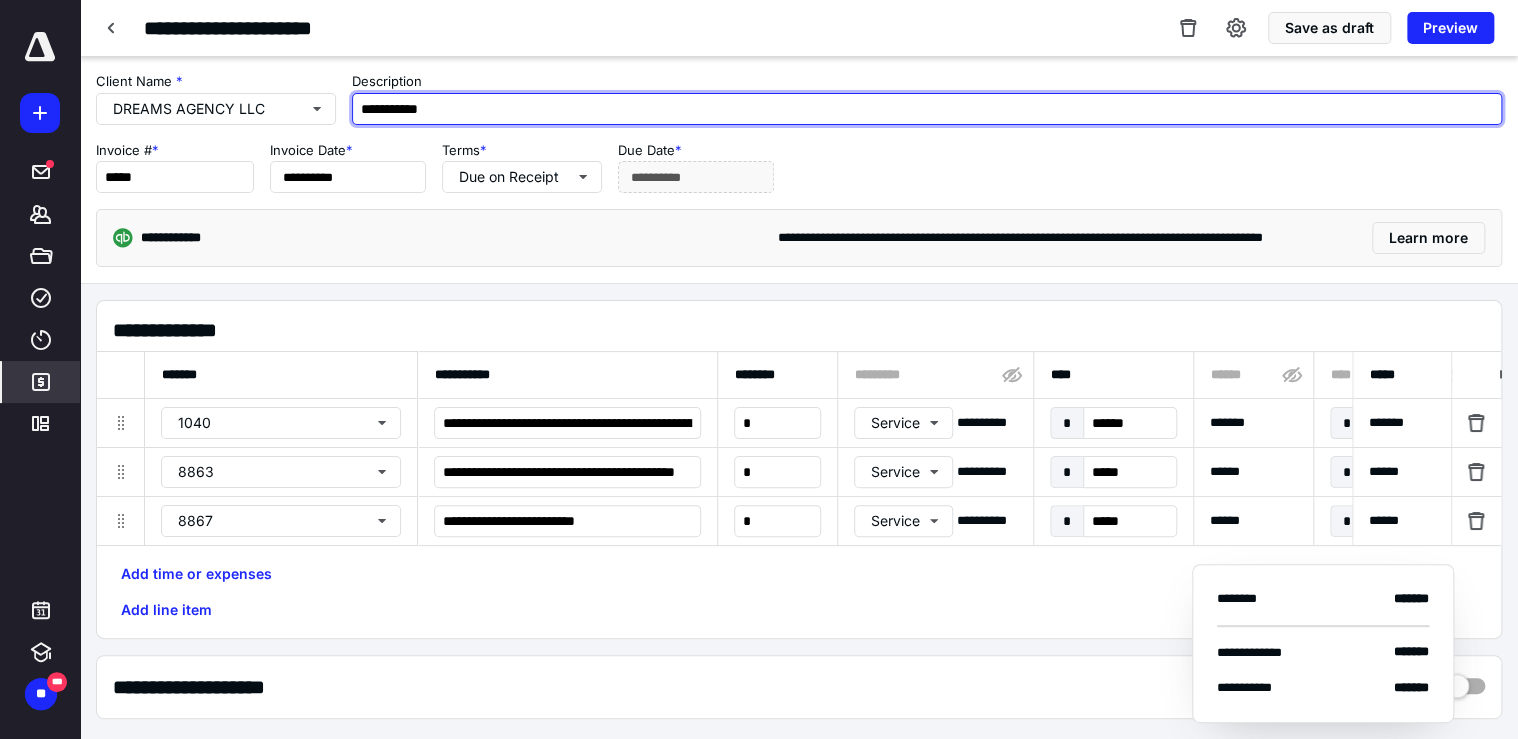 type on "**********" 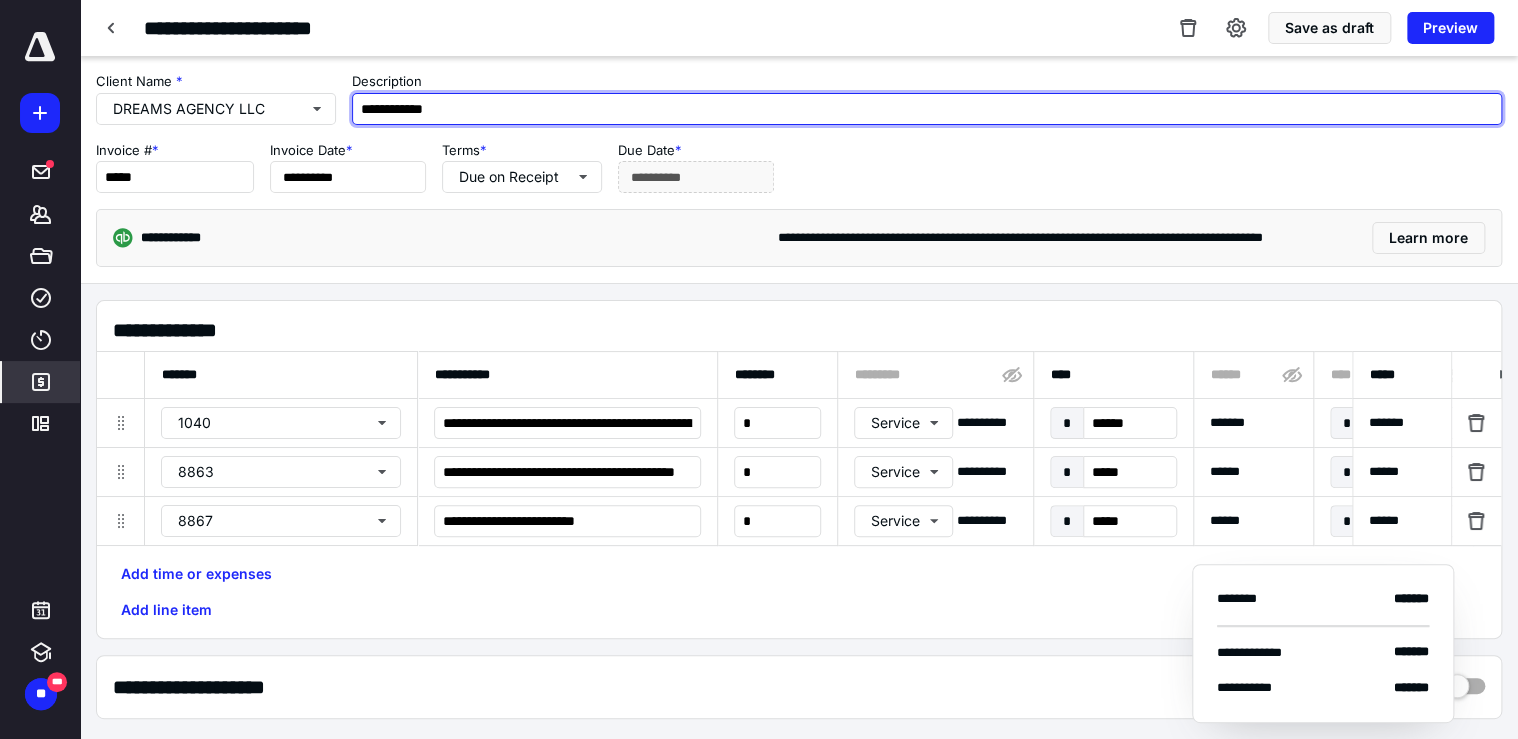 type on "**********" 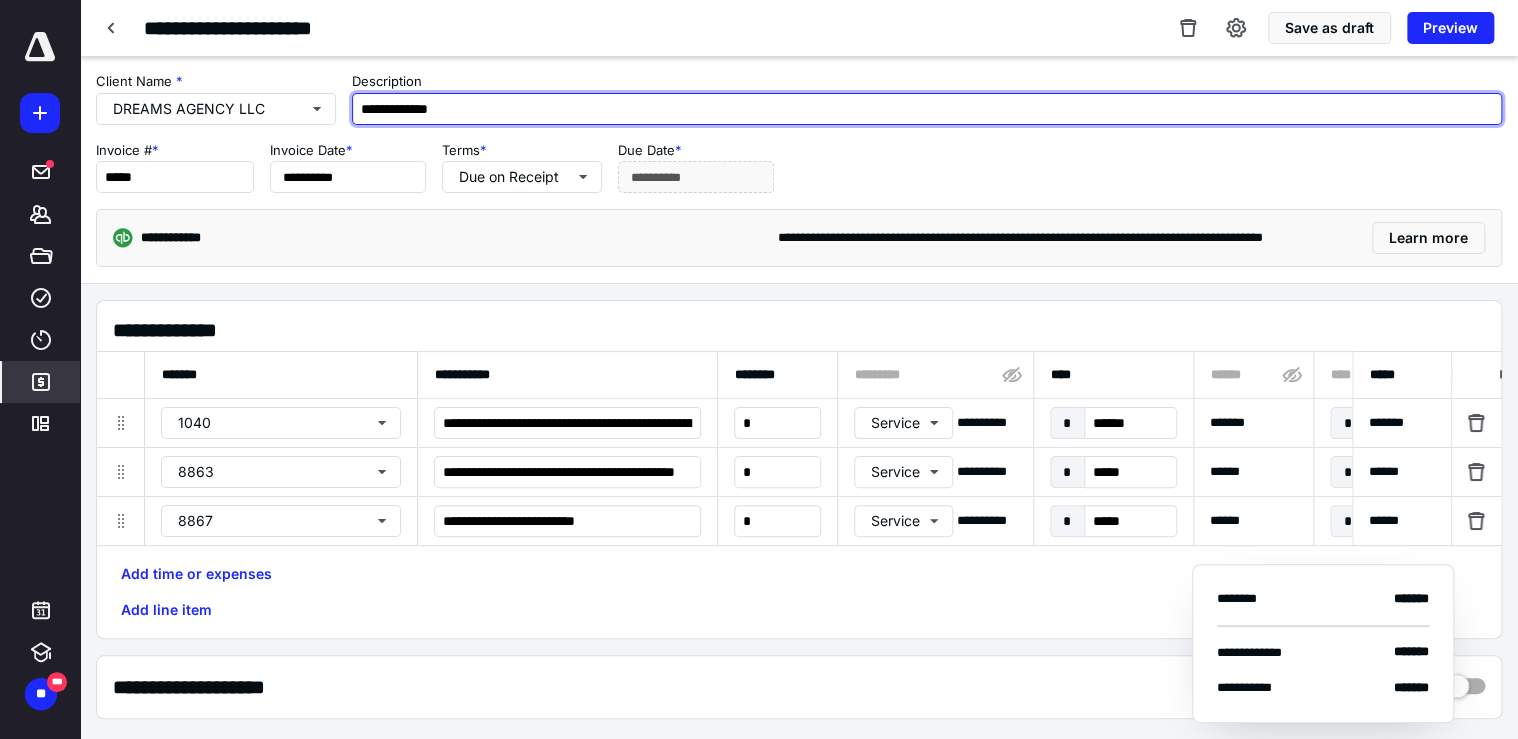 type on "**********" 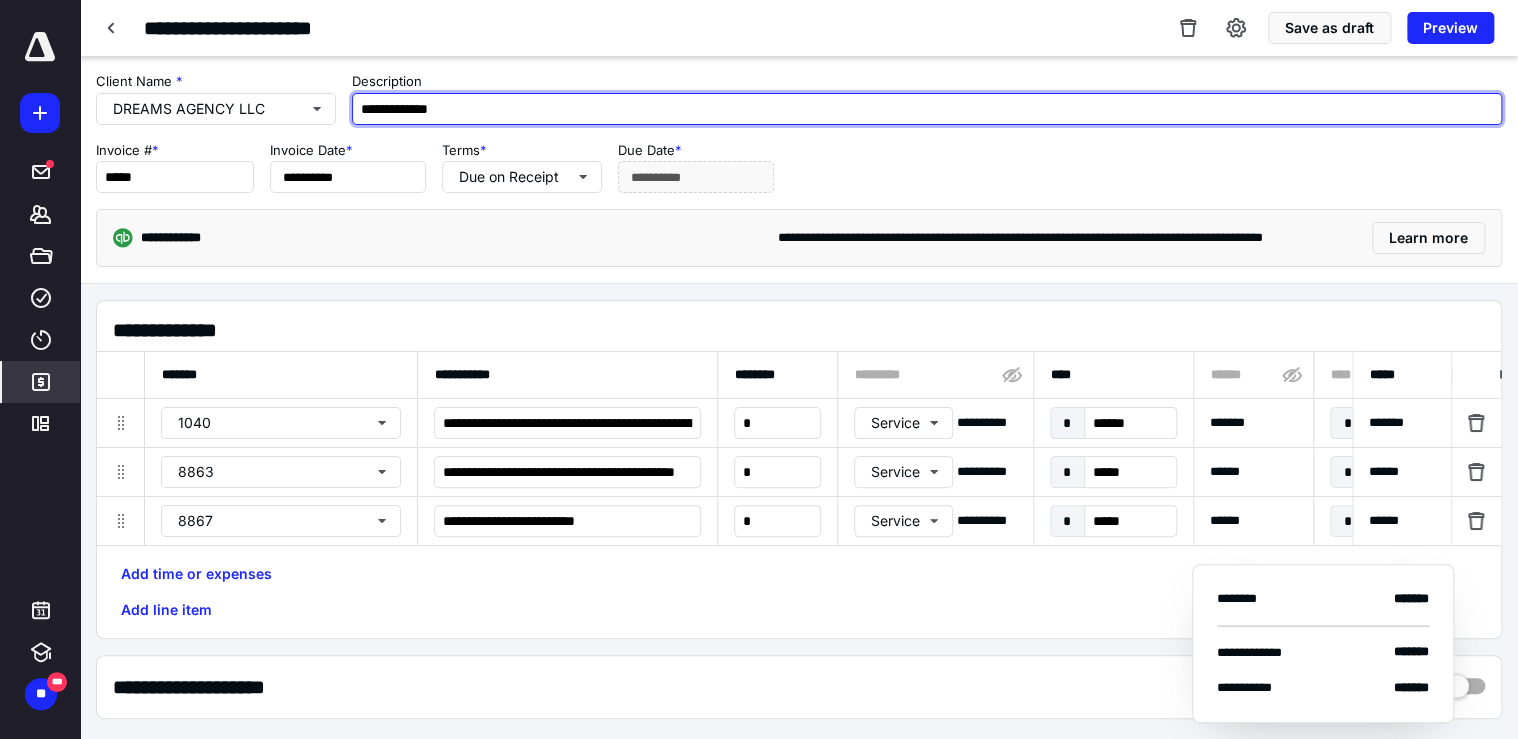 type on "**********" 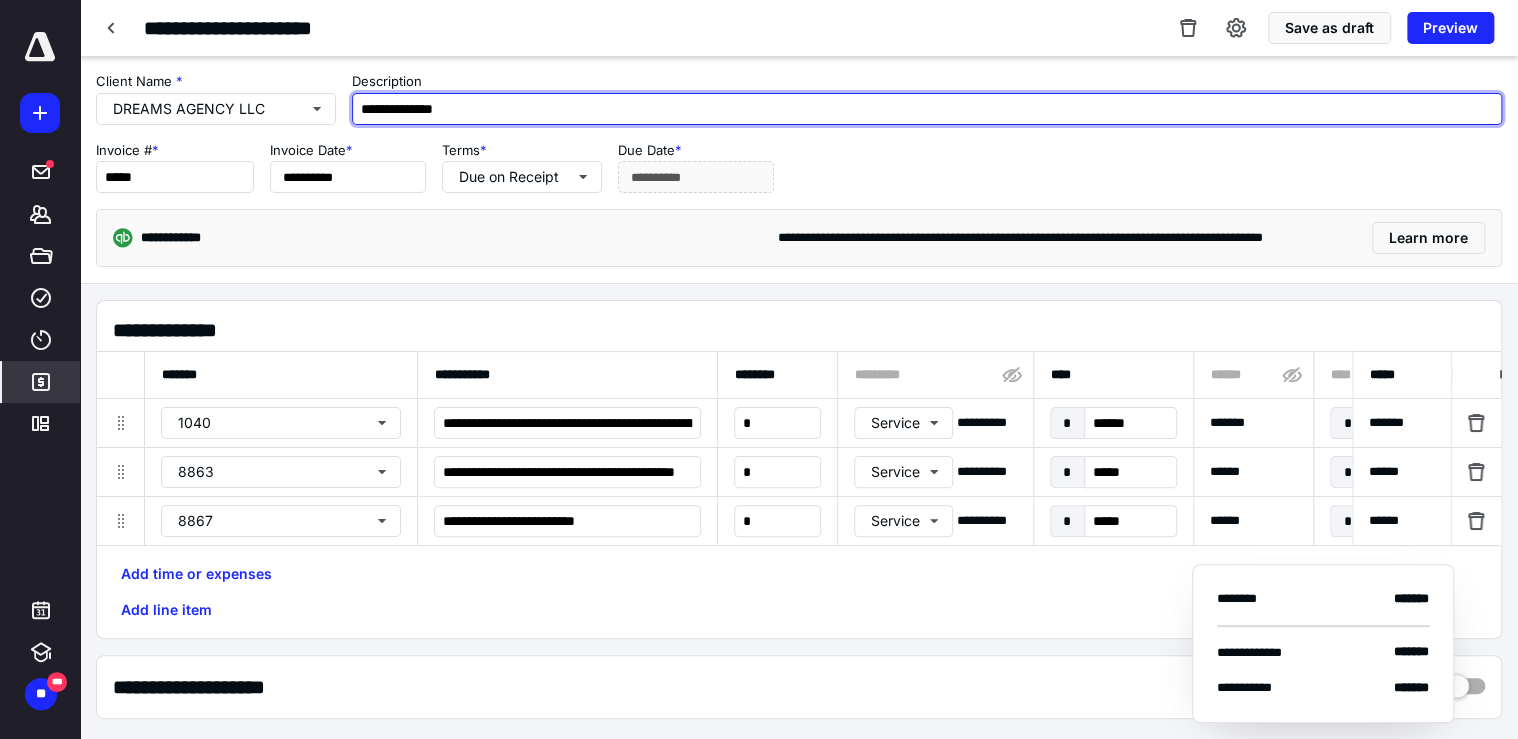 type on "**********" 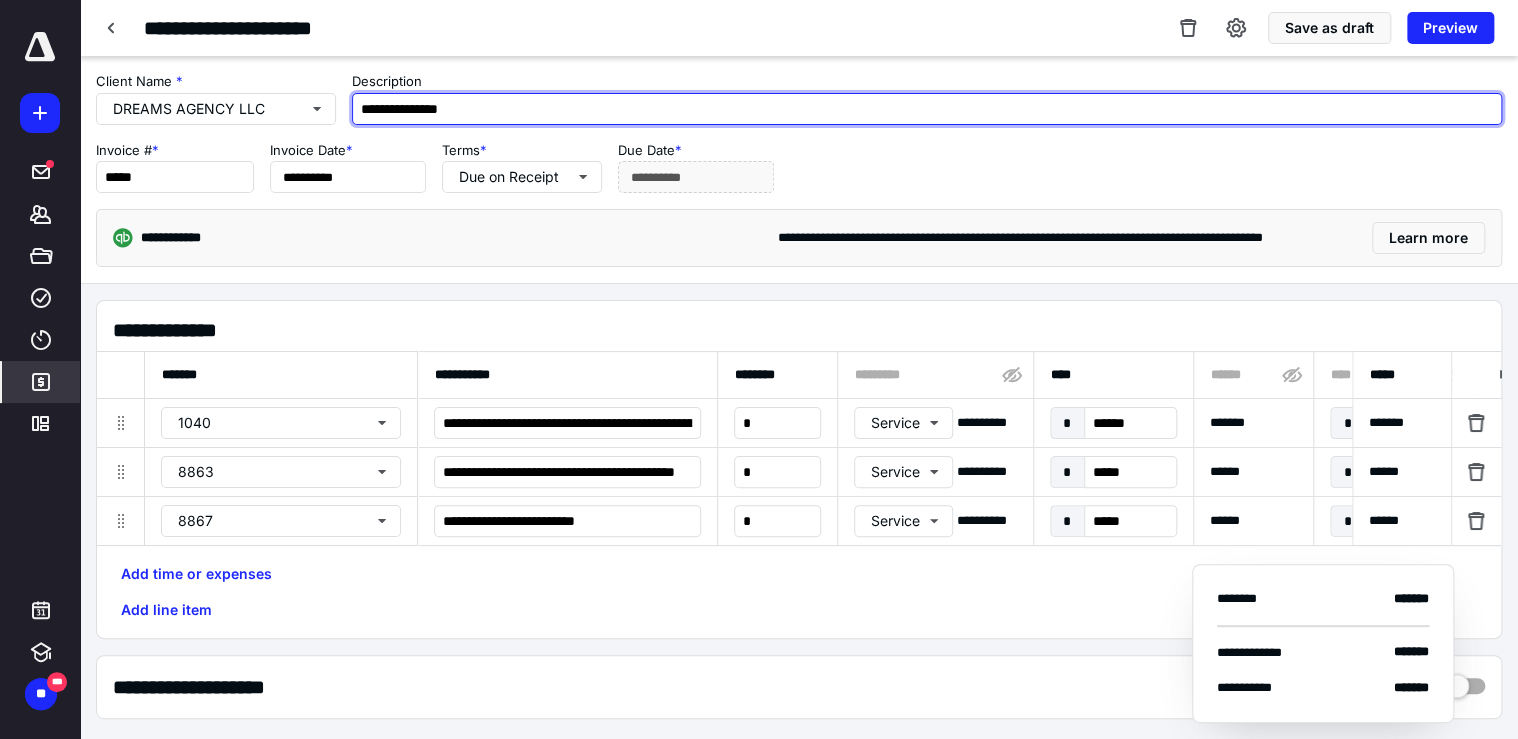 type on "**********" 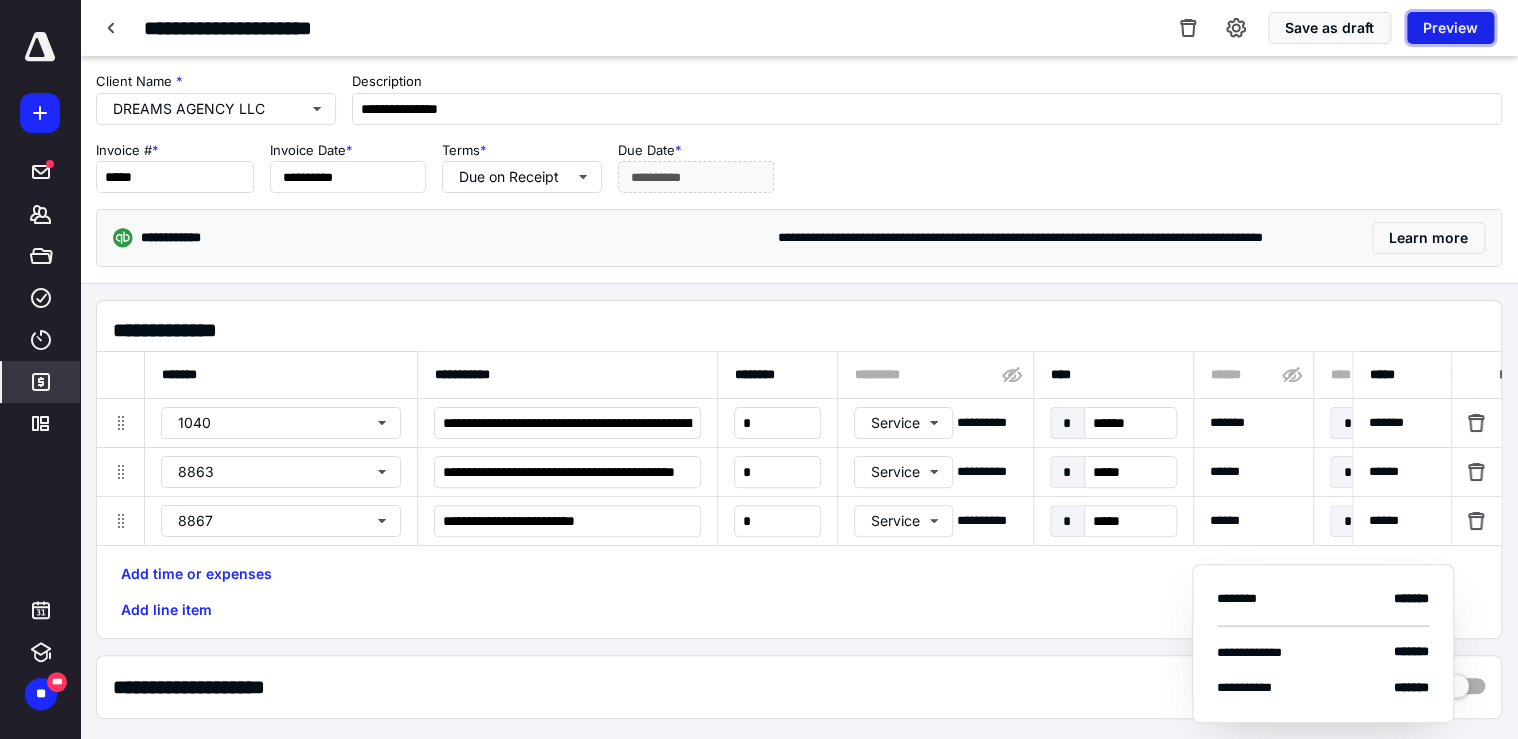 click on "Preview" at bounding box center (1450, 28) 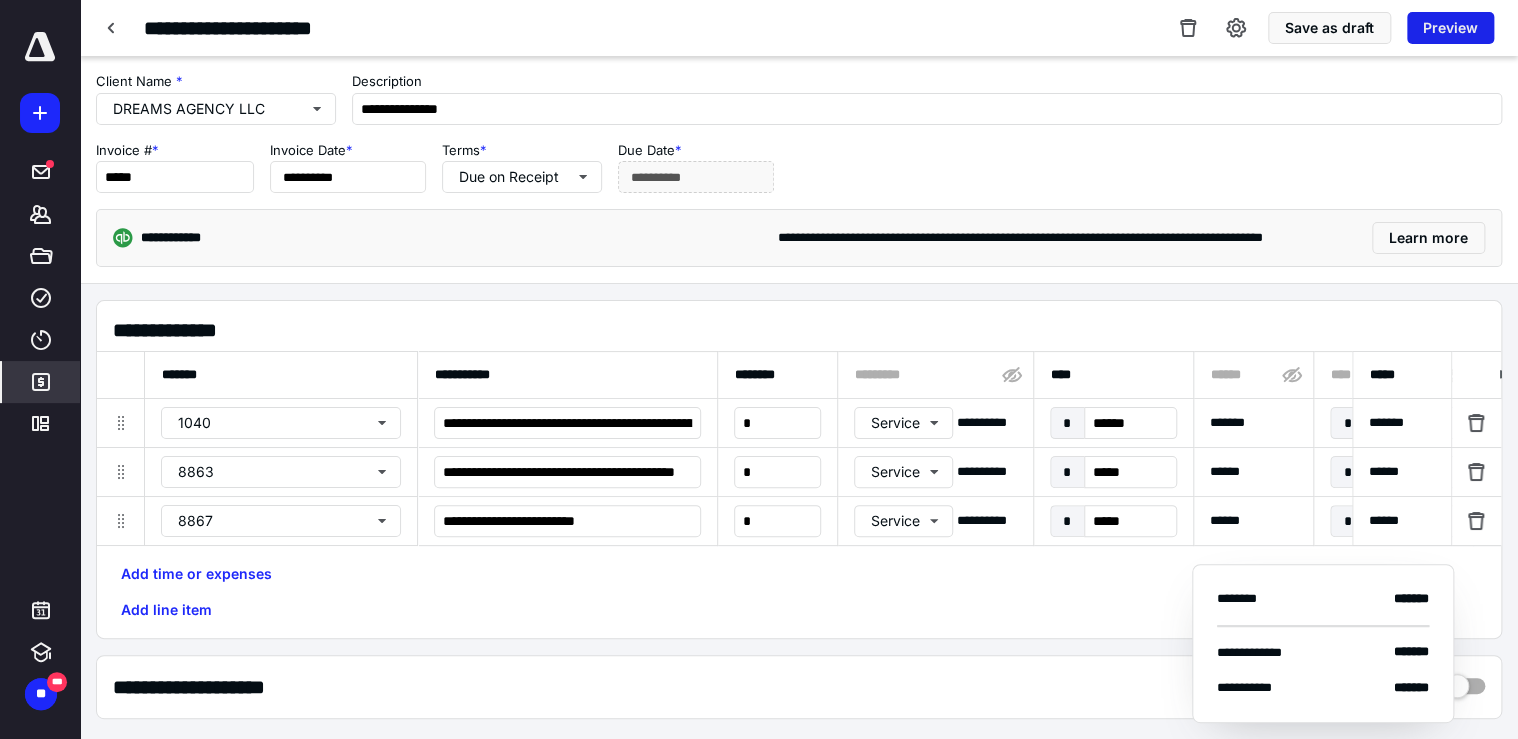 type on "**********" 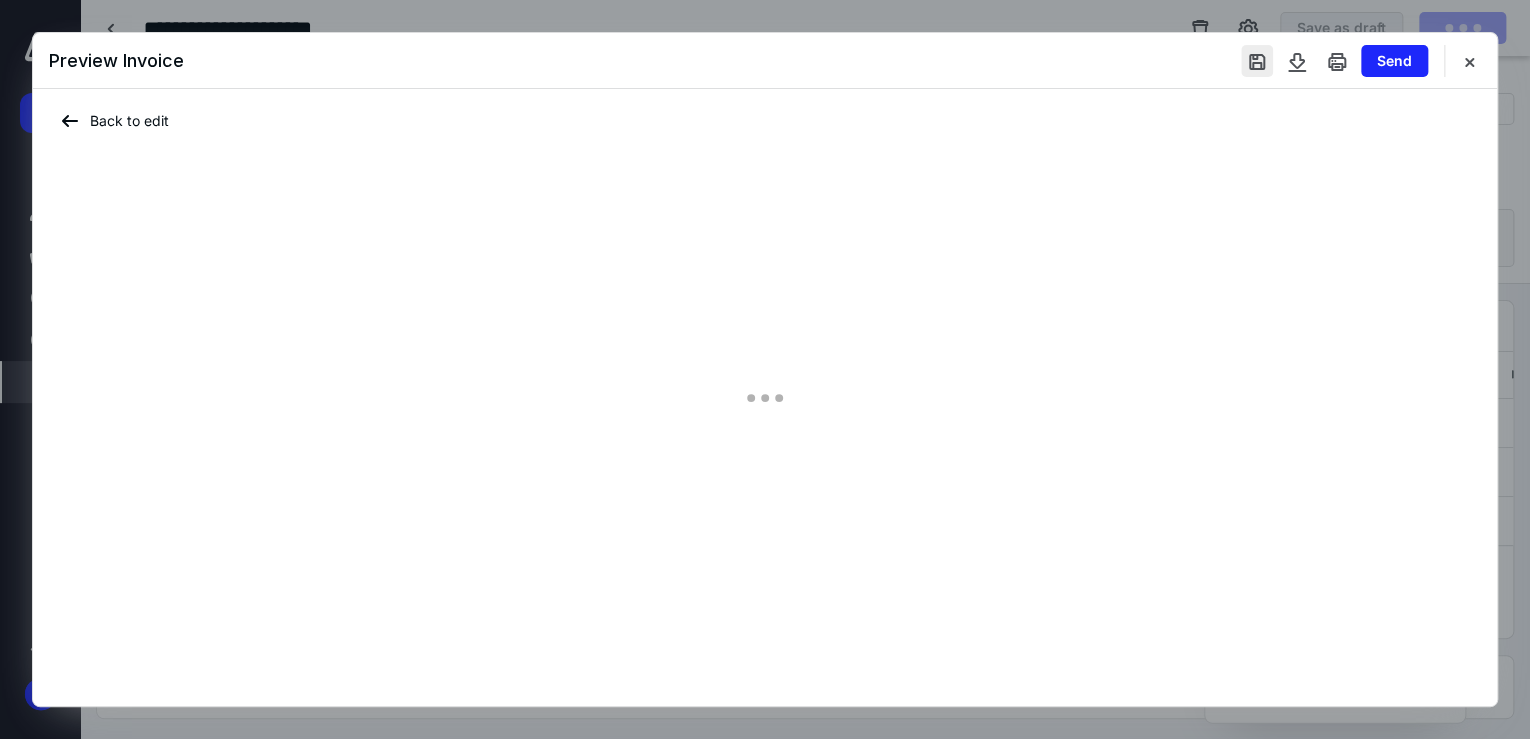 type on "**********" 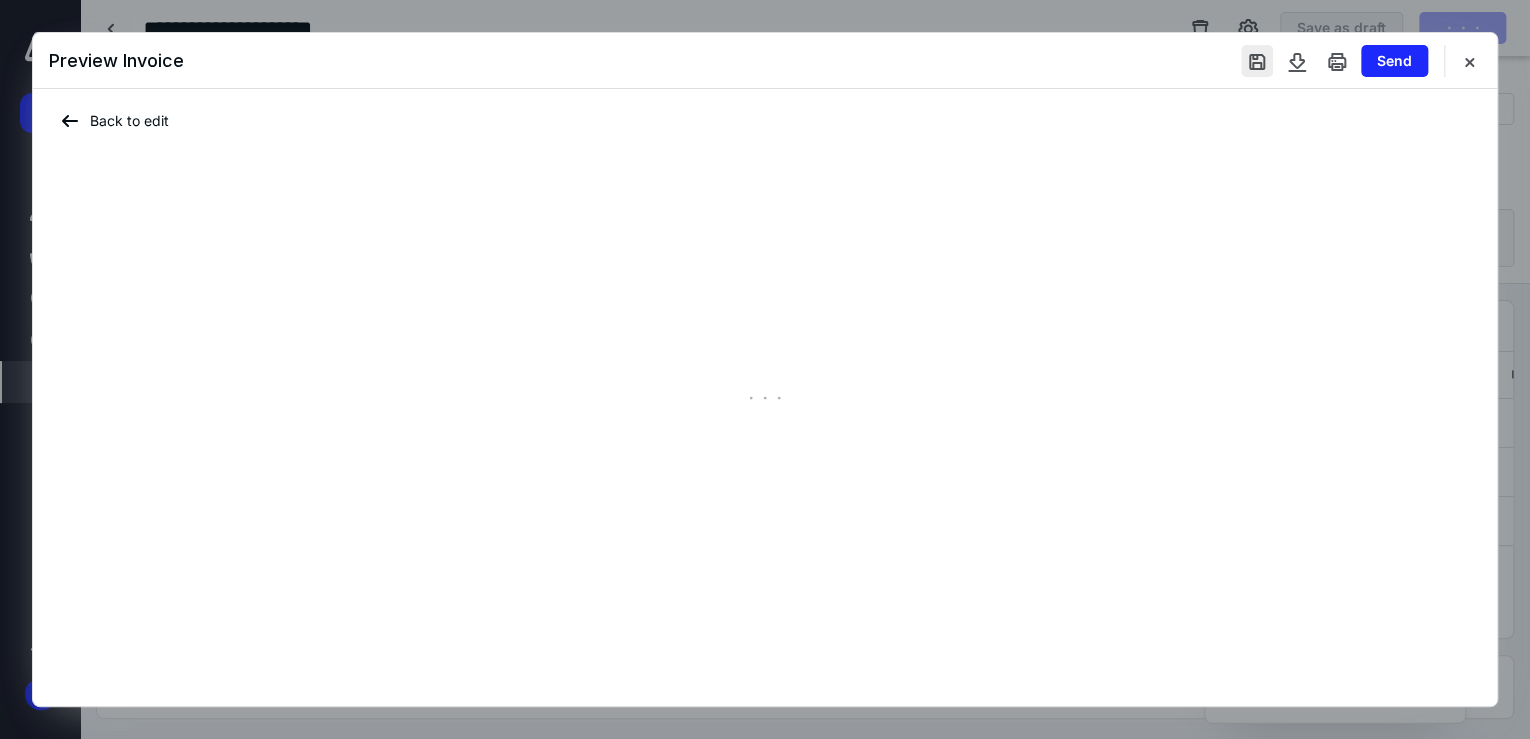 type on "**********" 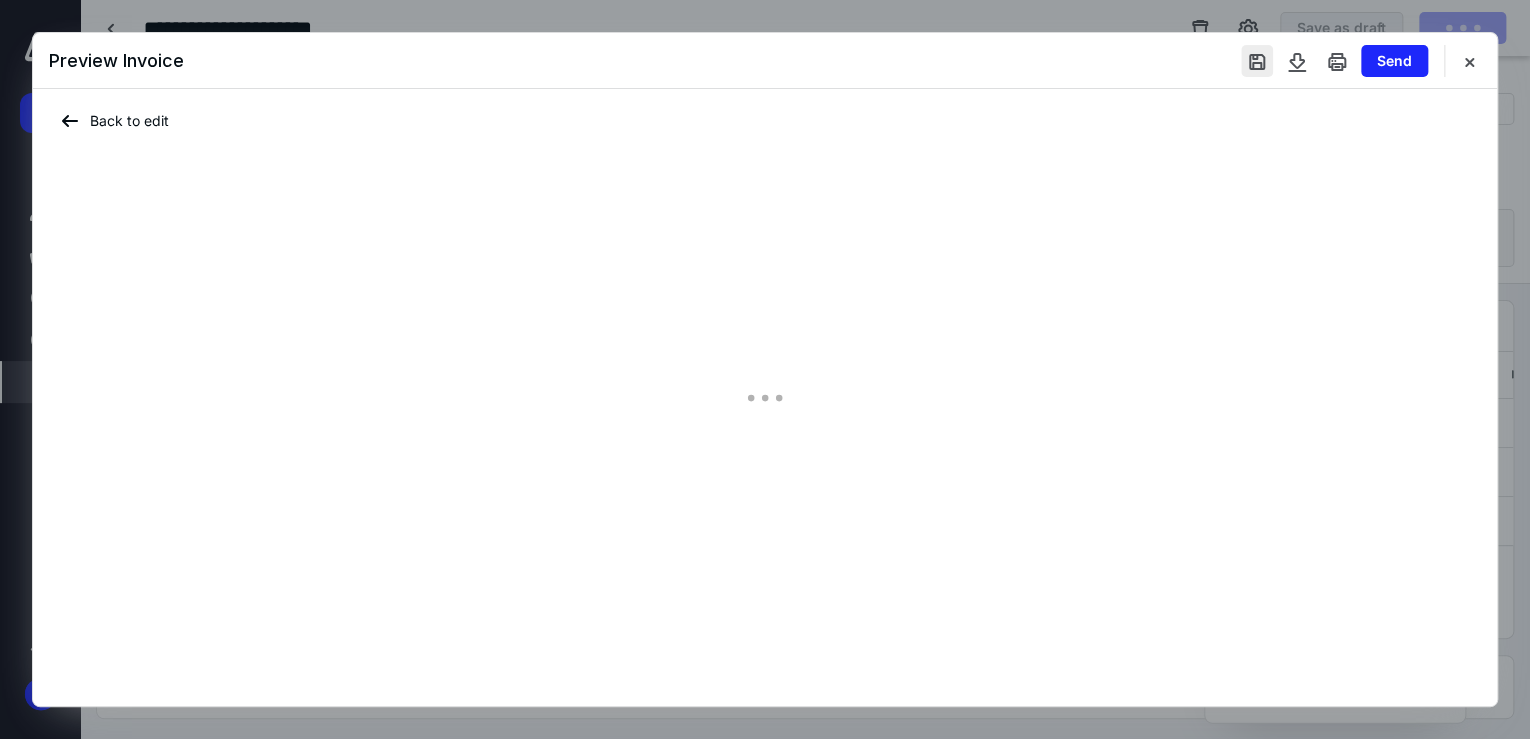 type on "**********" 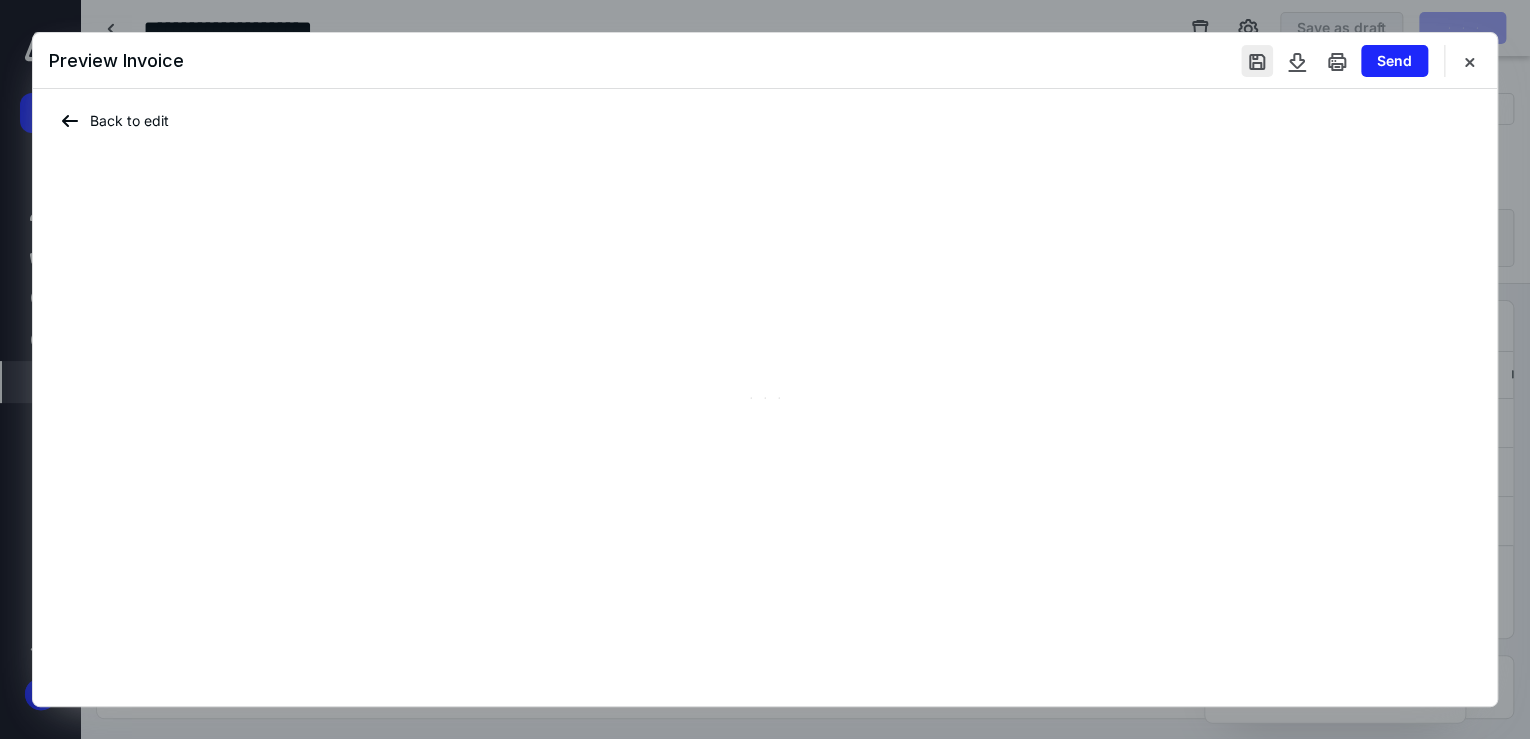 type on "**********" 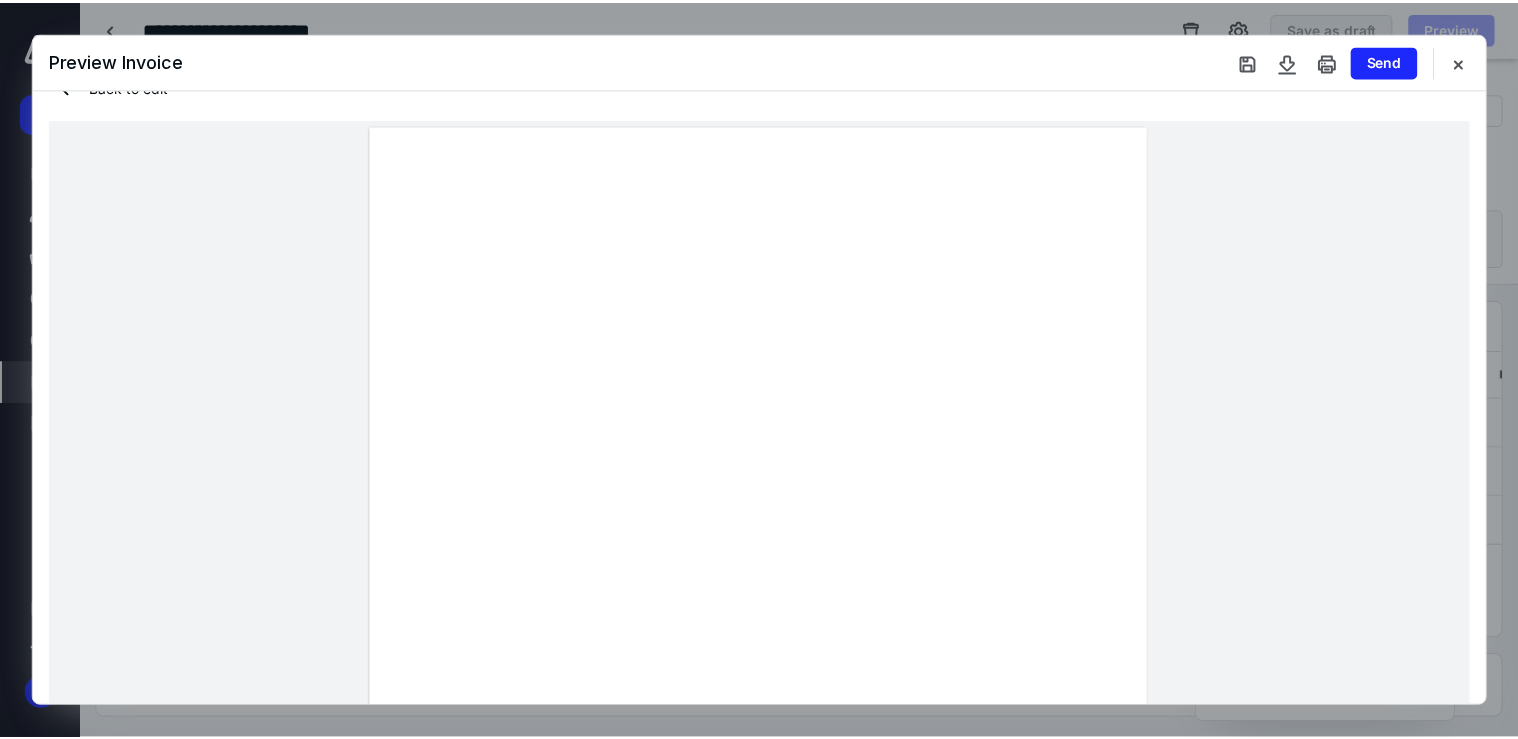 scroll, scrollTop: 80, scrollLeft: 0, axis: vertical 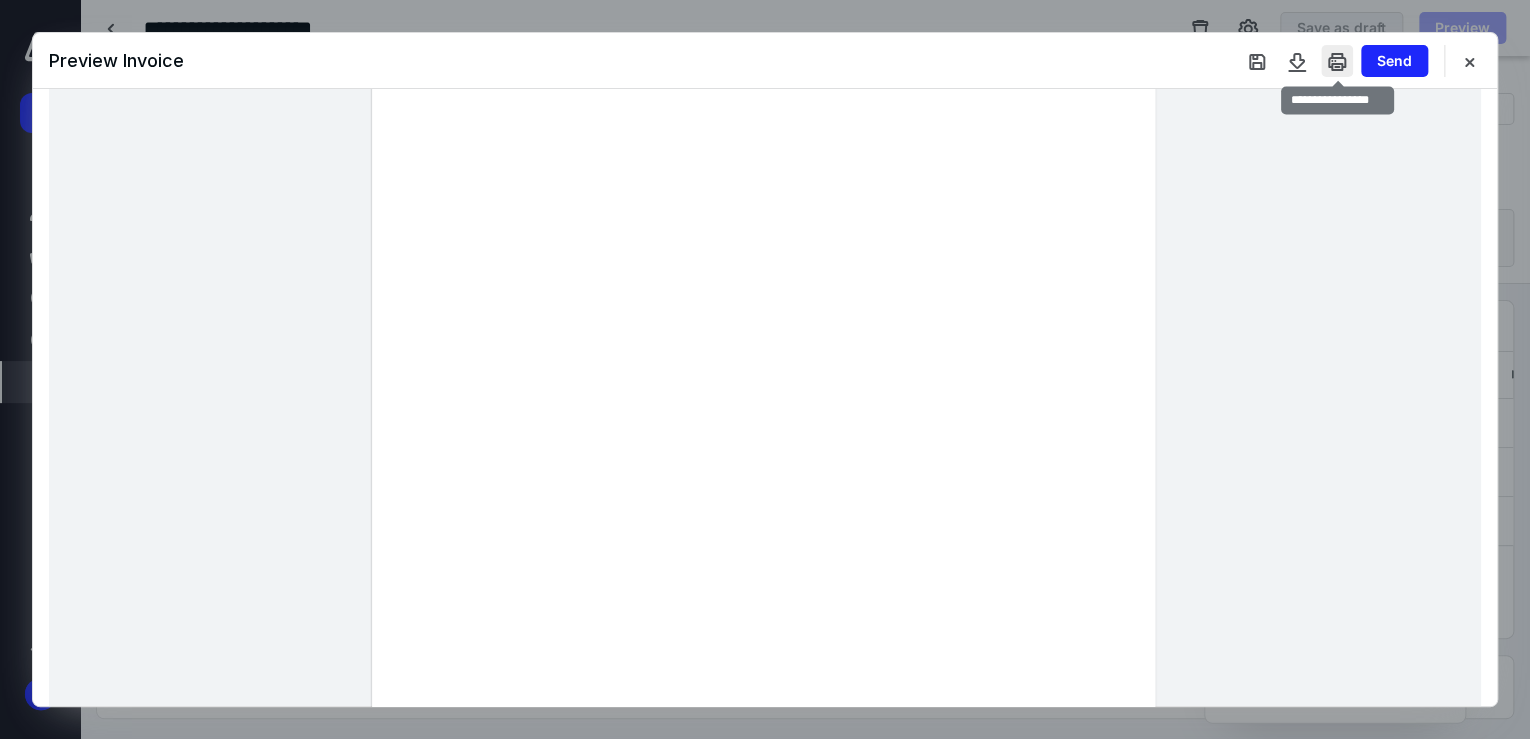 click at bounding box center [1337, 61] 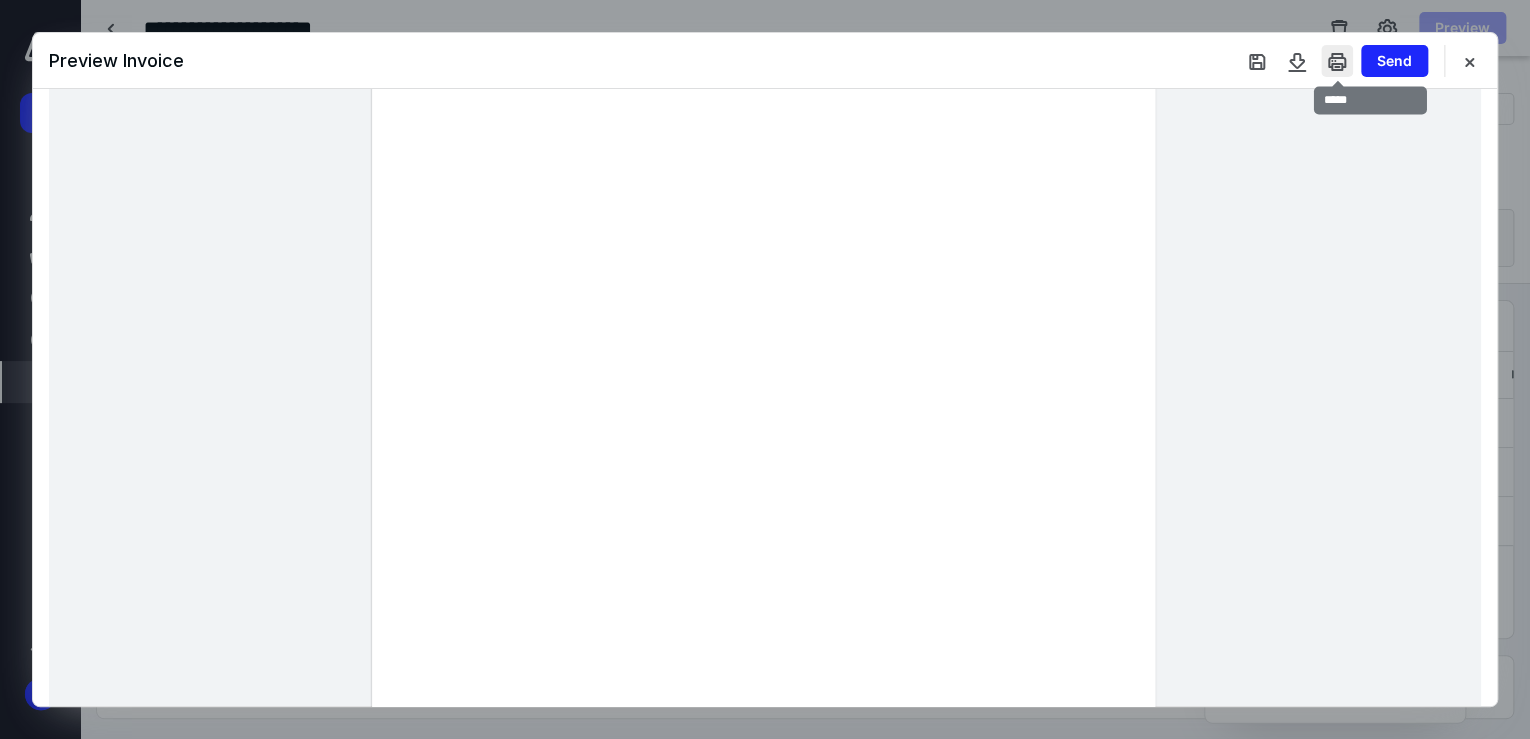 type on "**********" 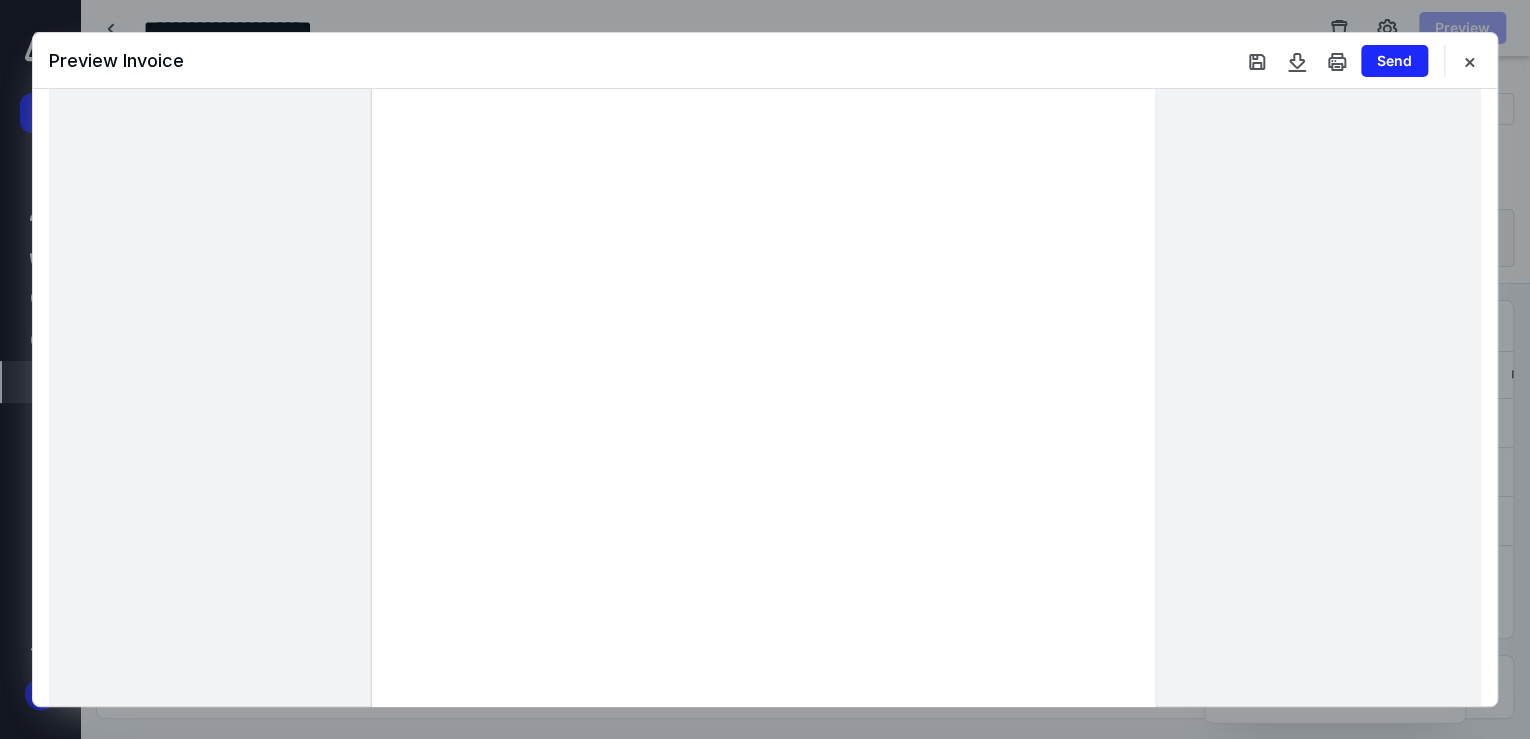 drag, startPoint x: 1352, startPoint y: 184, endPoint x: 1388, endPoint y: 160, distance: 43.266617 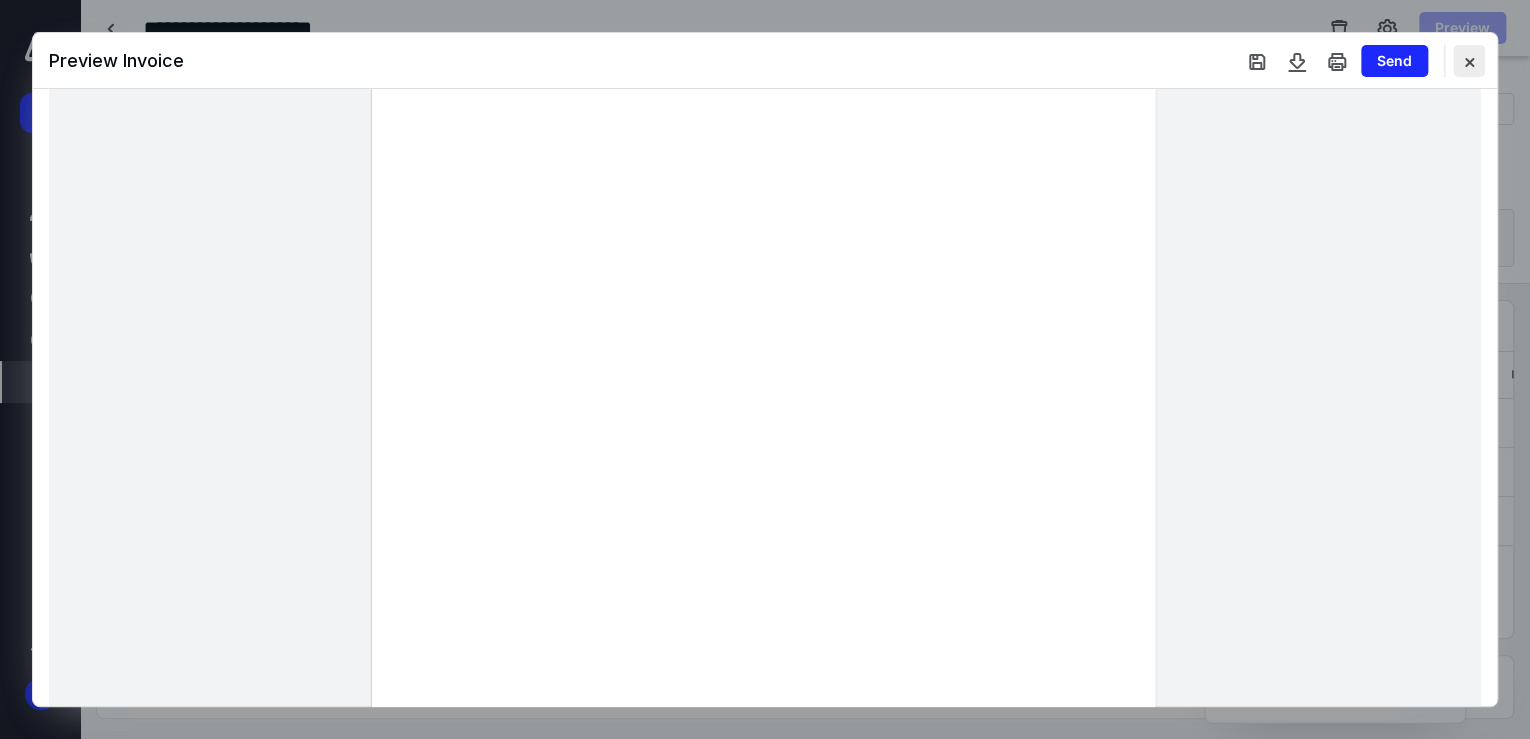 click at bounding box center [1469, 61] 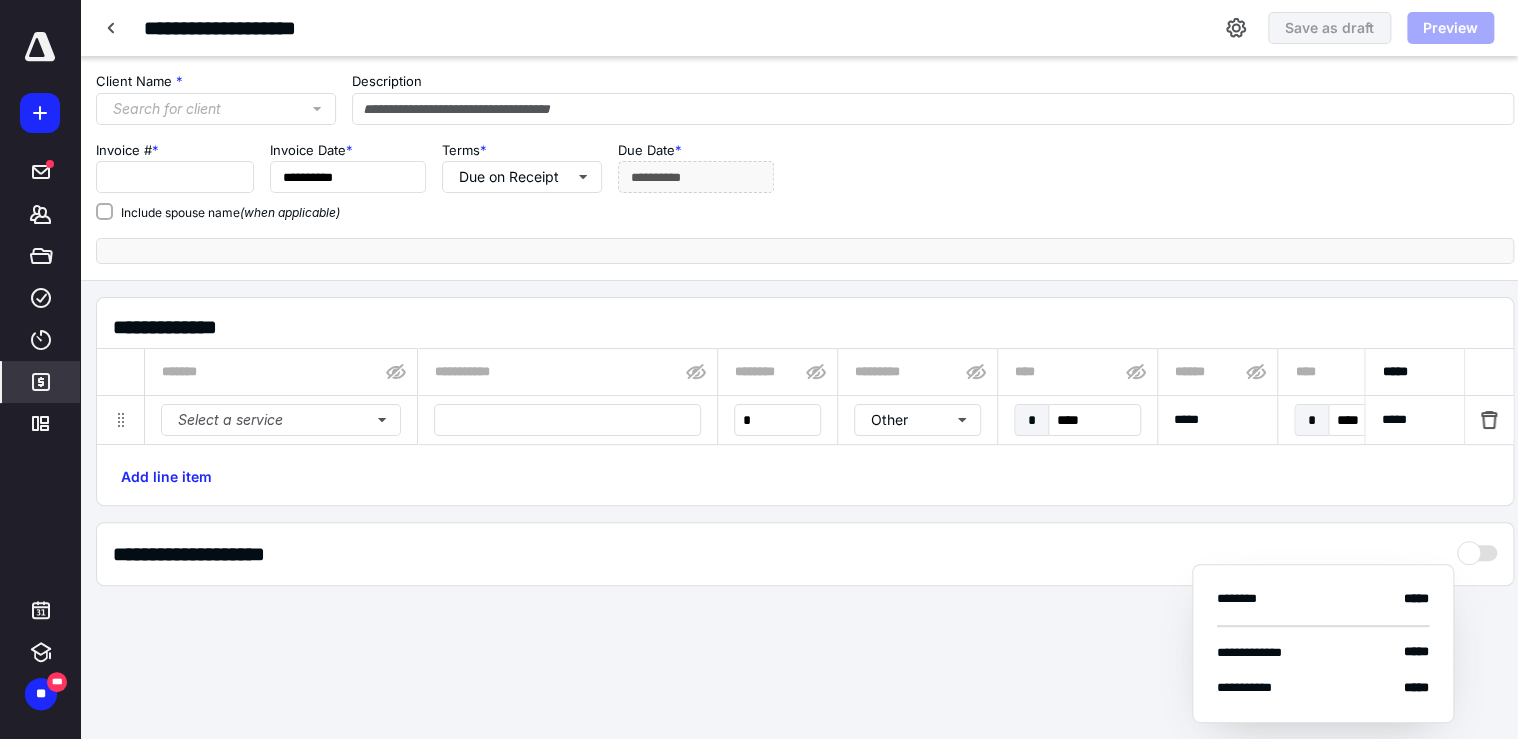 click on "**********" at bounding box center (805, 168) 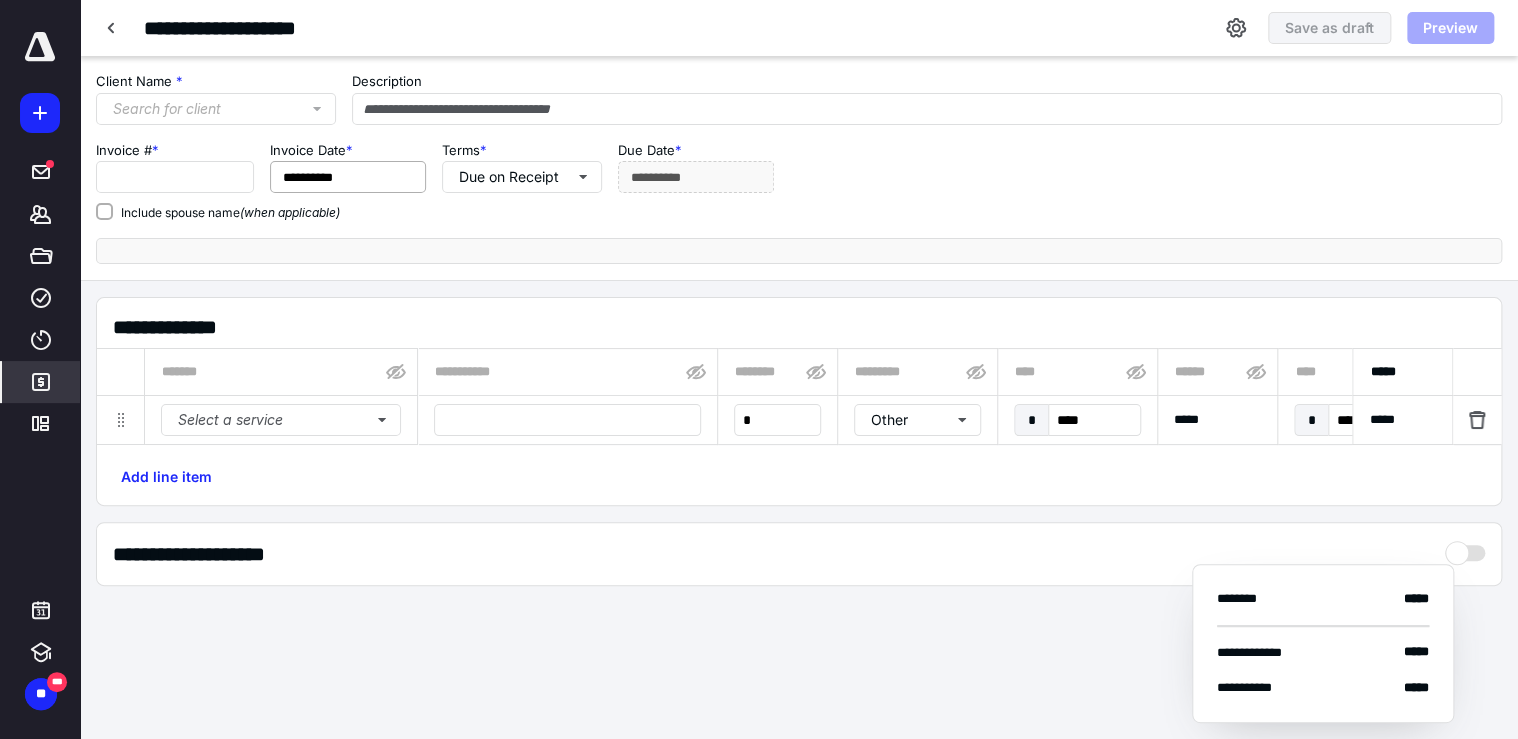type on "**********" 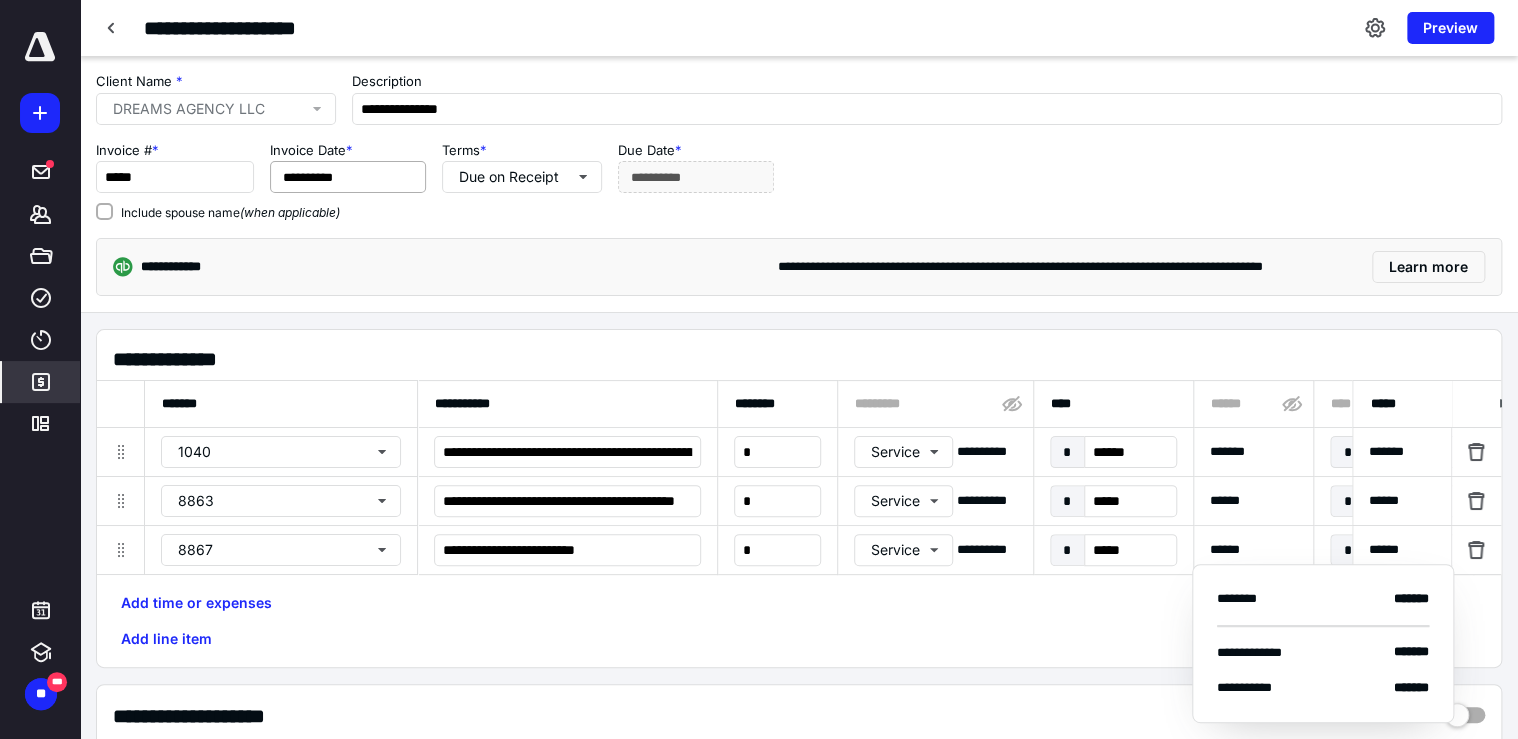 type on "**********" 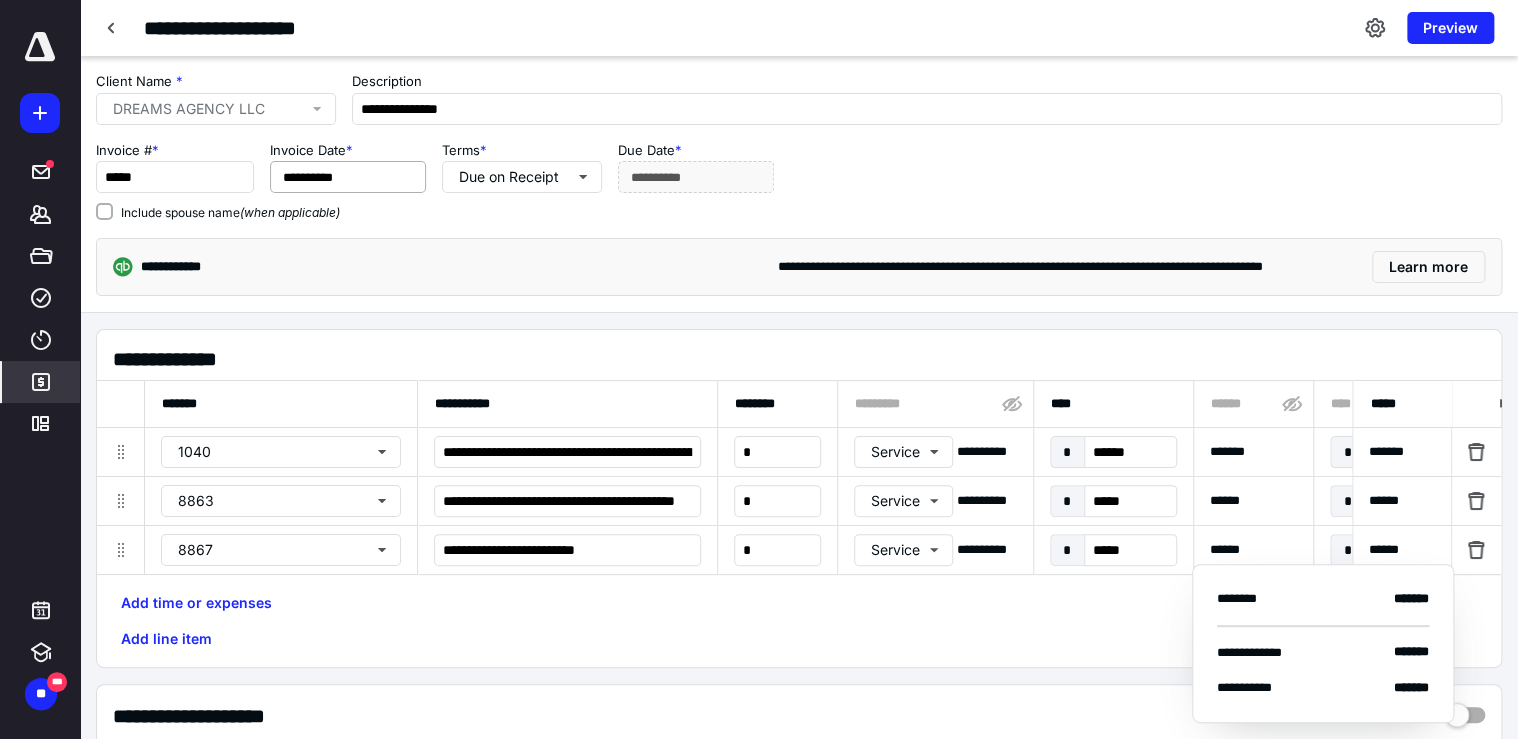 type on "**********" 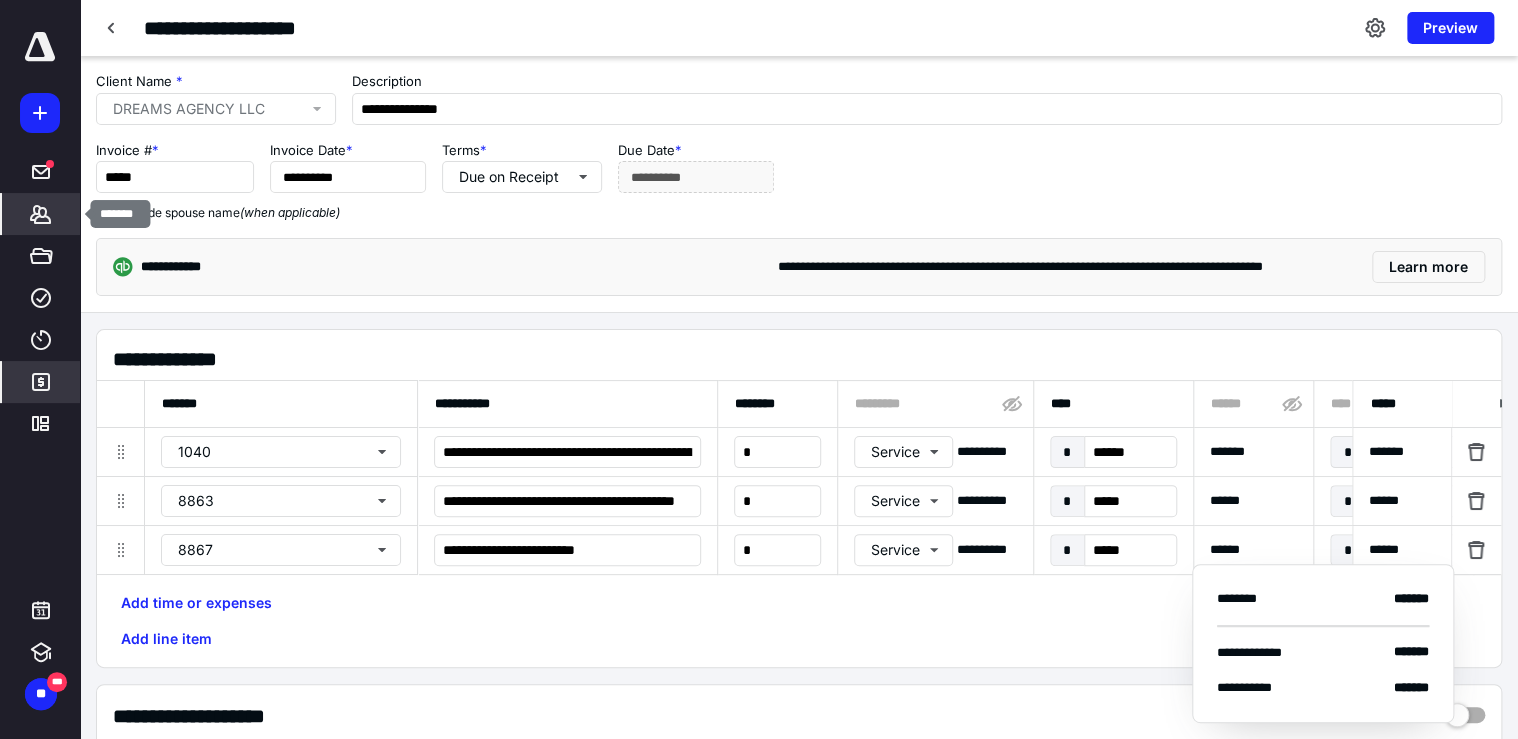 click 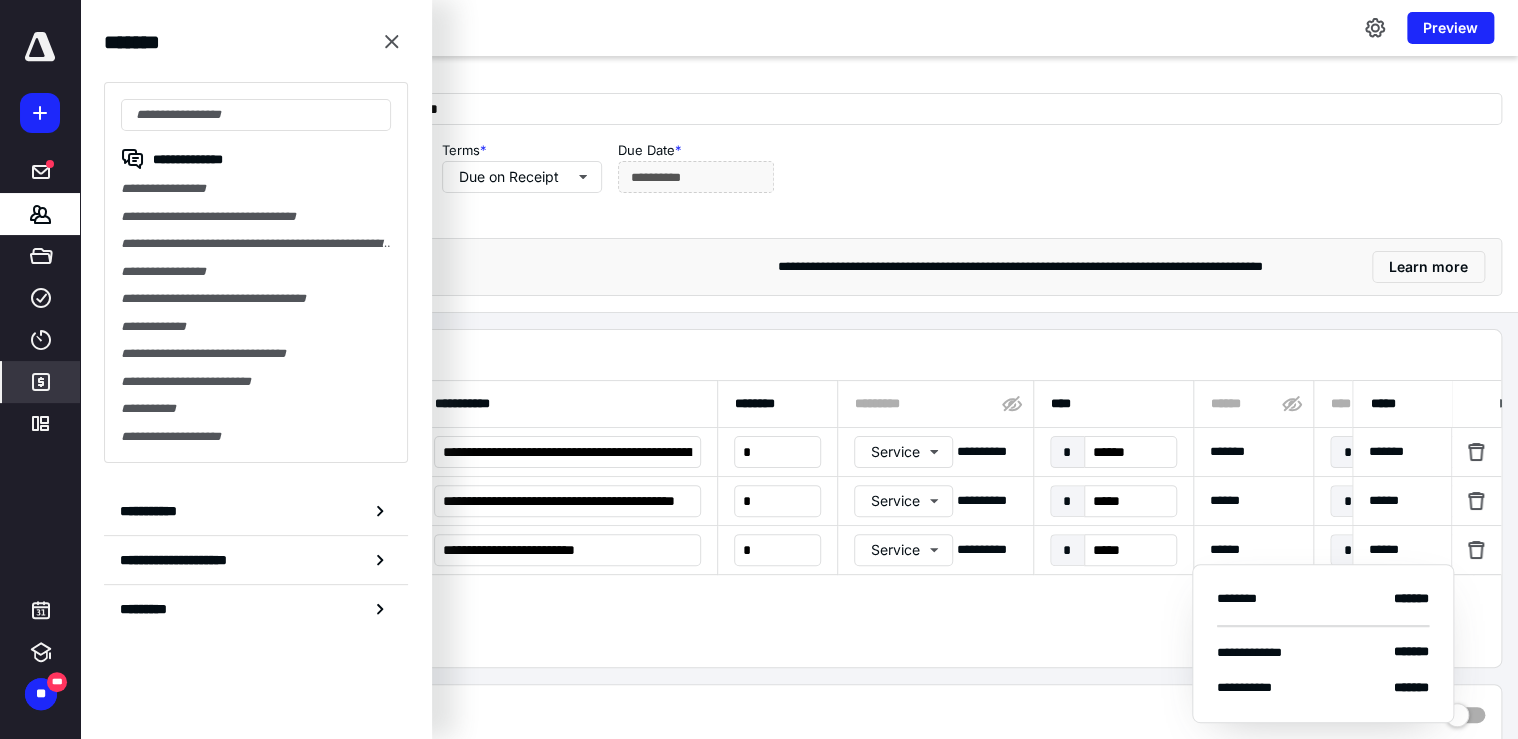 drag, startPoint x: 892, startPoint y: 212, endPoint x: 903, endPoint y: 219, distance: 13.038404 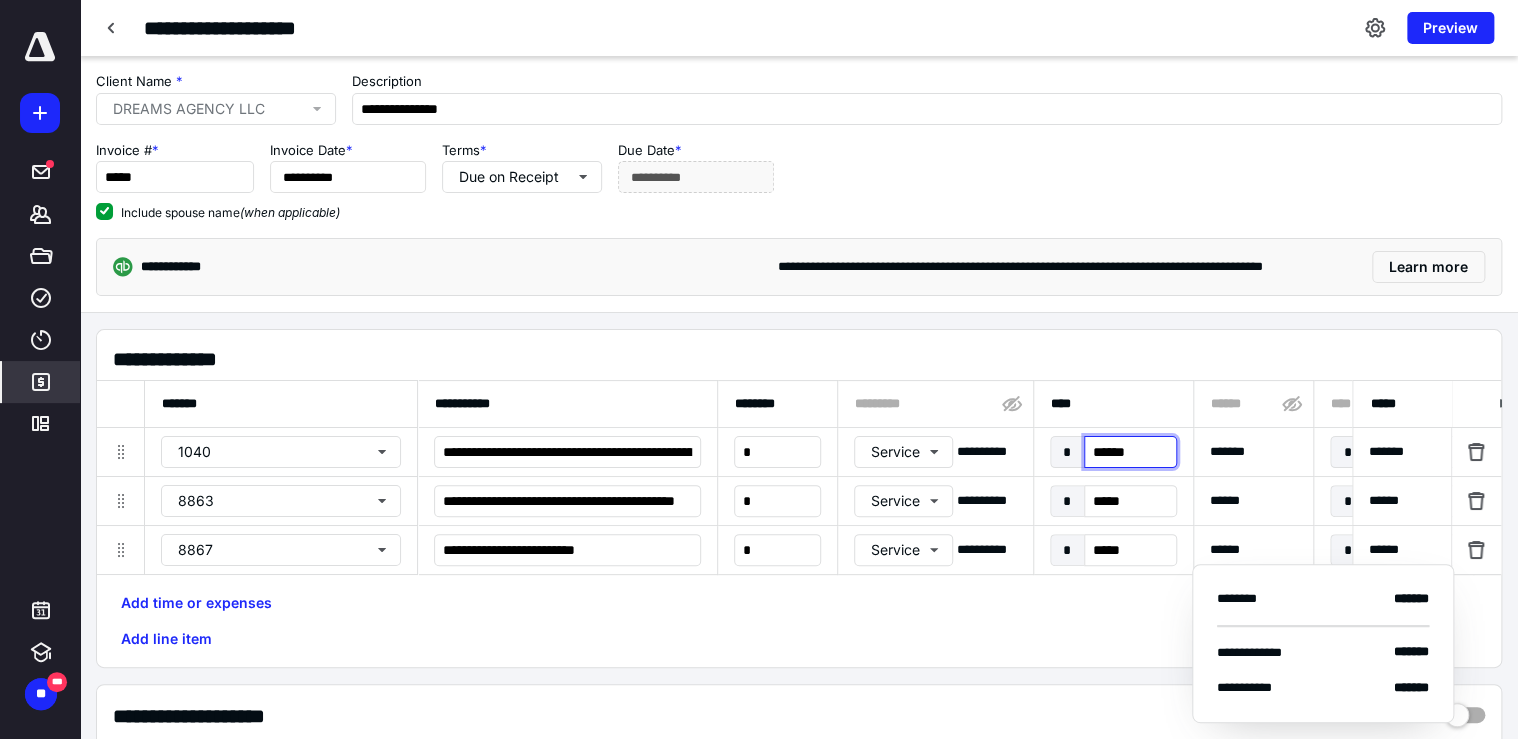 click on "******" at bounding box center [1130, 452] 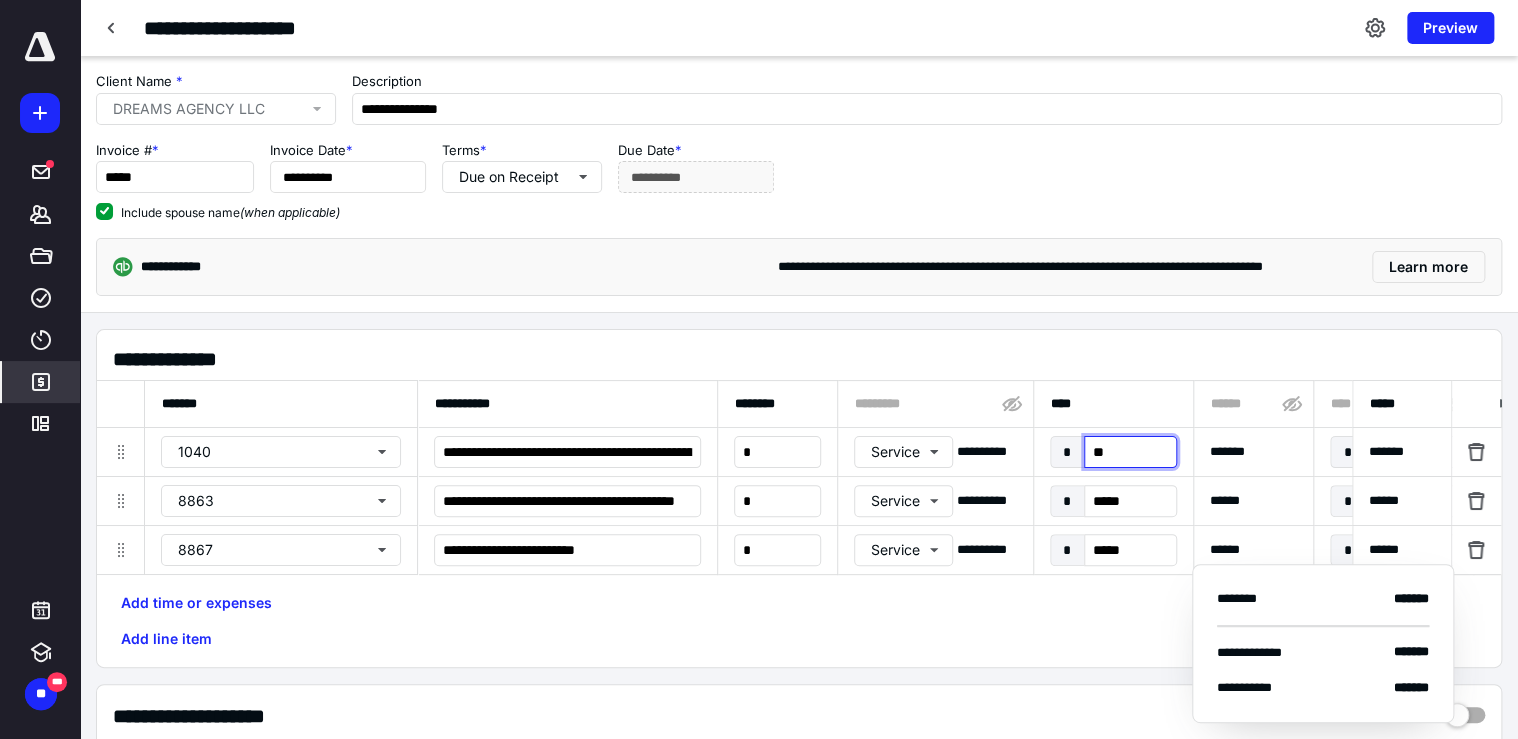type on "***" 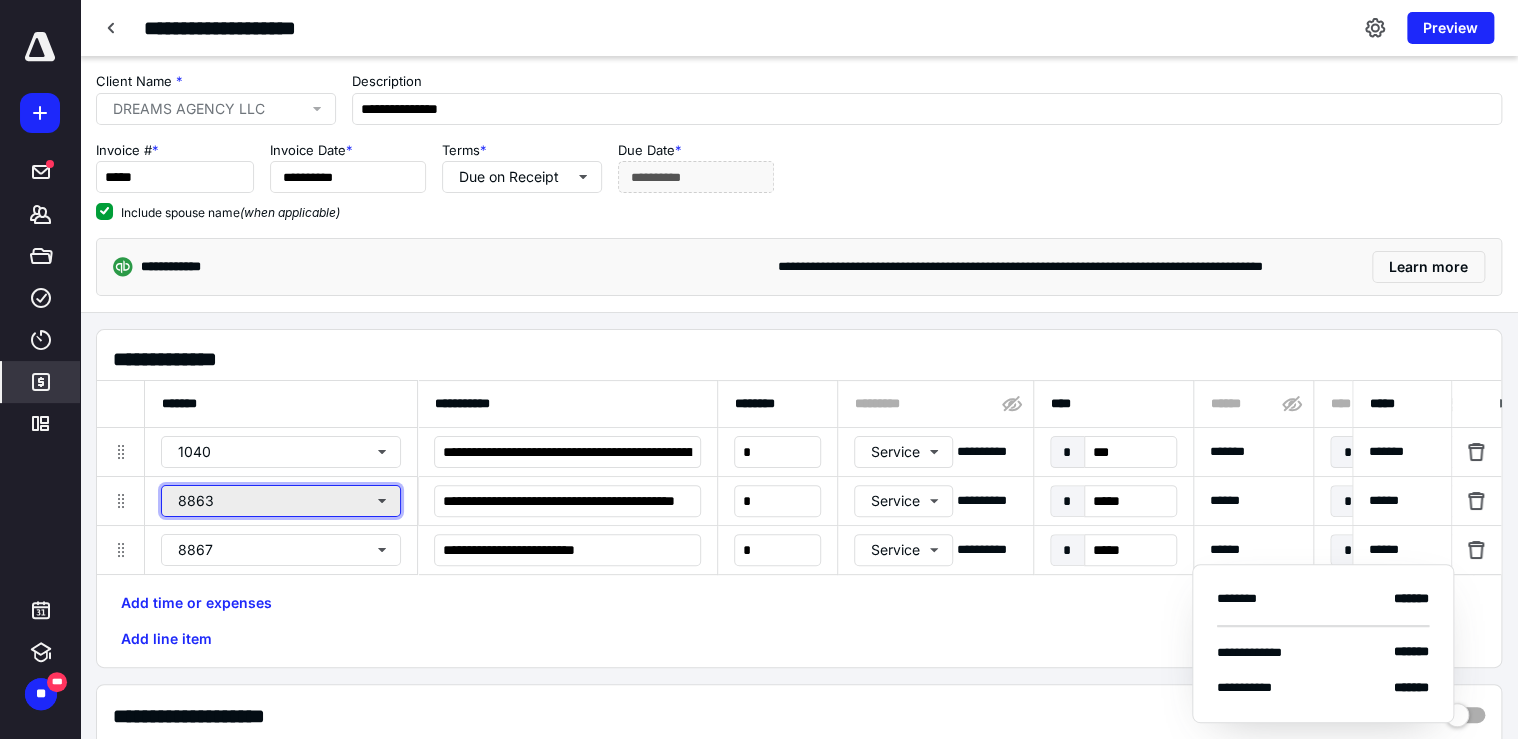 type on "**********" 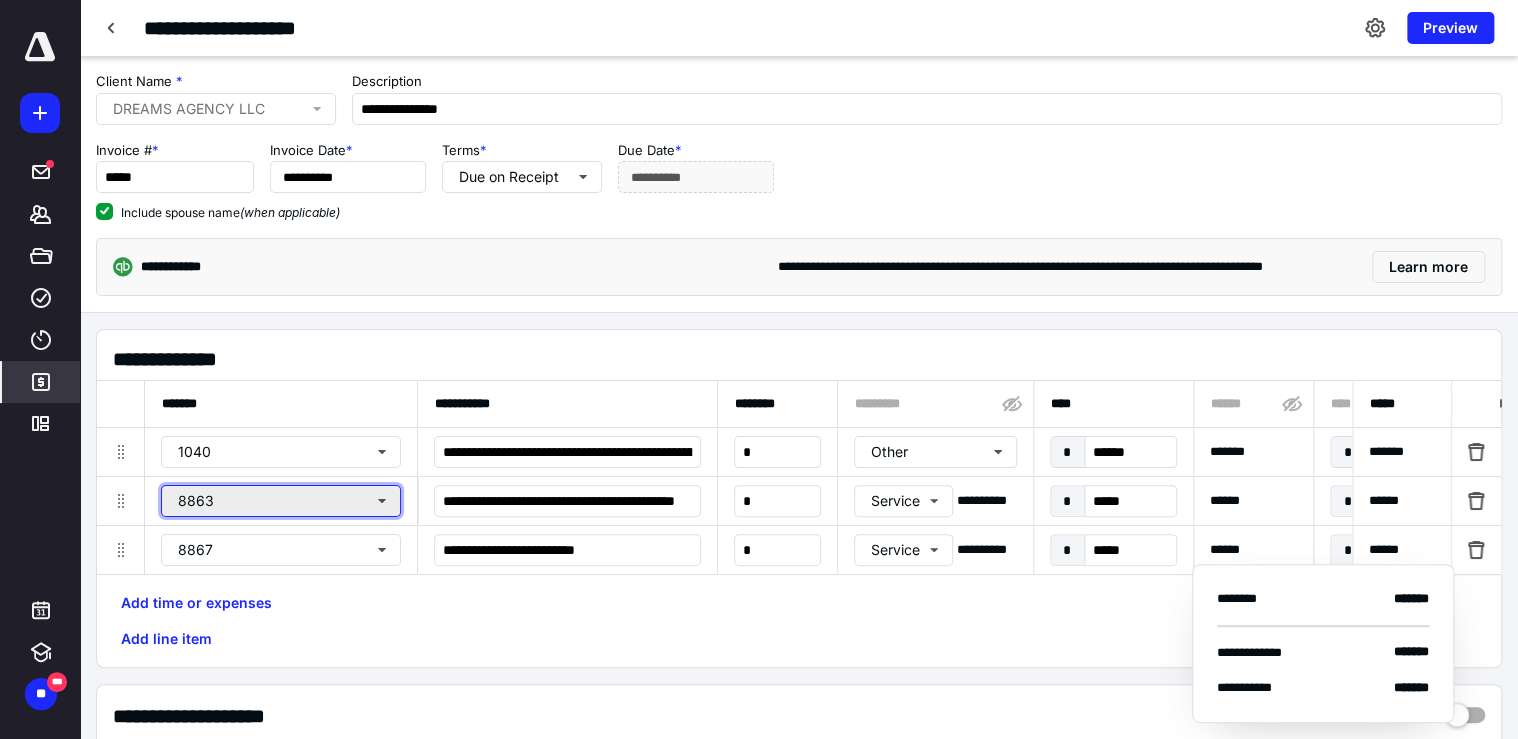 click on "8863" at bounding box center [281, 501] 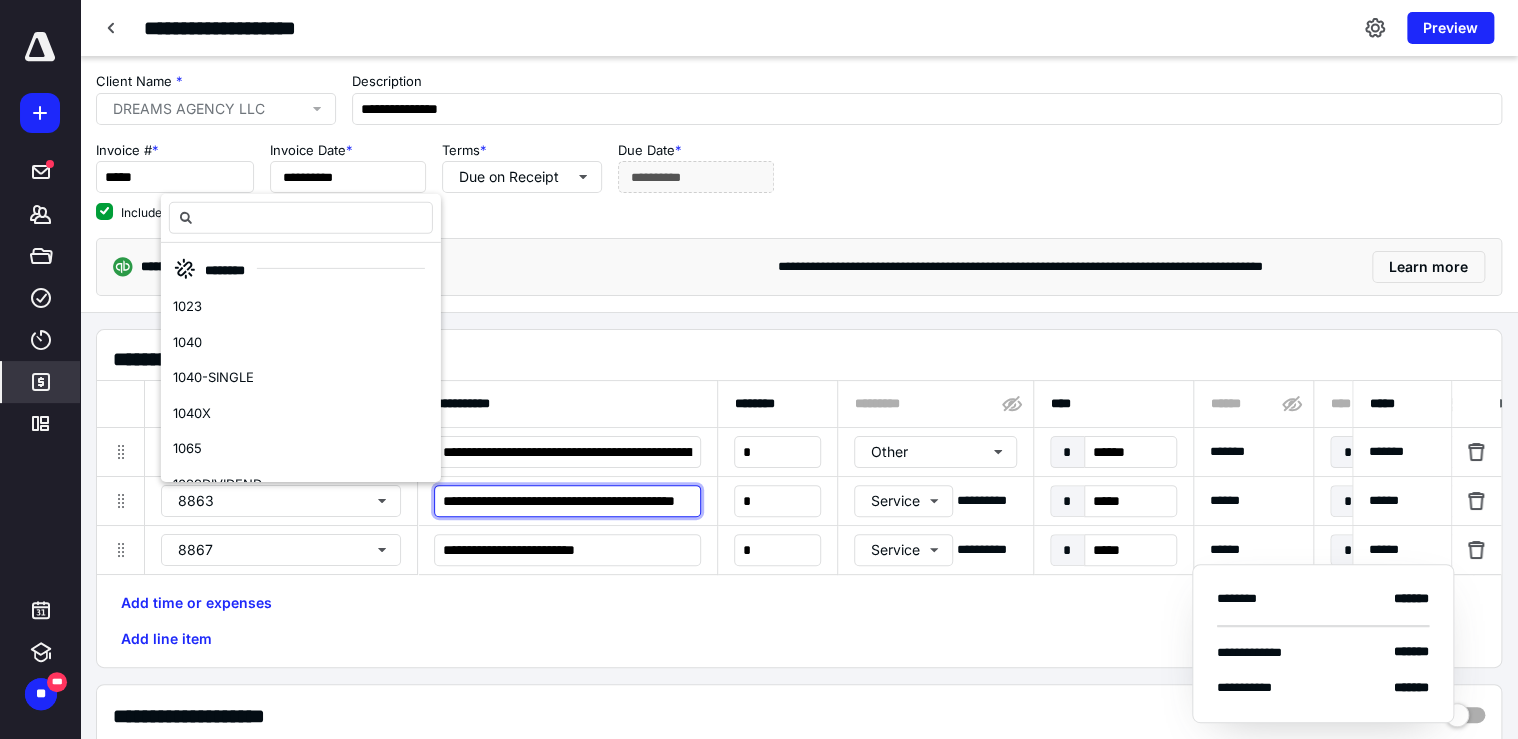 click on "**********" at bounding box center (567, 501) 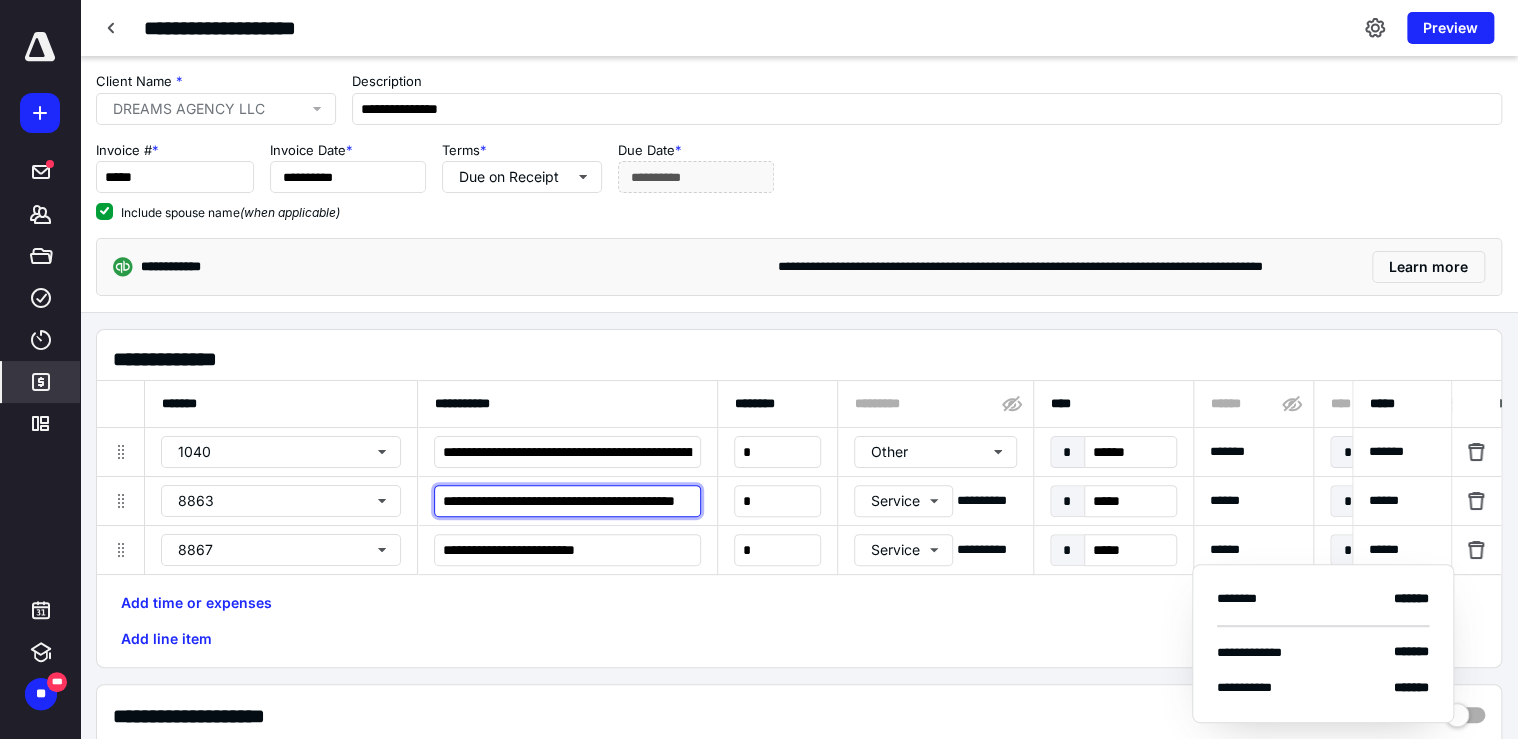 drag, startPoint x: 438, startPoint y: 490, endPoint x: 1181, endPoint y: 600, distance: 751.0985 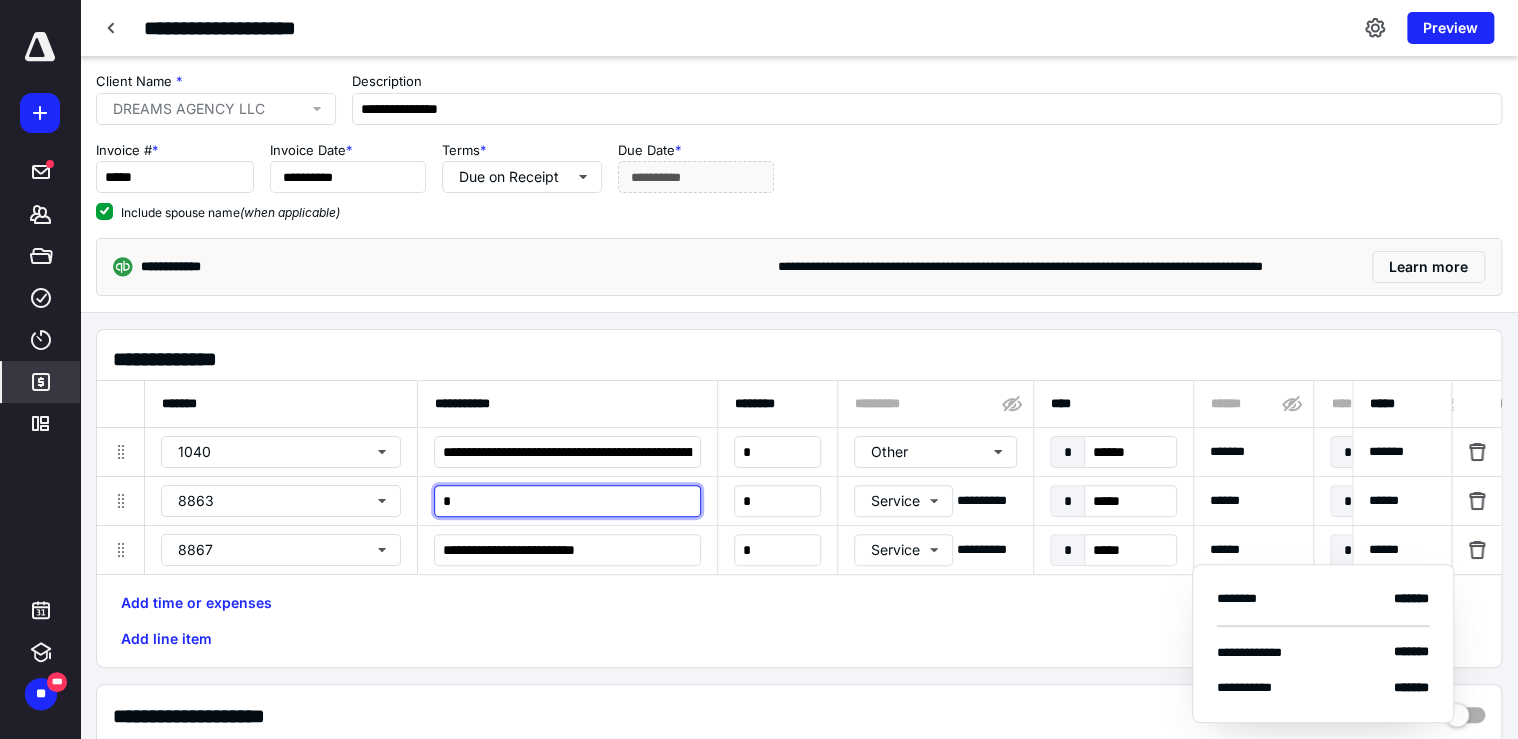 scroll, scrollTop: 0, scrollLeft: 0, axis: both 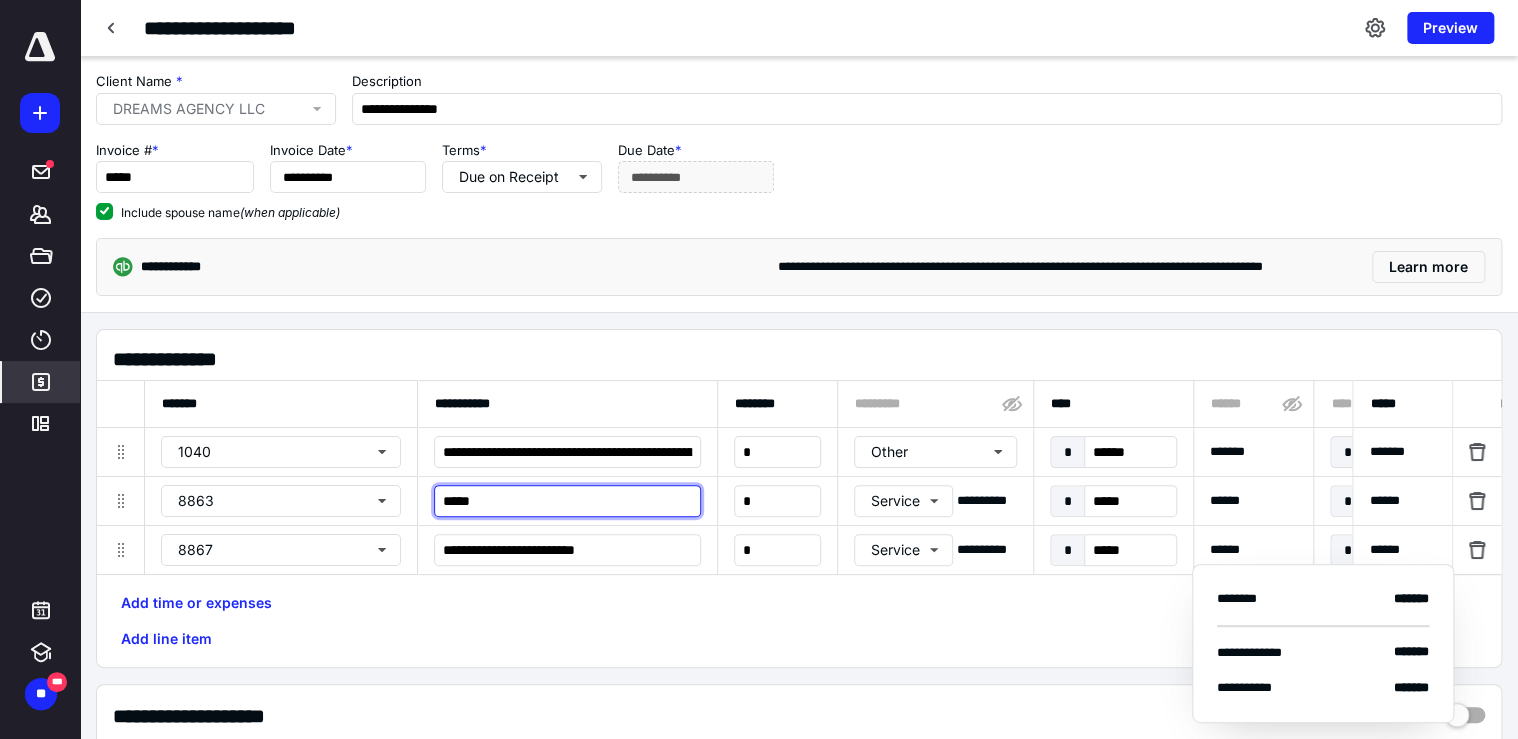 type on "*****" 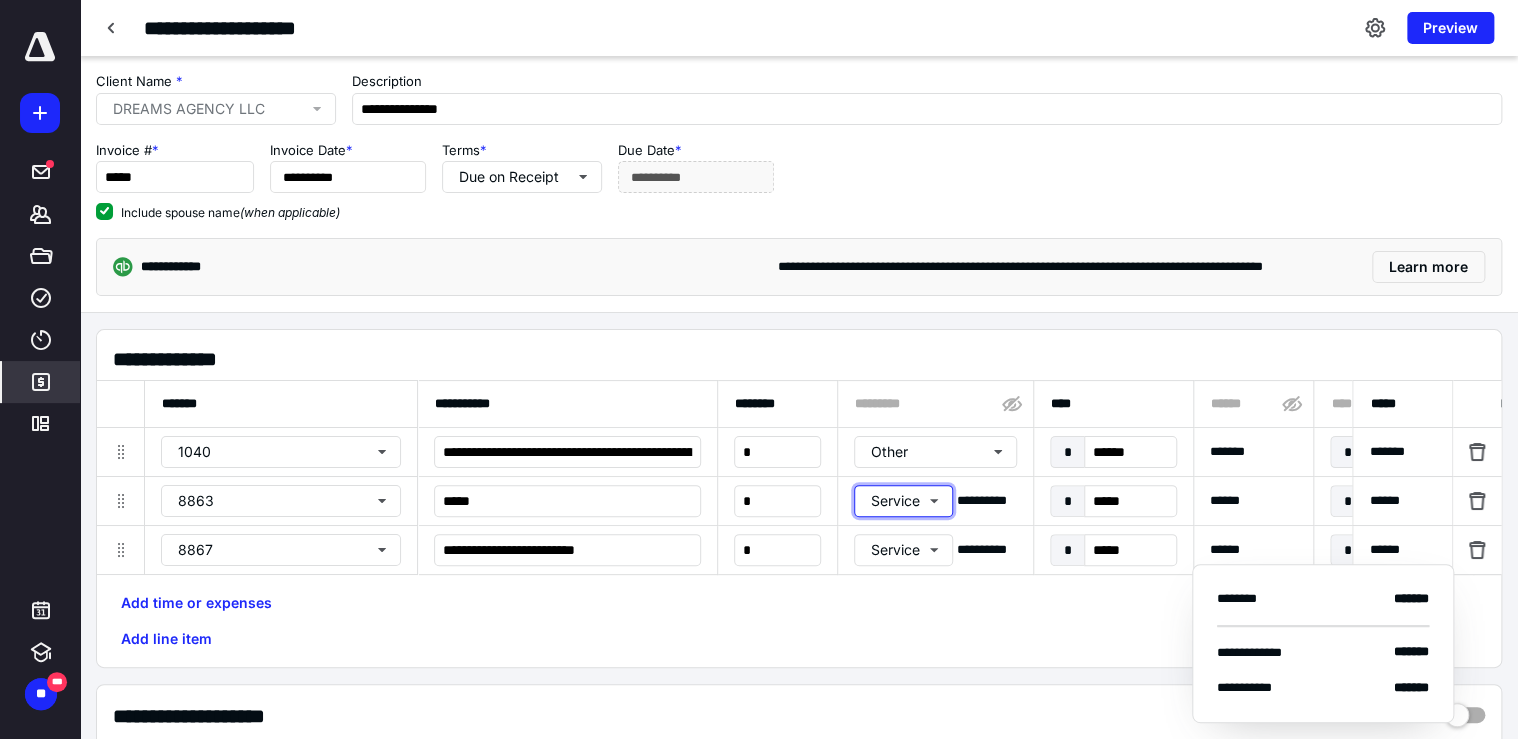 type on "**********" 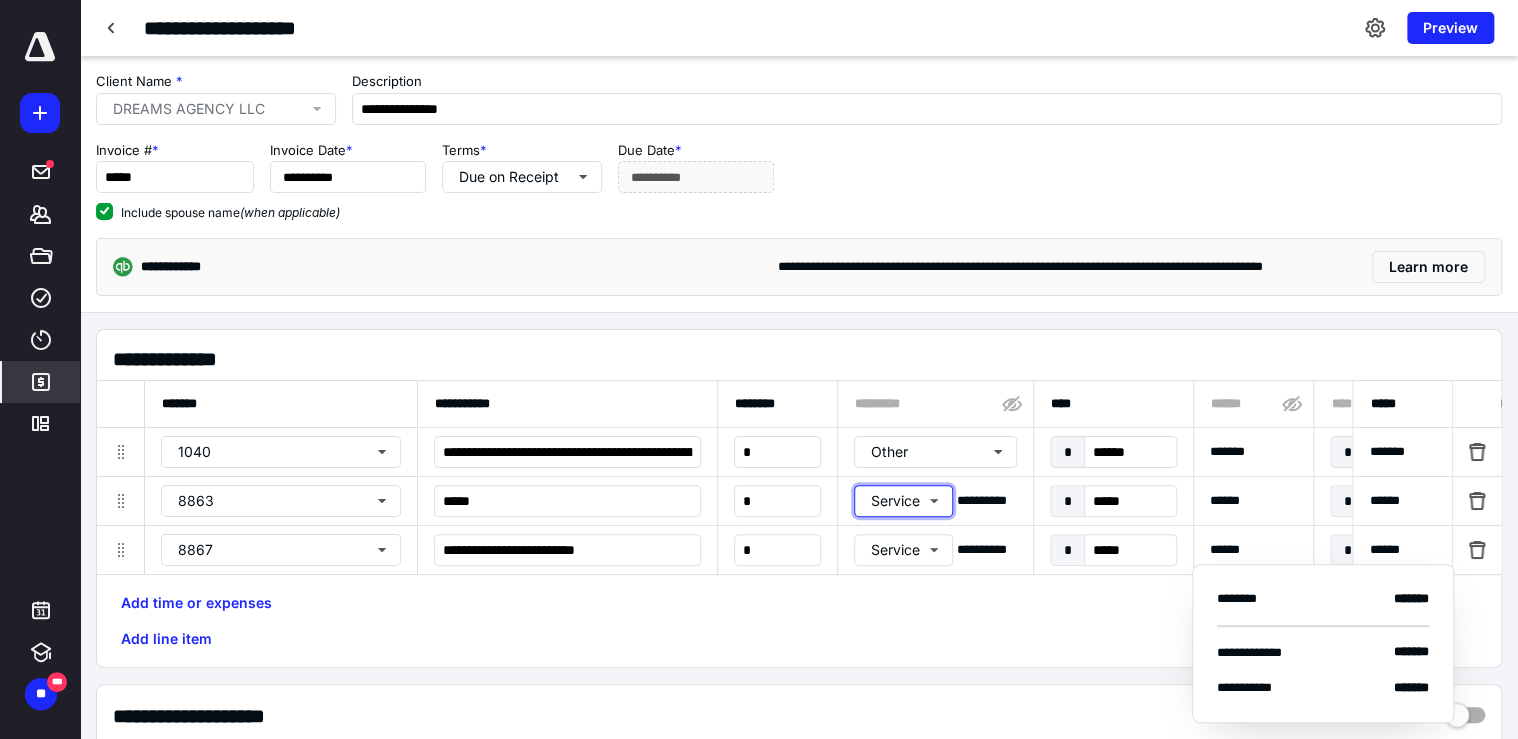 type 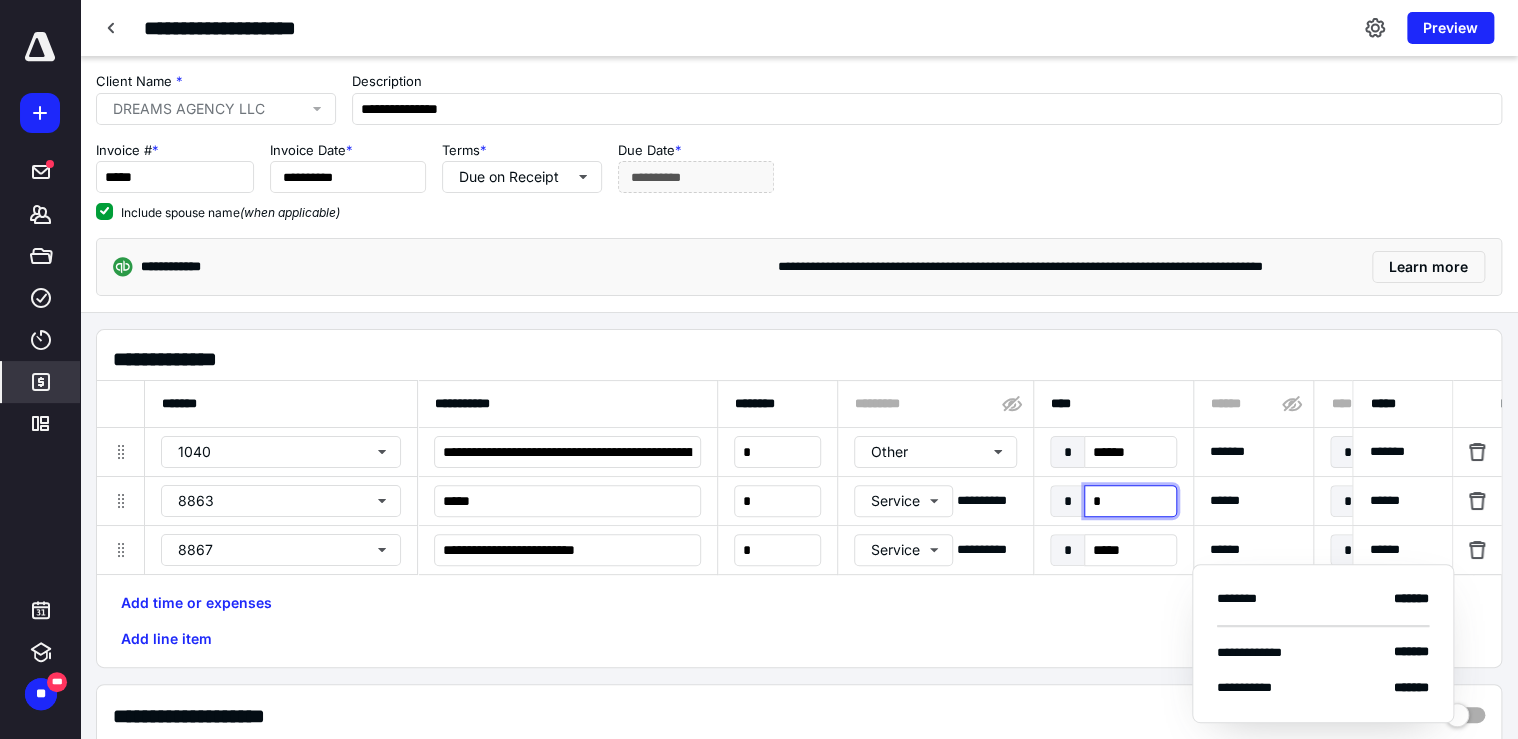 type on "**" 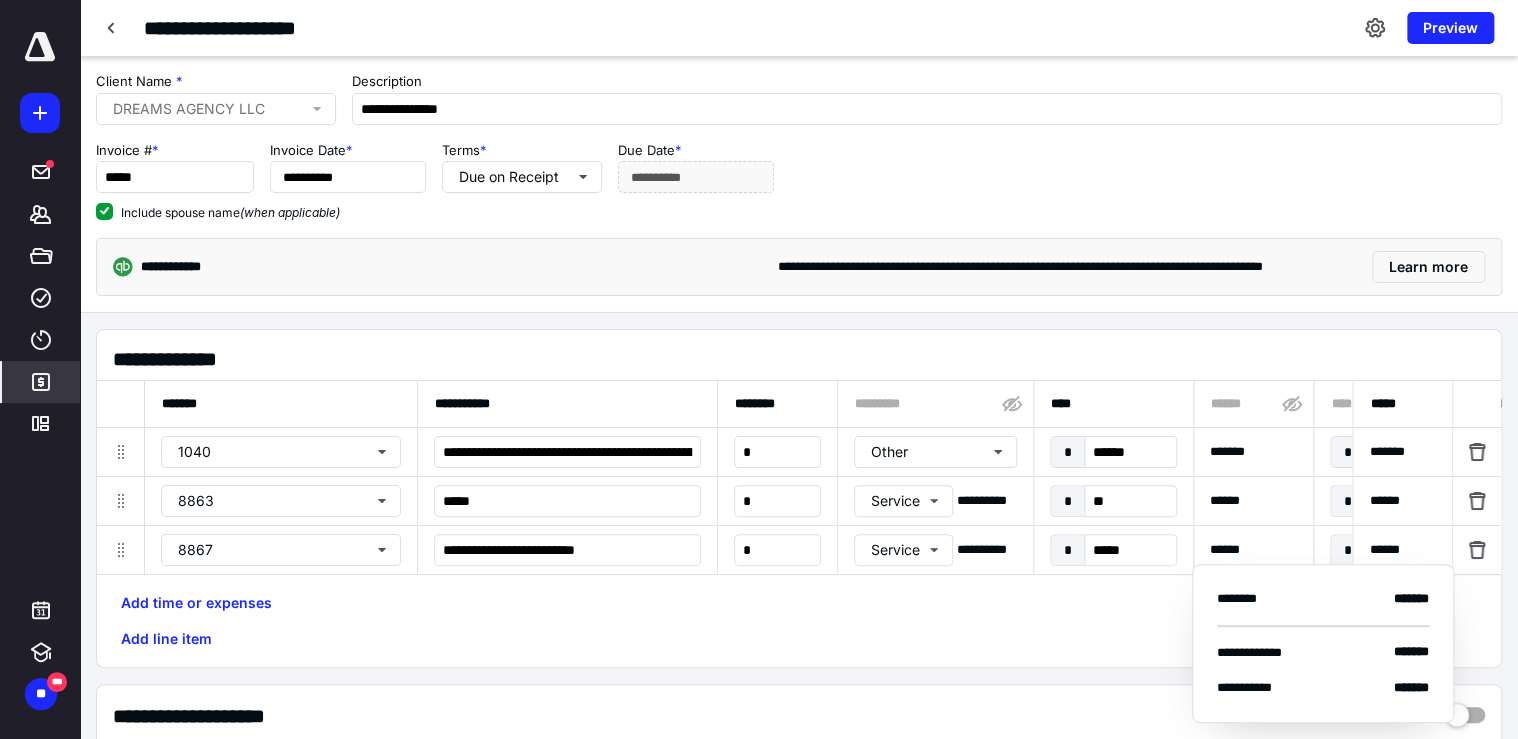 scroll, scrollTop: 0, scrollLeft: 1081, axis: horizontal 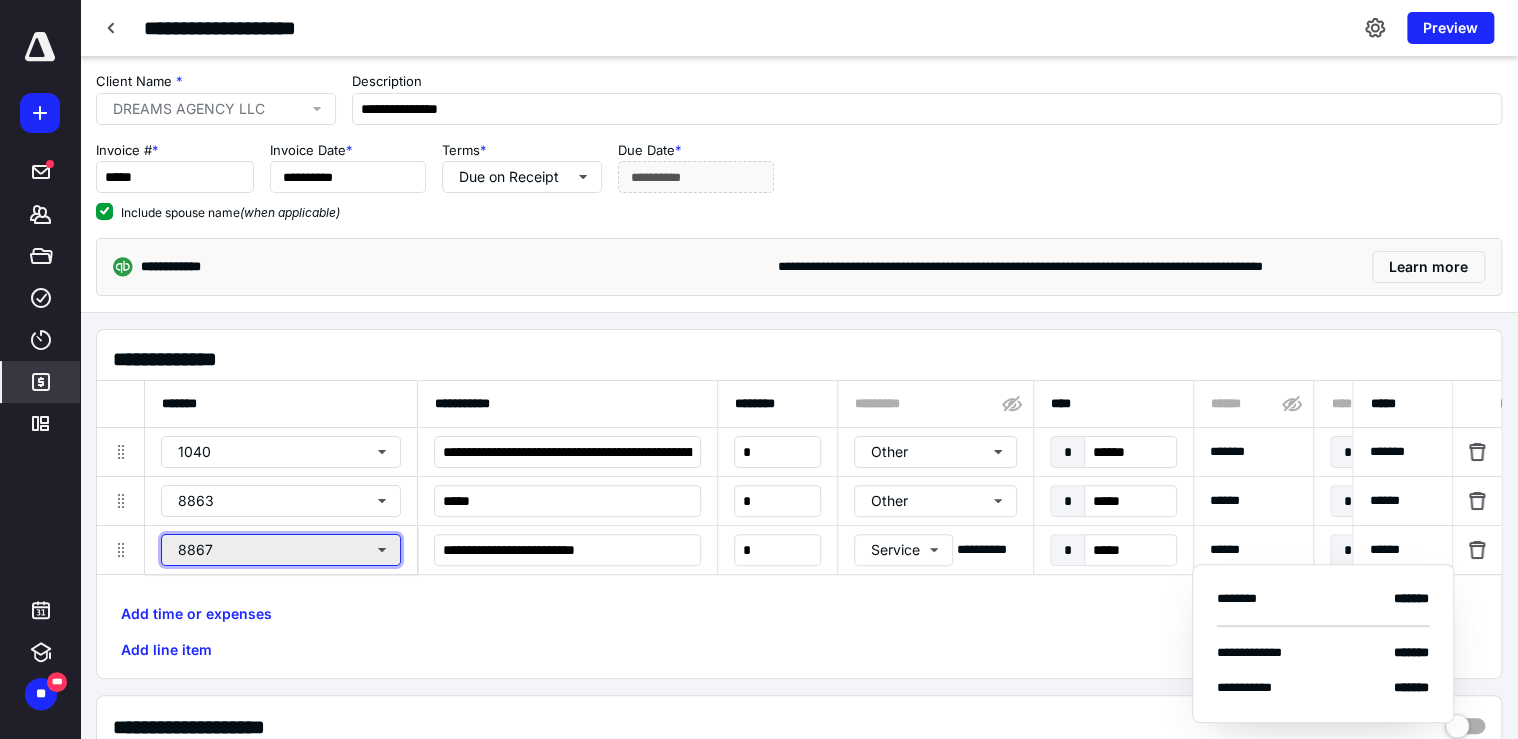 type on "**********" 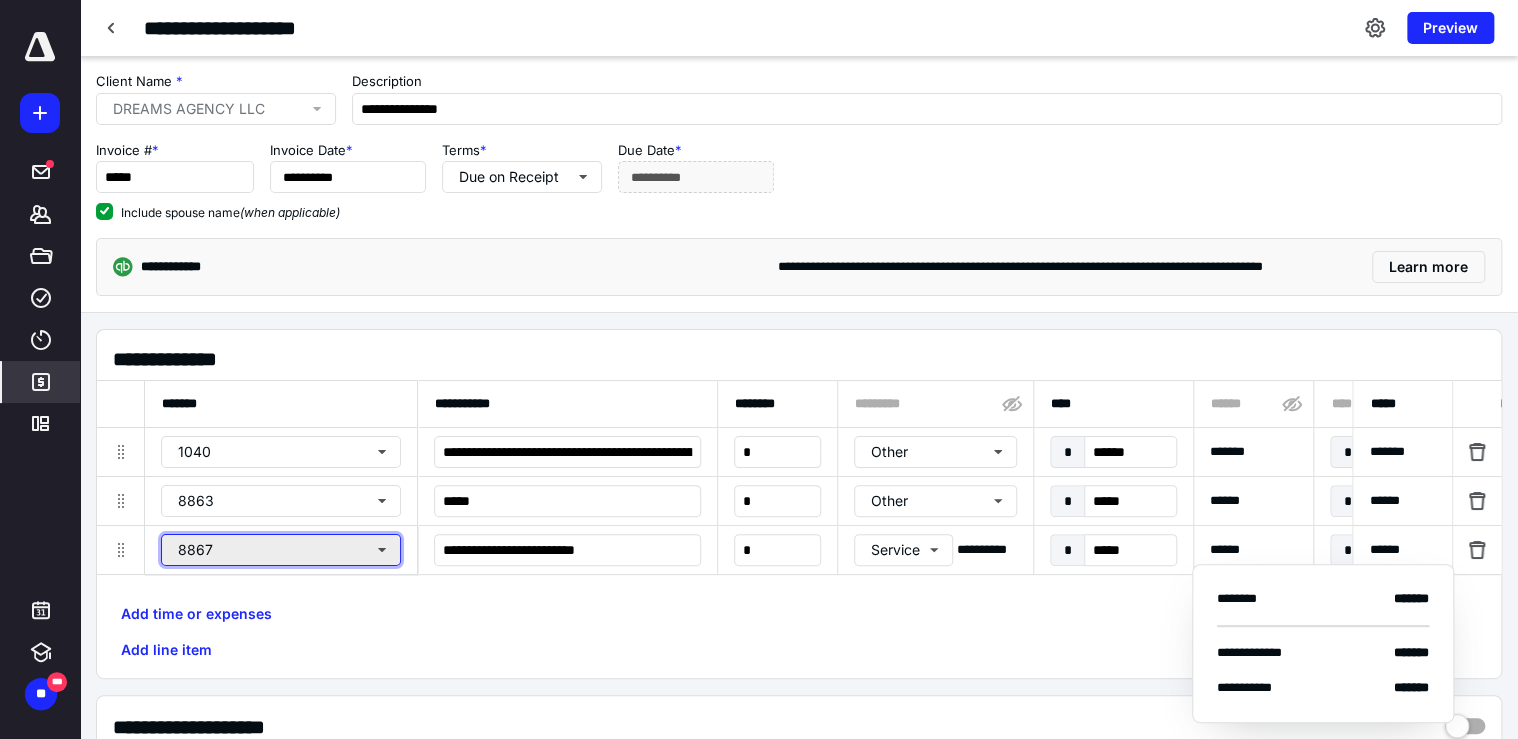 click on "8867" at bounding box center (281, 550) 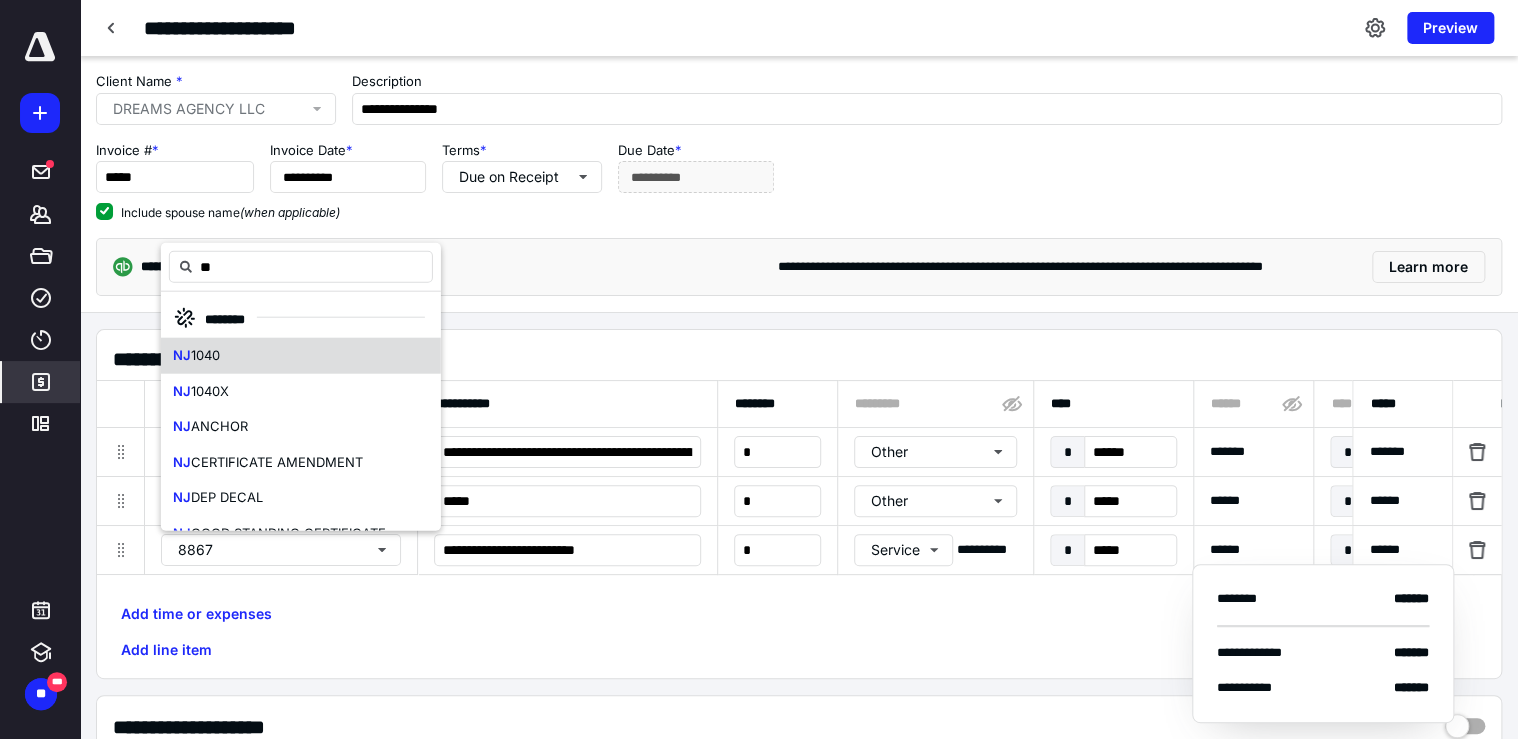 click on "NJ  1040" at bounding box center (301, 356) 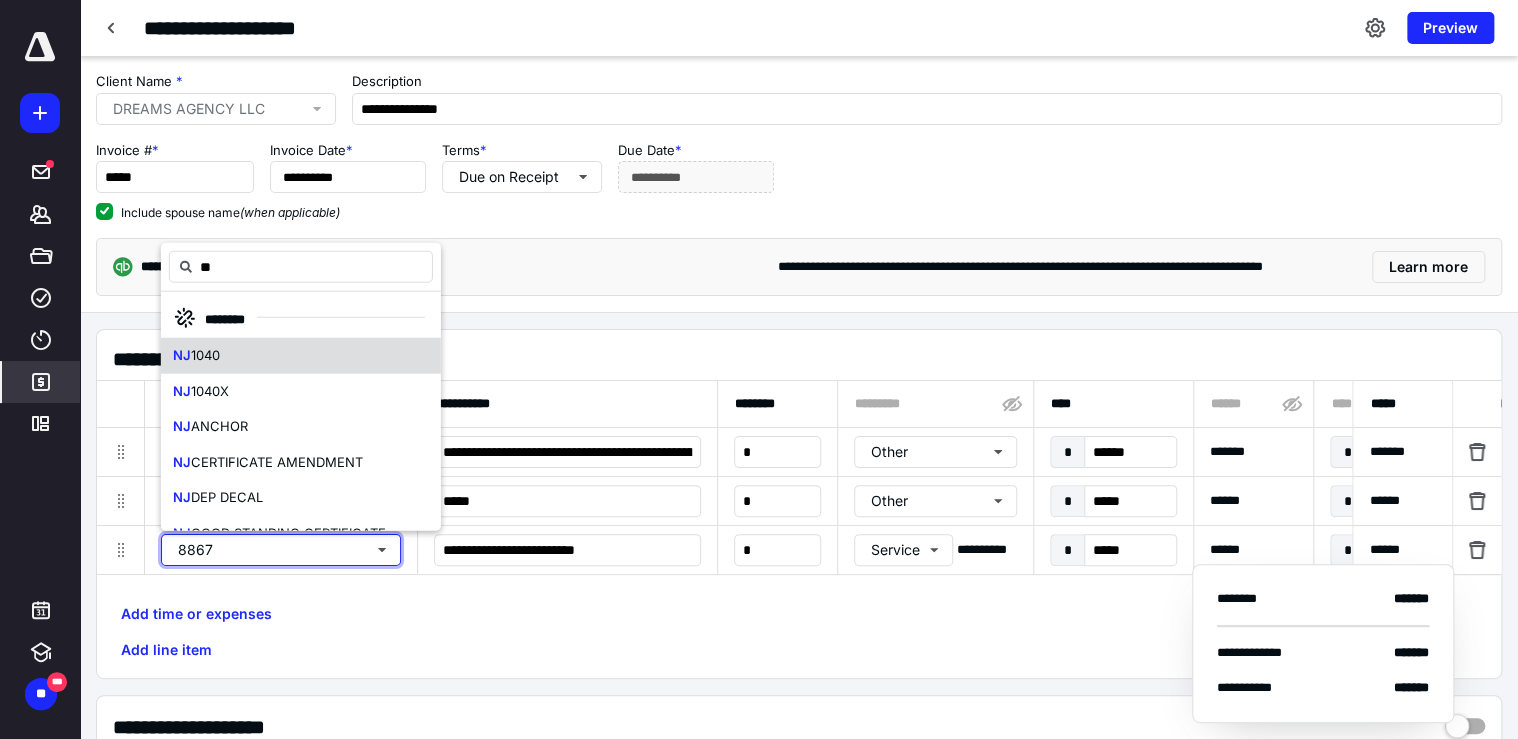 type 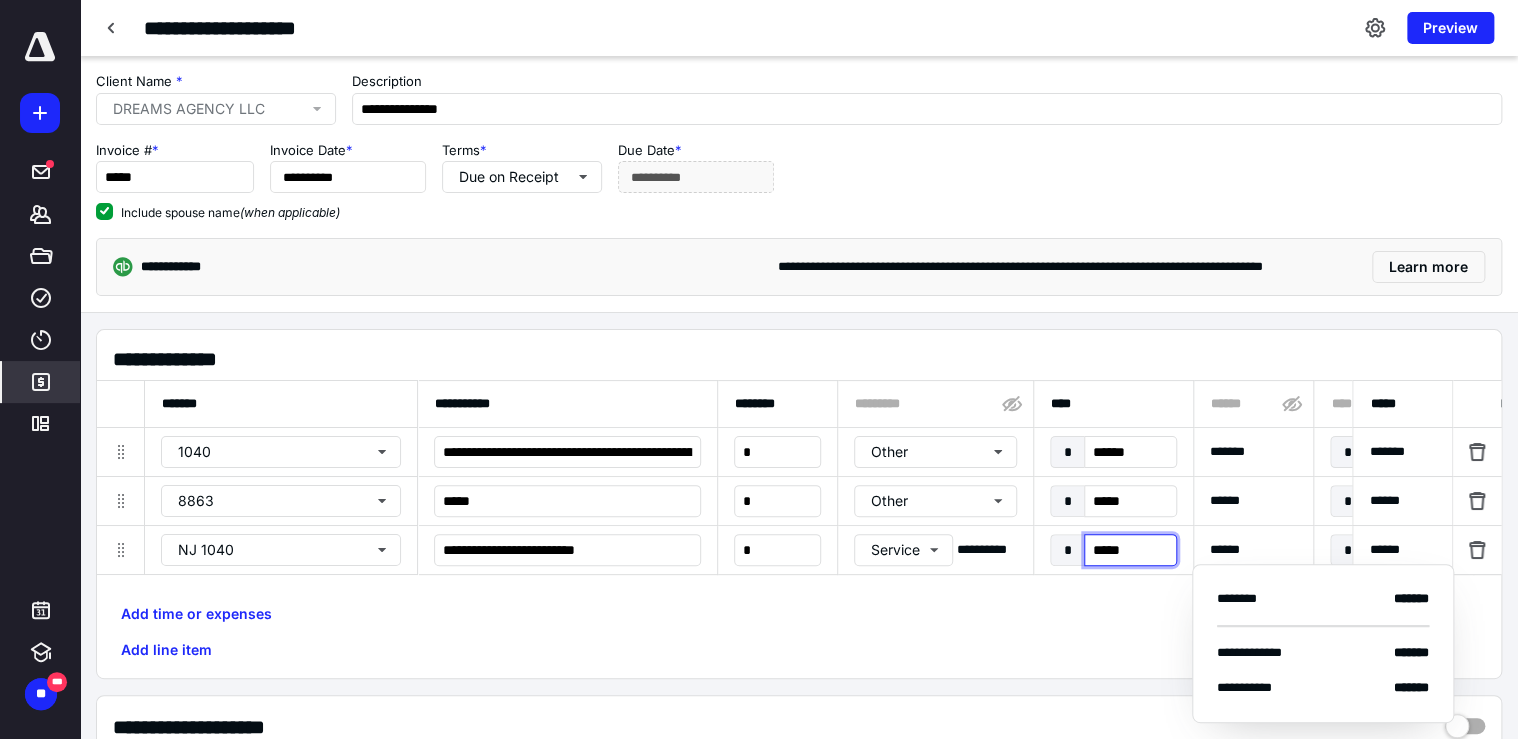 click on "*****" at bounding box center [1130, 550] 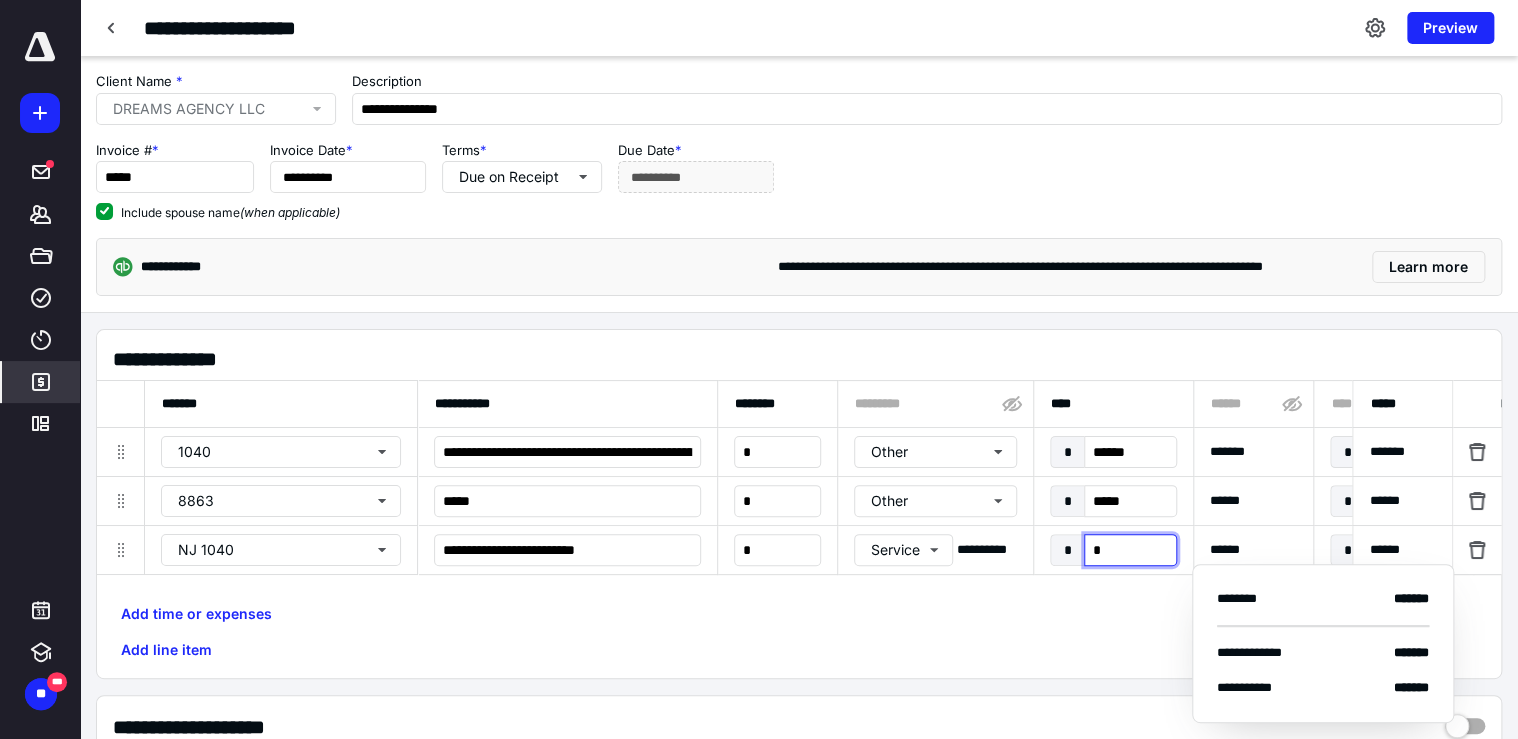 type on "**" 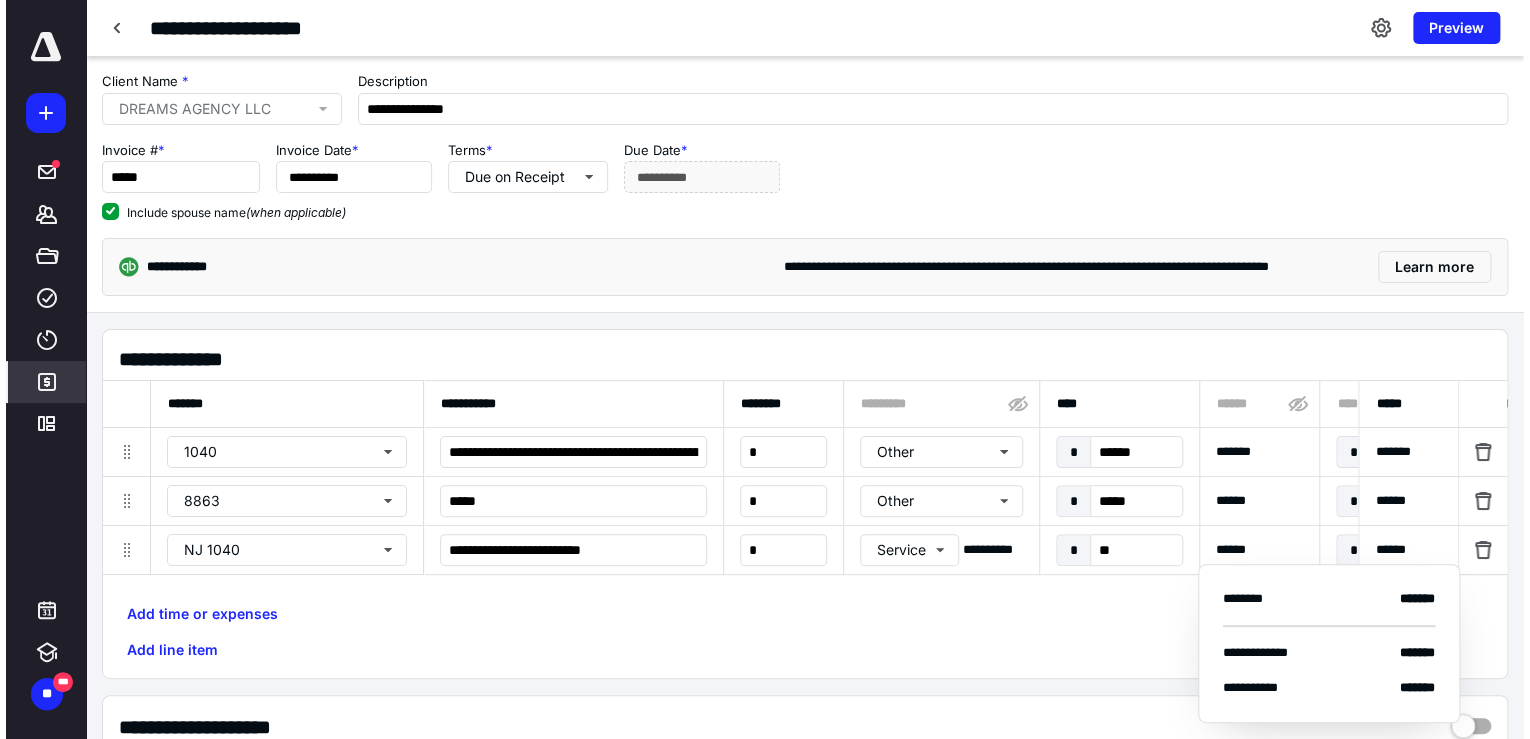 scroll, scrollTop: 0, scrollLeft: 1044, axis: horizontal 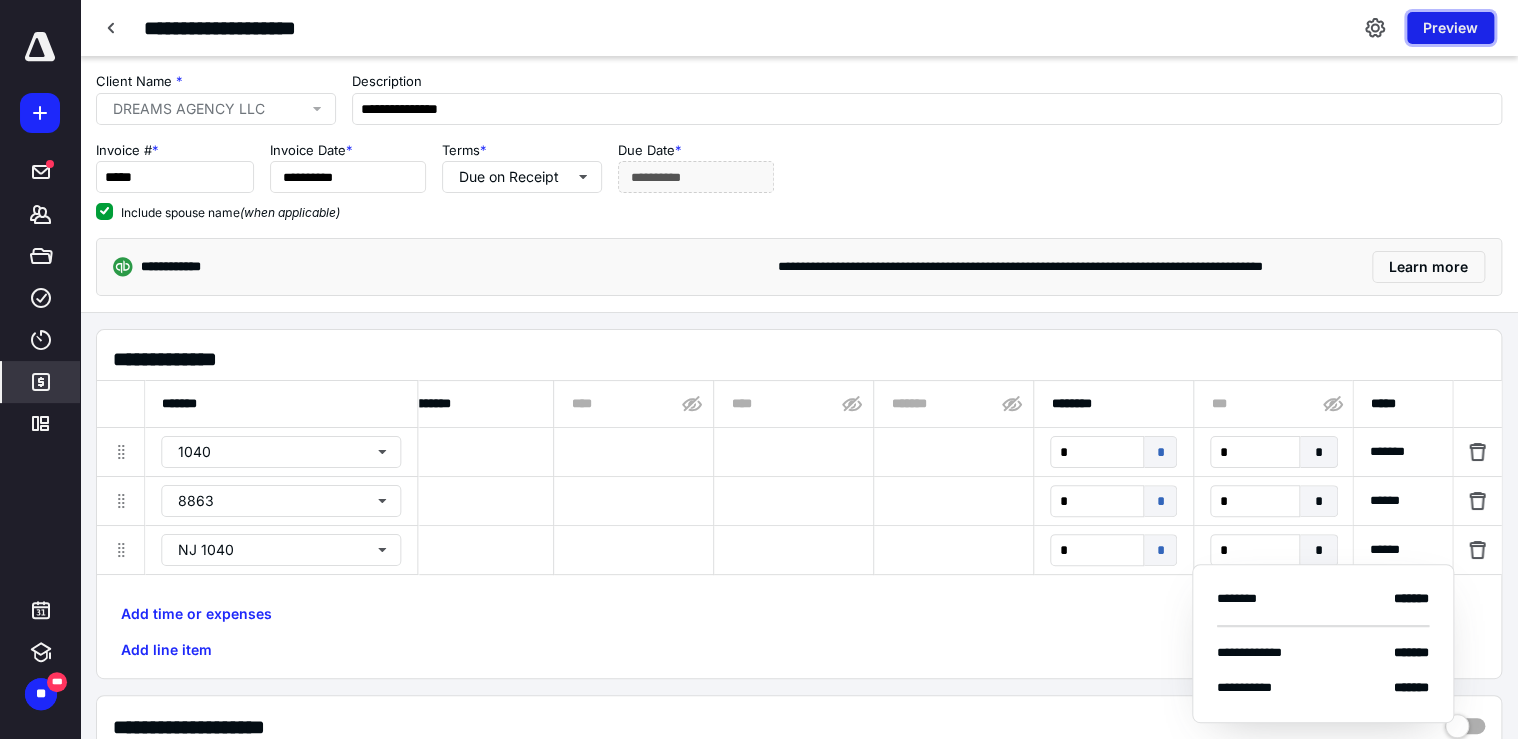 click on "Preview" at bounding box center (1450, 28) 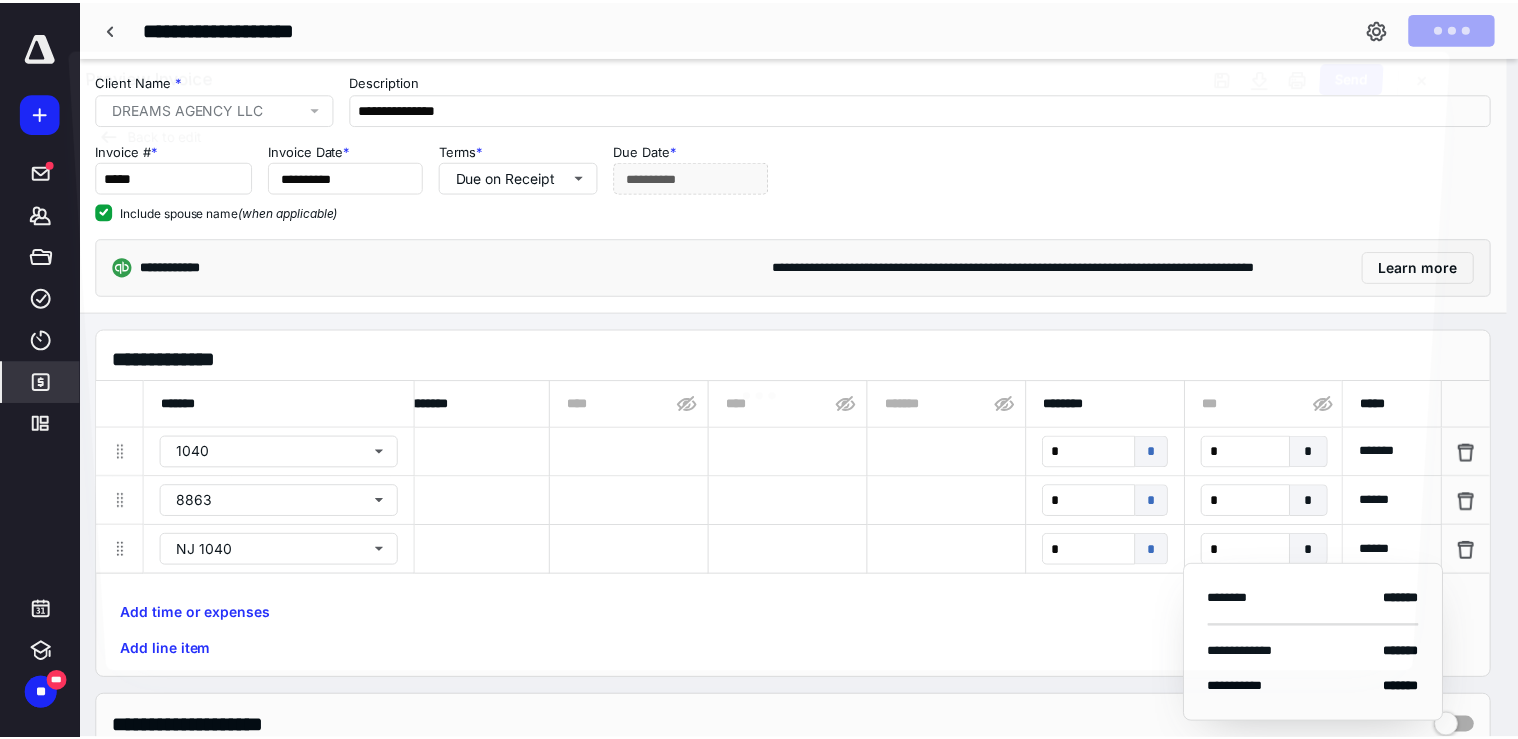 scroll, scrollTop: 0, scrollLeft: 1032, axis: horizontal 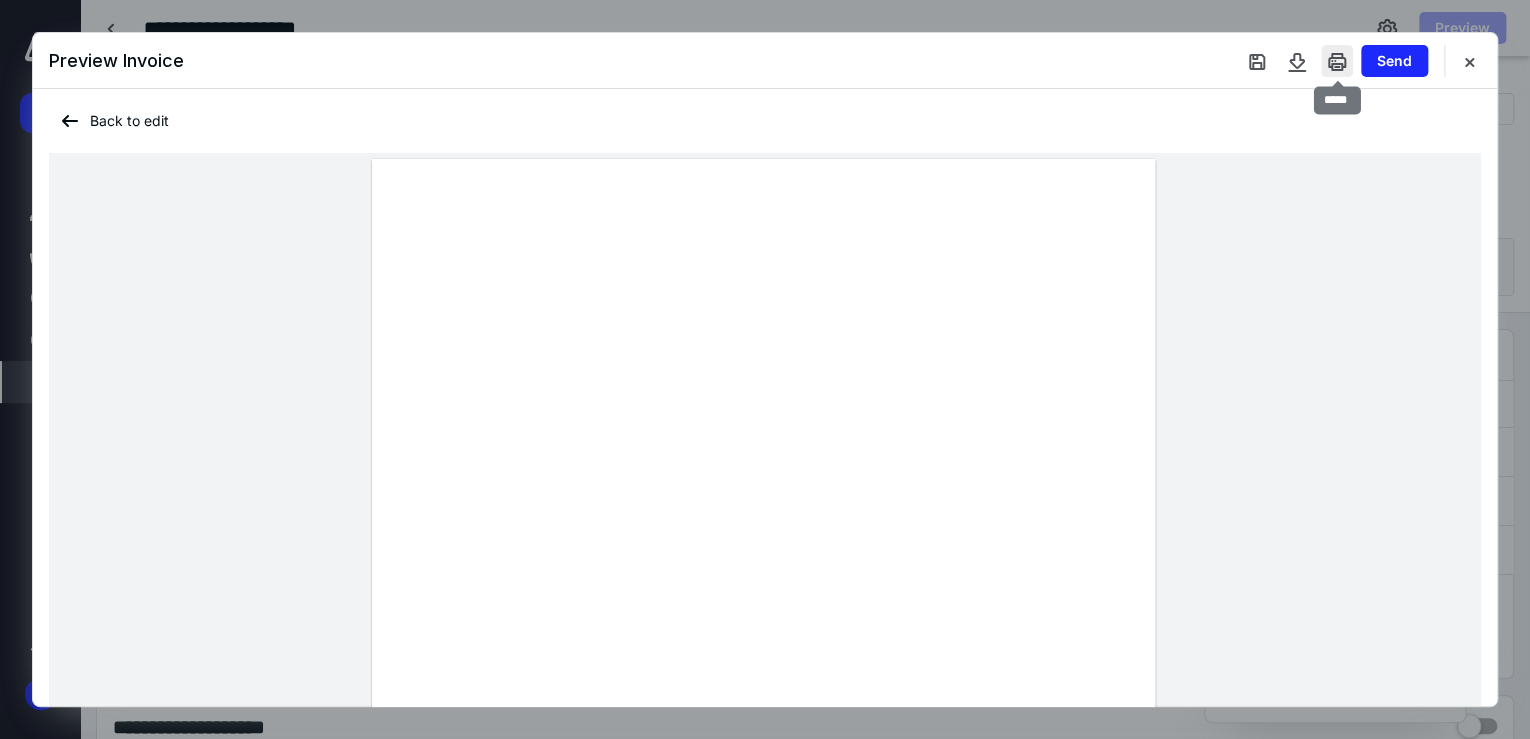 click at bounding box center (1337, 61) 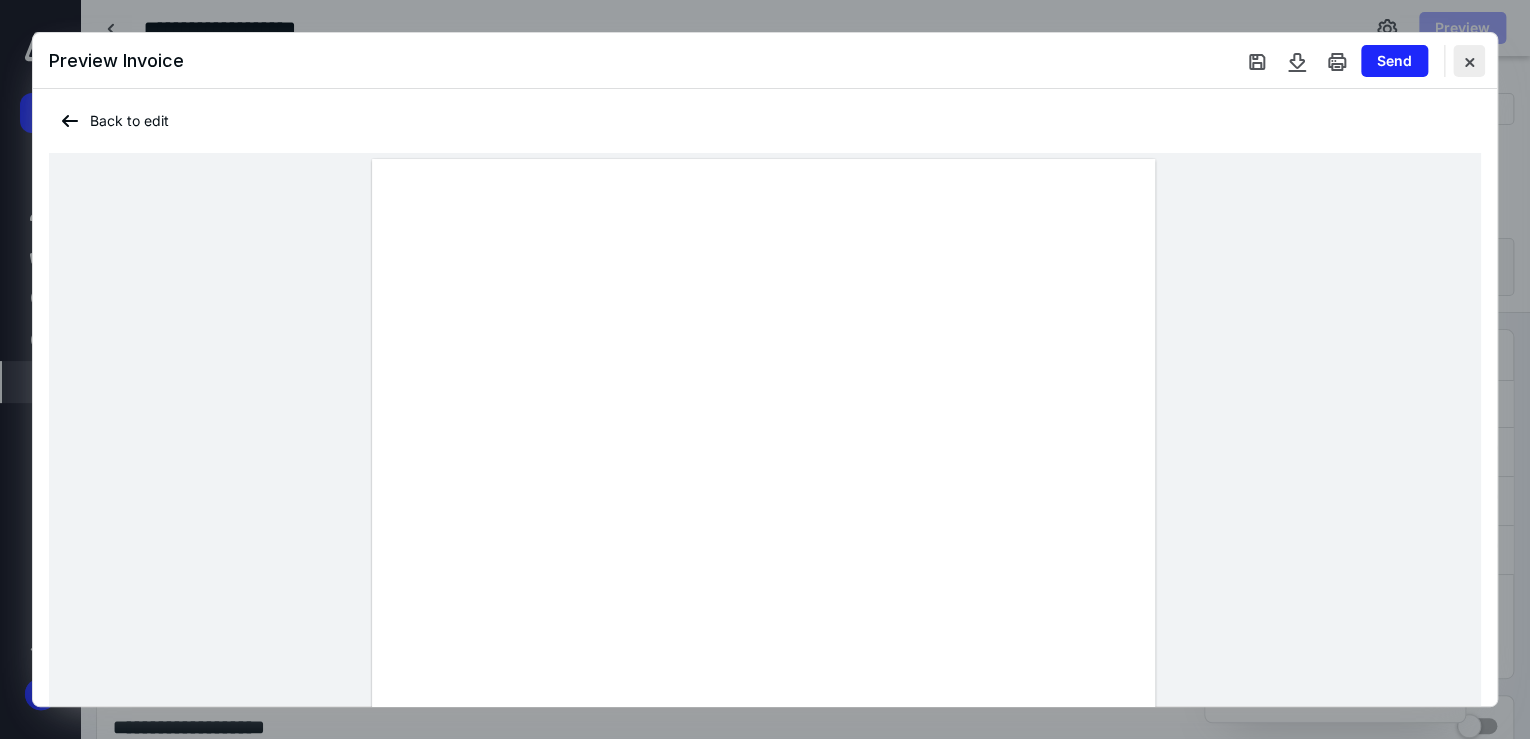 click at bounding box center (1469, 61) 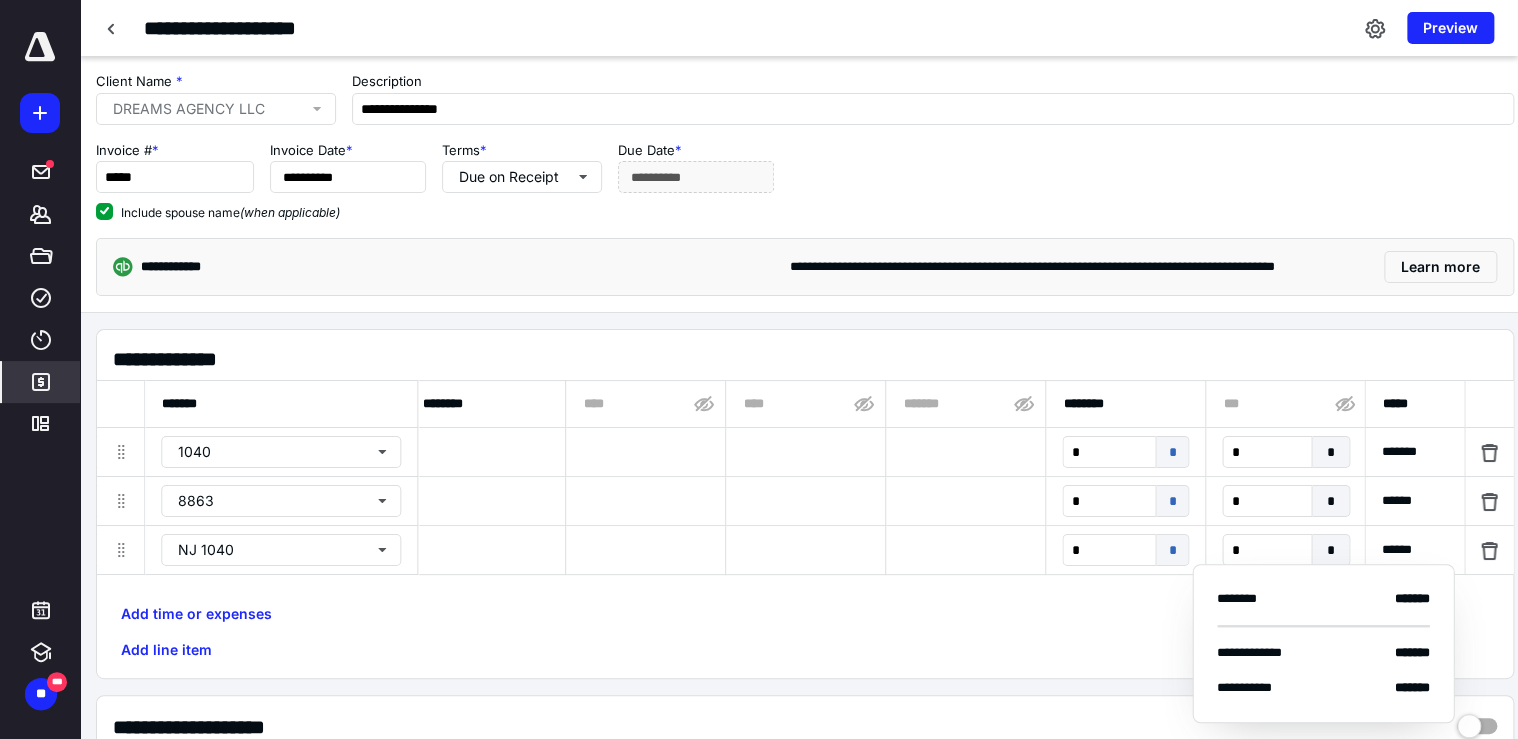 type on "**********" 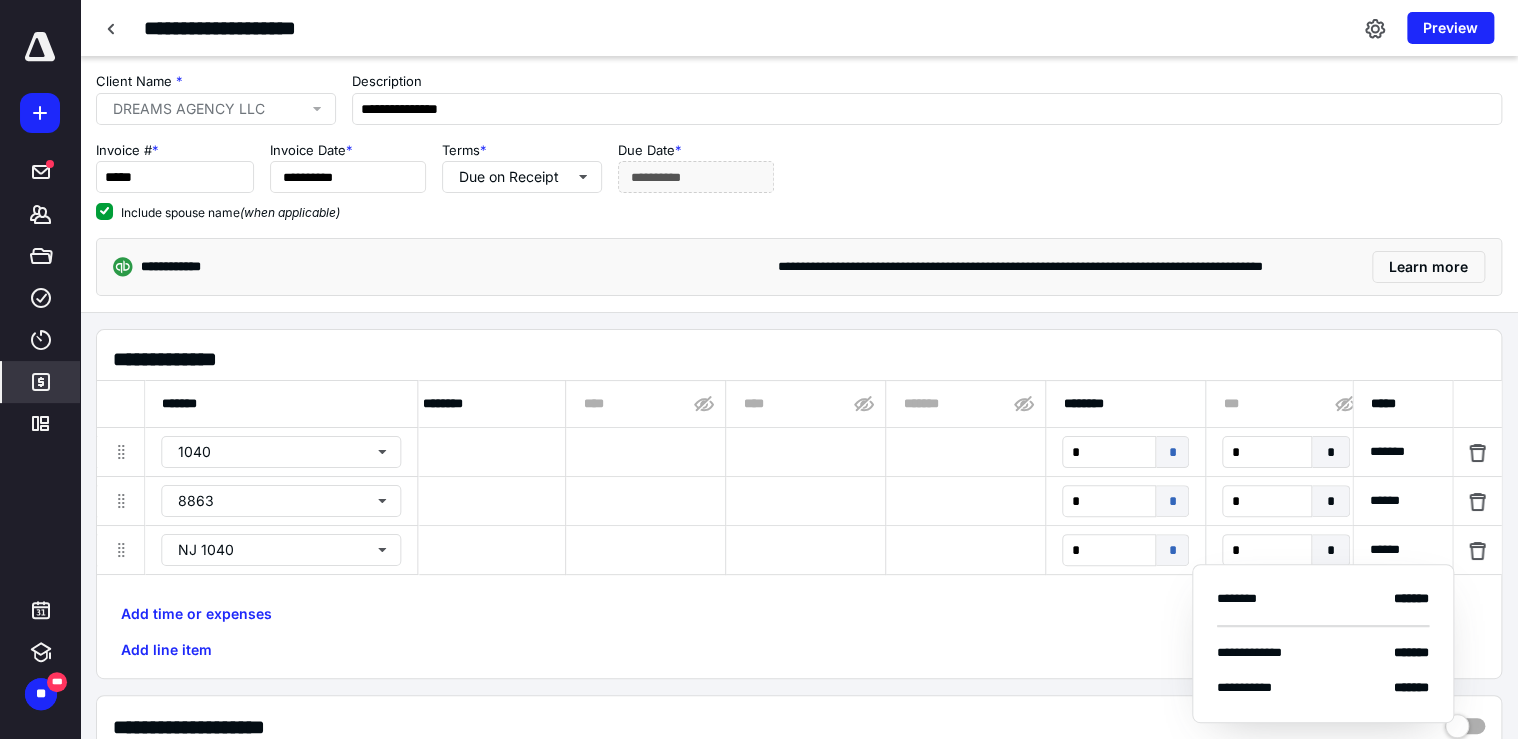 drag, startPoint x: 36, startPoint y: 213, endPoint x: 85, endPoint y: 211, distance: 49.0408 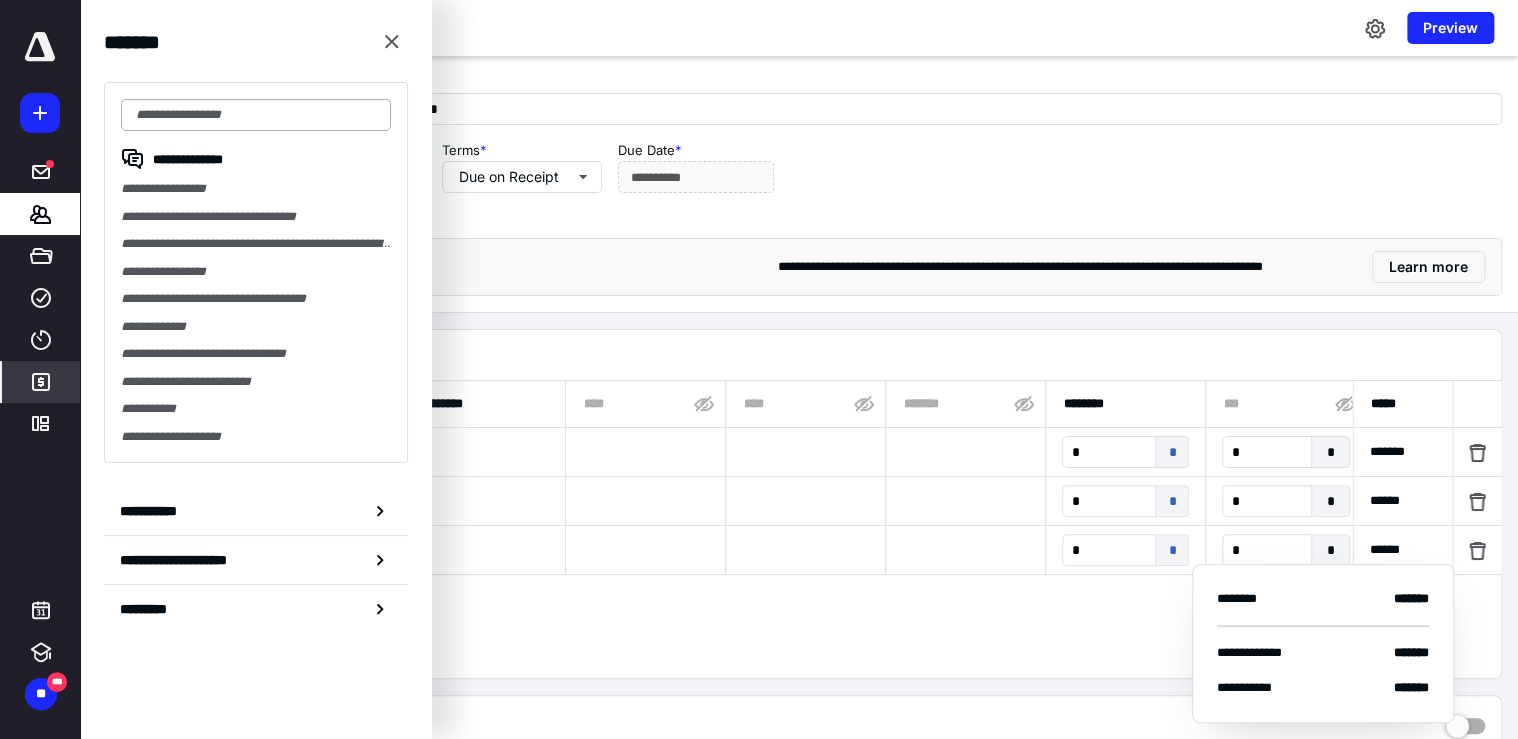 click at bounding box center (256, 115) 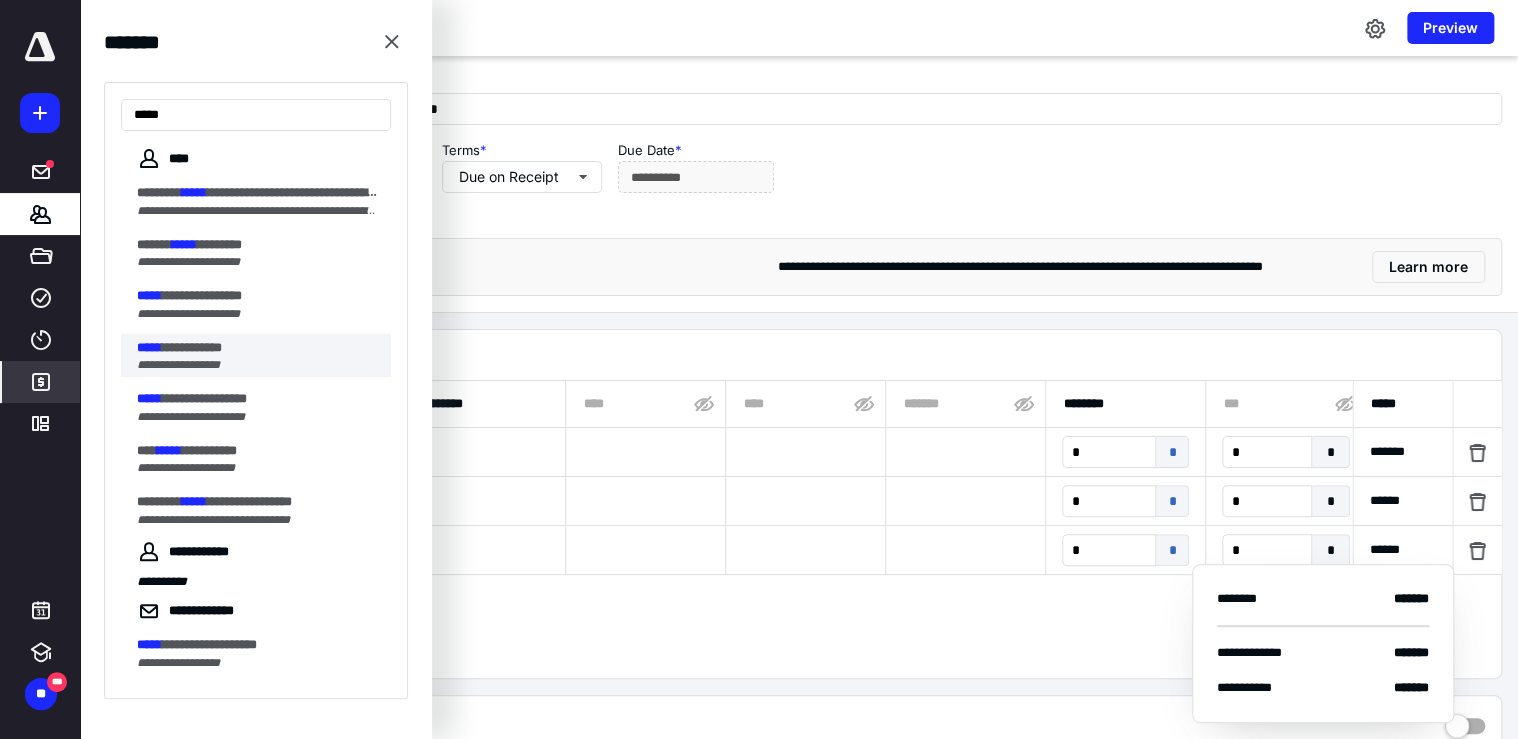 type on "*****" 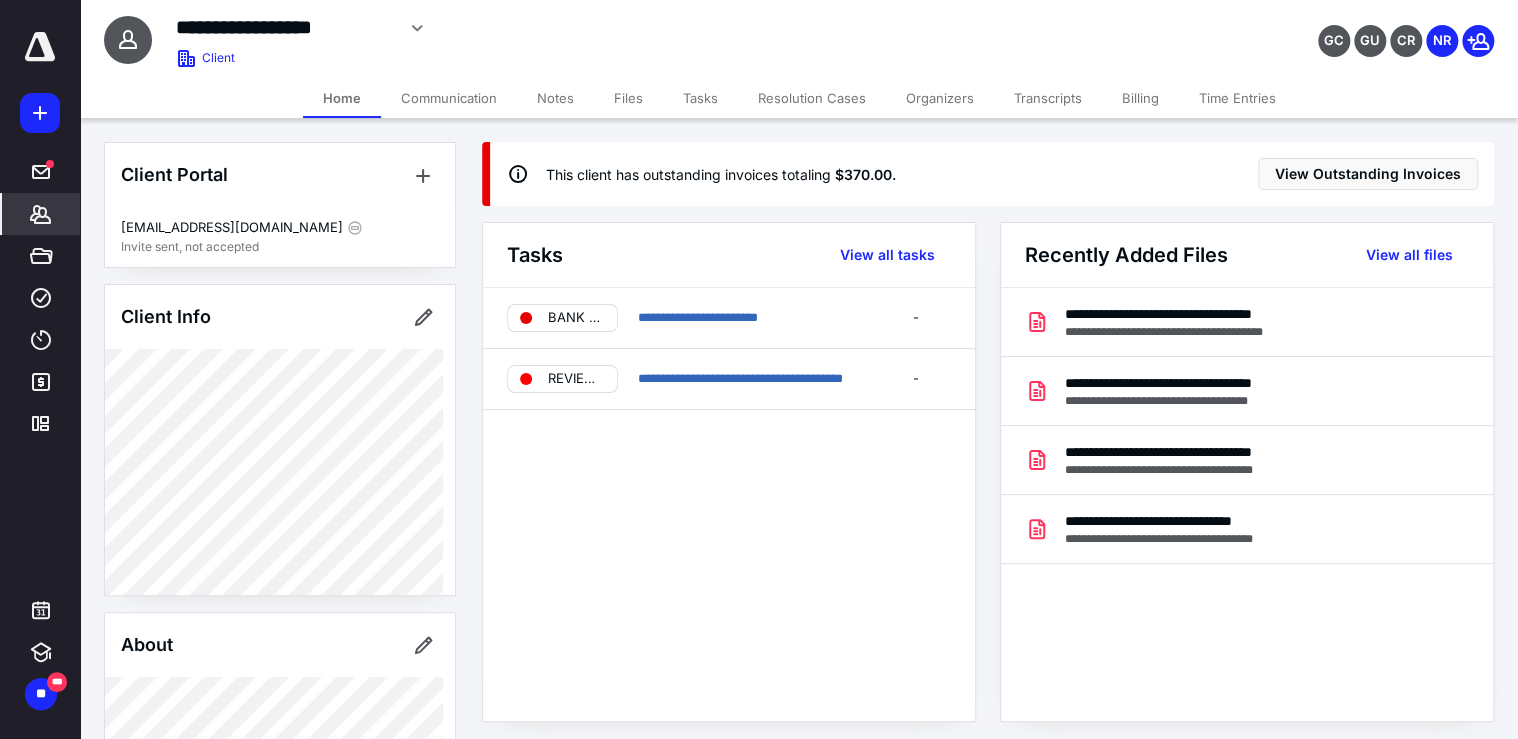 click on "Billing" at bounding box center (1140, 98) 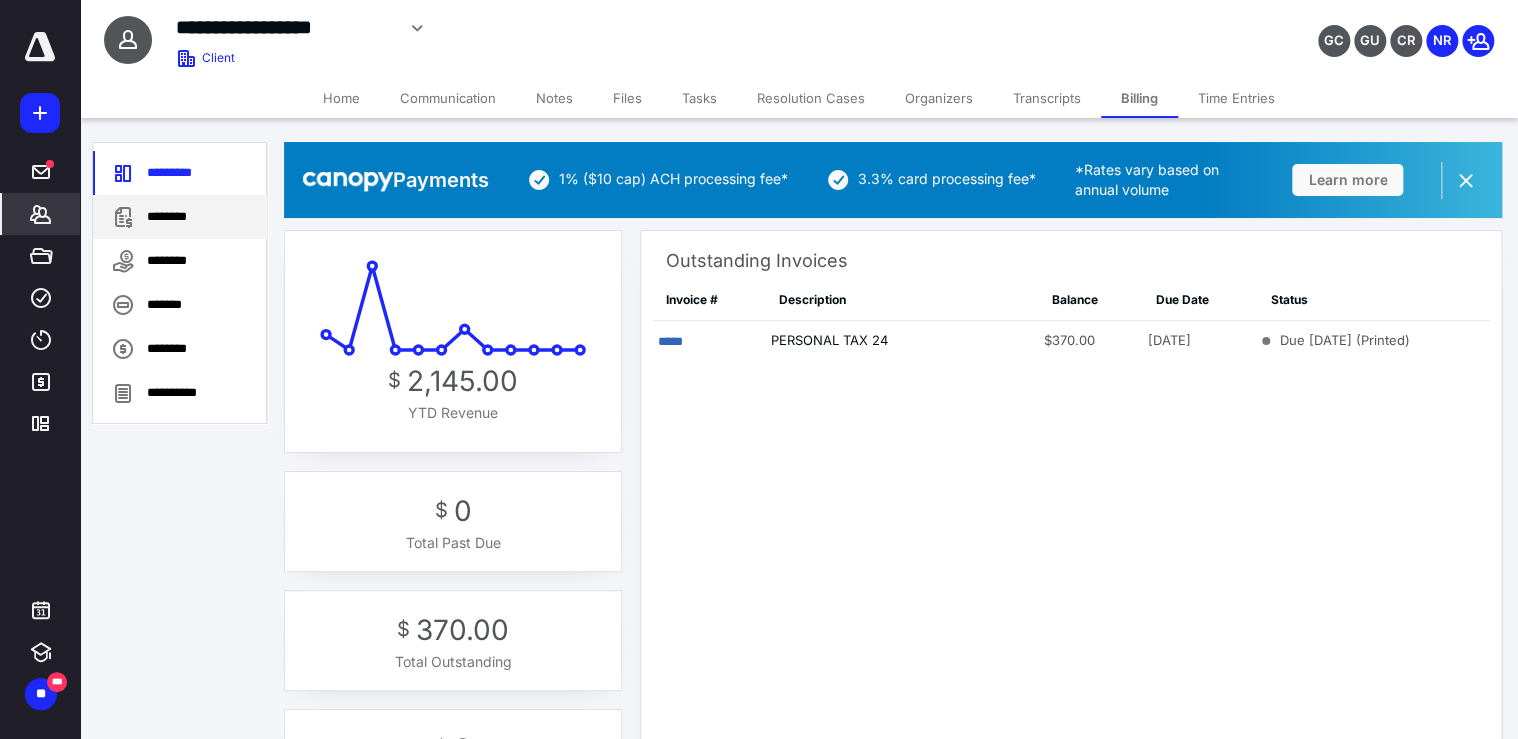 drag, startPoint x: 186, startPoint y: 212, endPoint x: 219, endPoint y: 214, distance: 33.06055 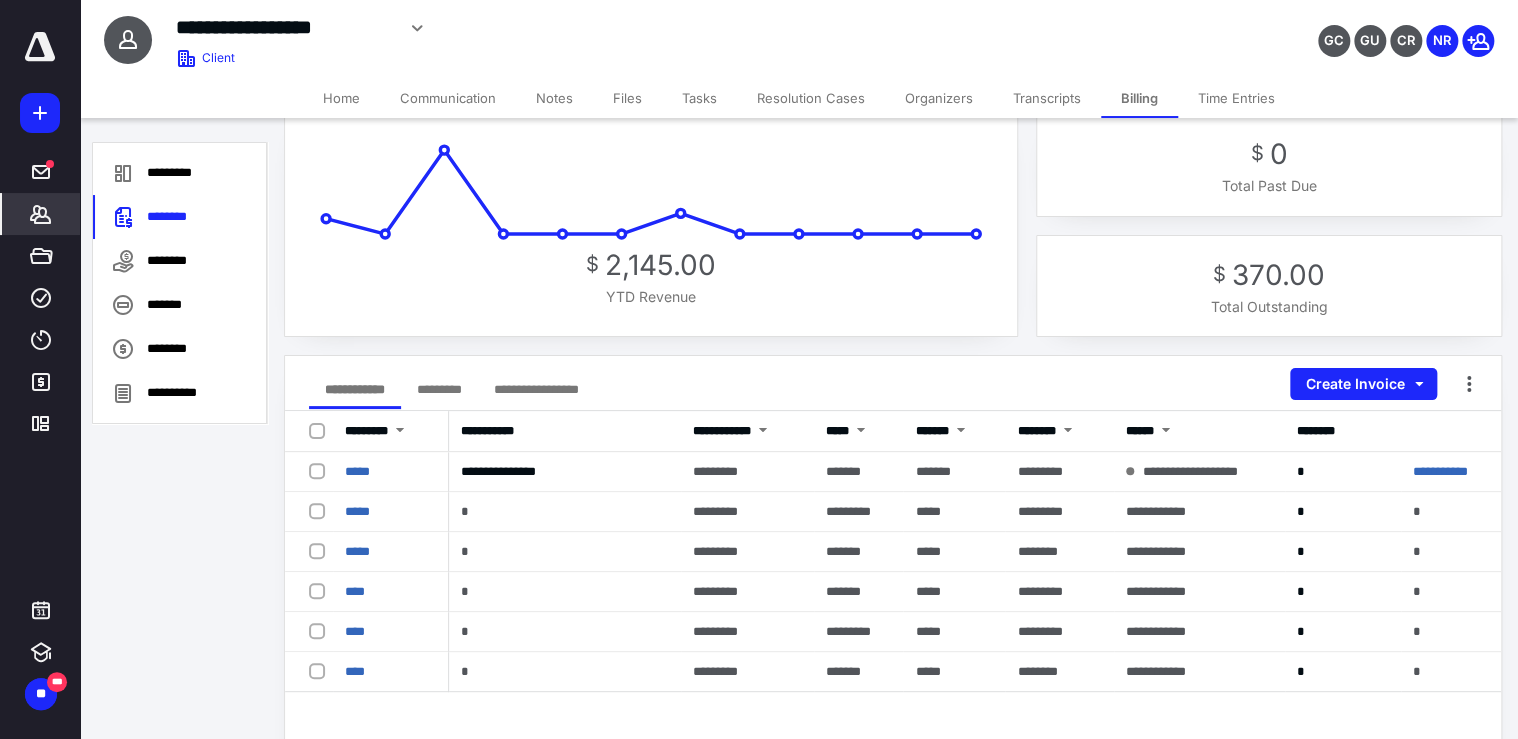 scroll, scrollTop: 0, scrollLeft: 0, axis: both 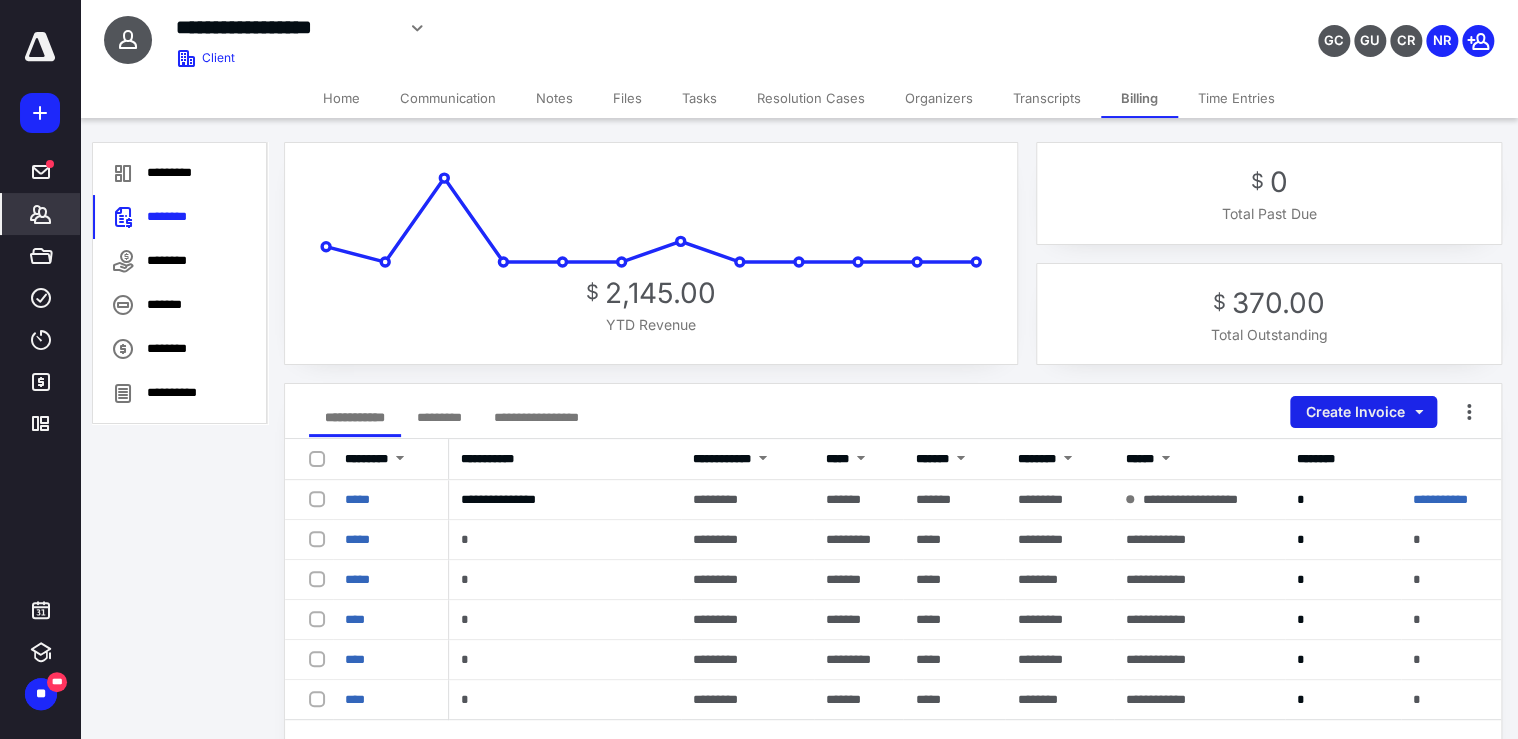 drag, startPoint x: 1373, startPoint y: 422, endPoint x: 1366, endPoint y: 412, distance: 12.206555 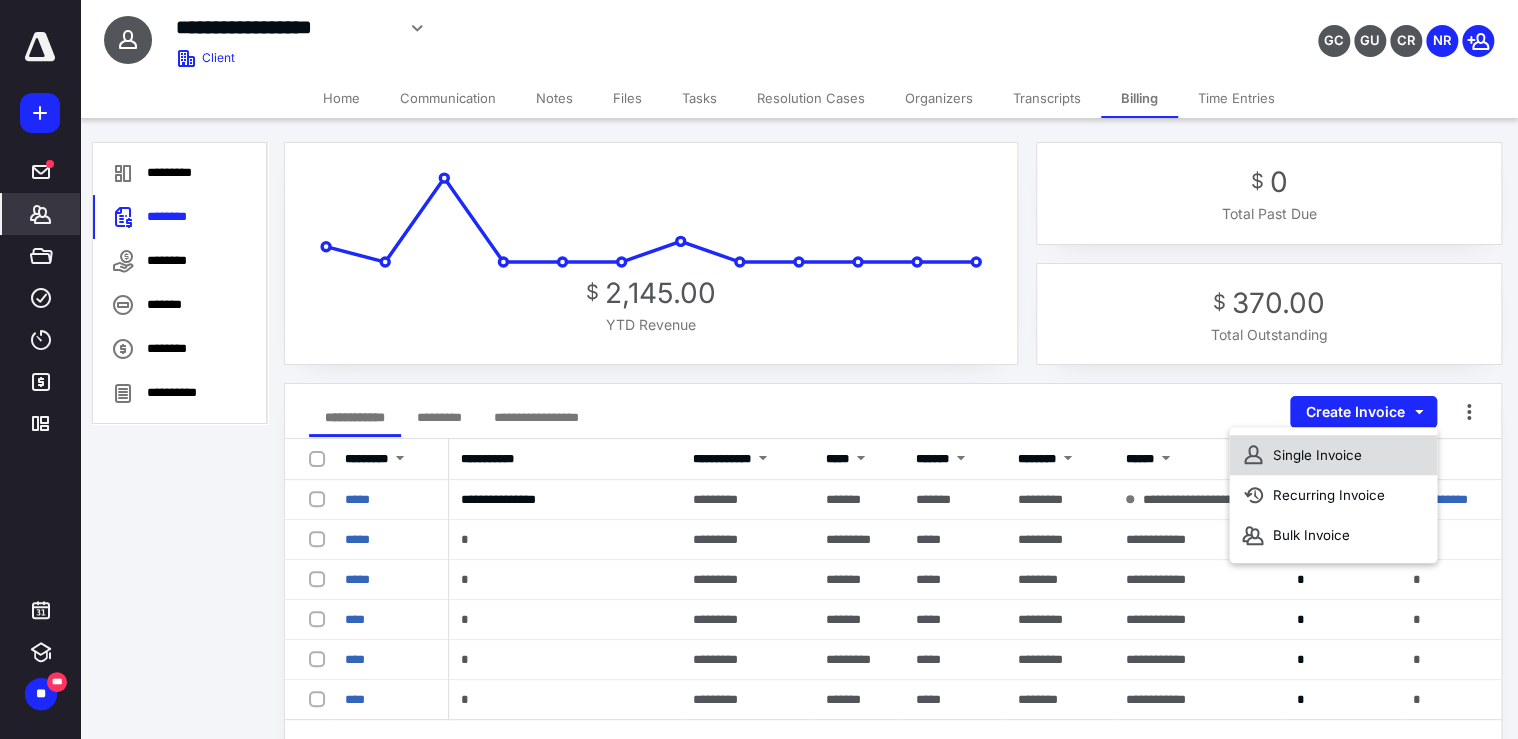 click on "Single Invoice" at bounding box center [1333, 455] 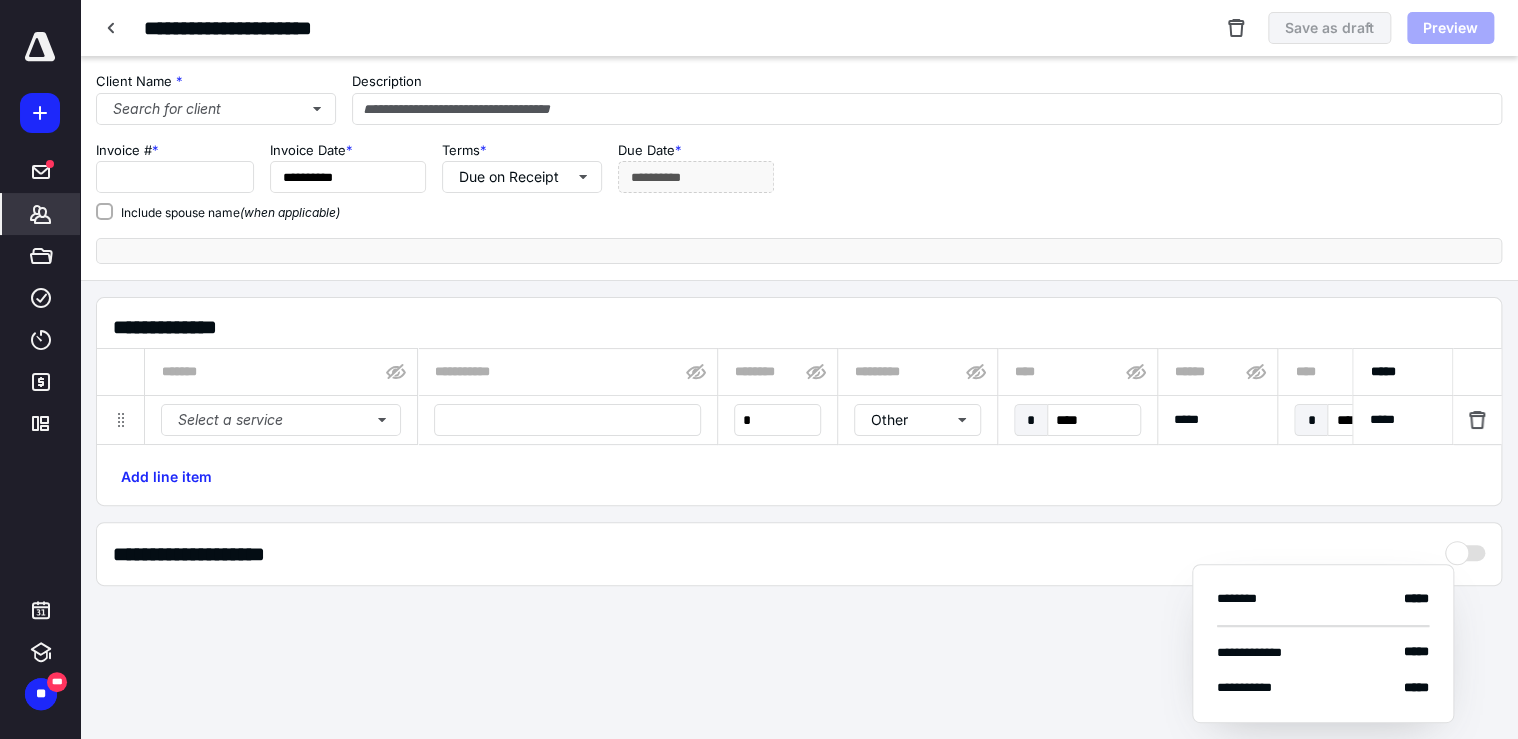 type on "**********" 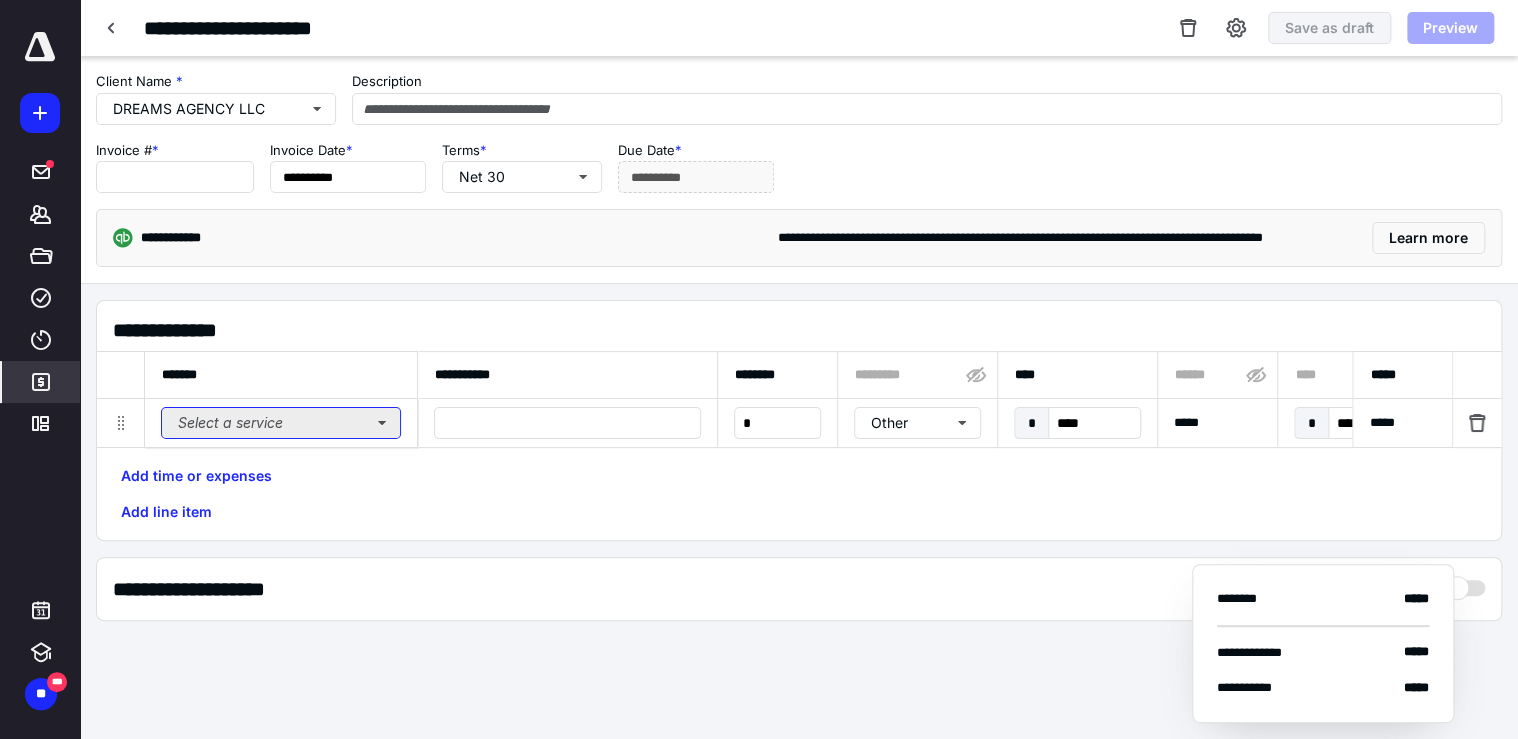 click on "Select a service" at bounding box center [281, 423] 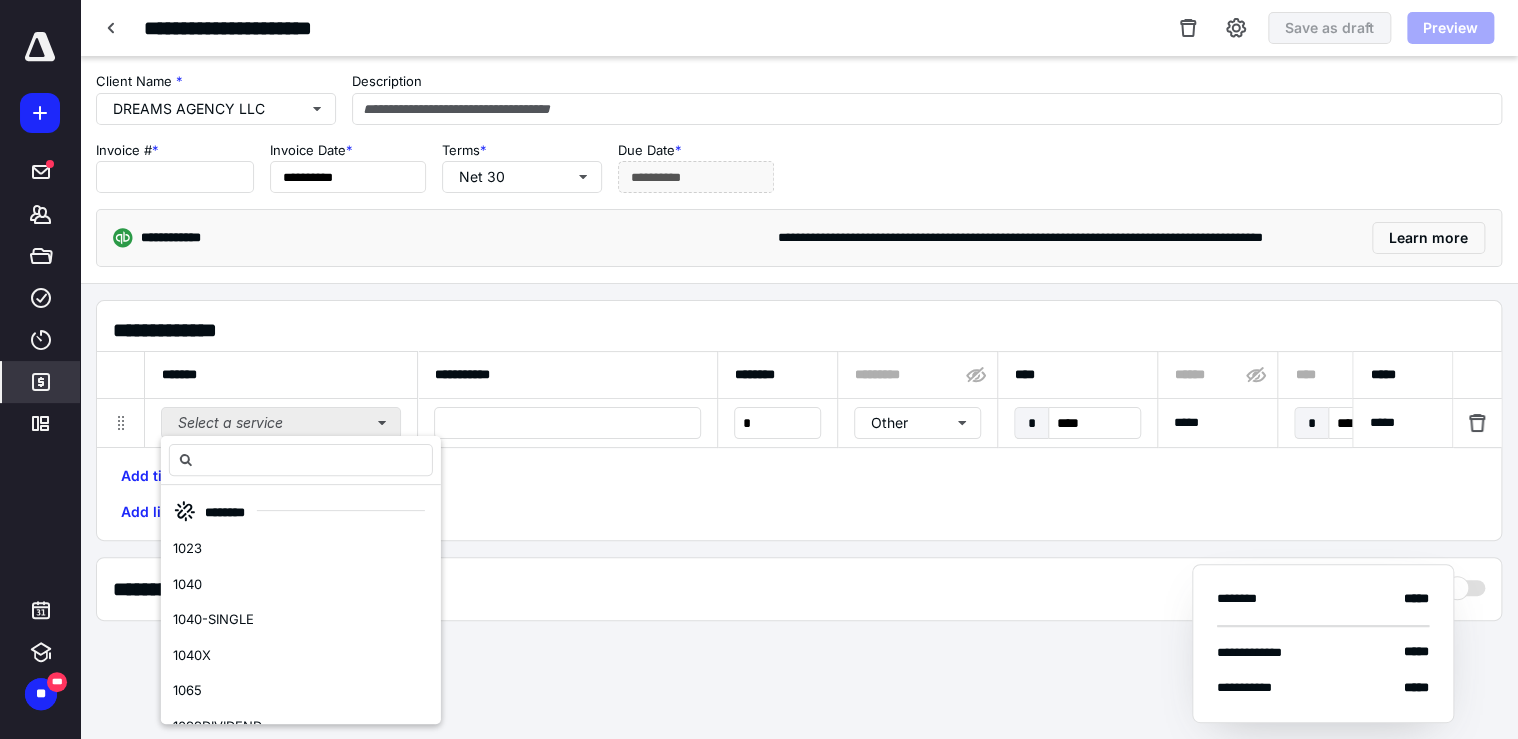 type on "*****" 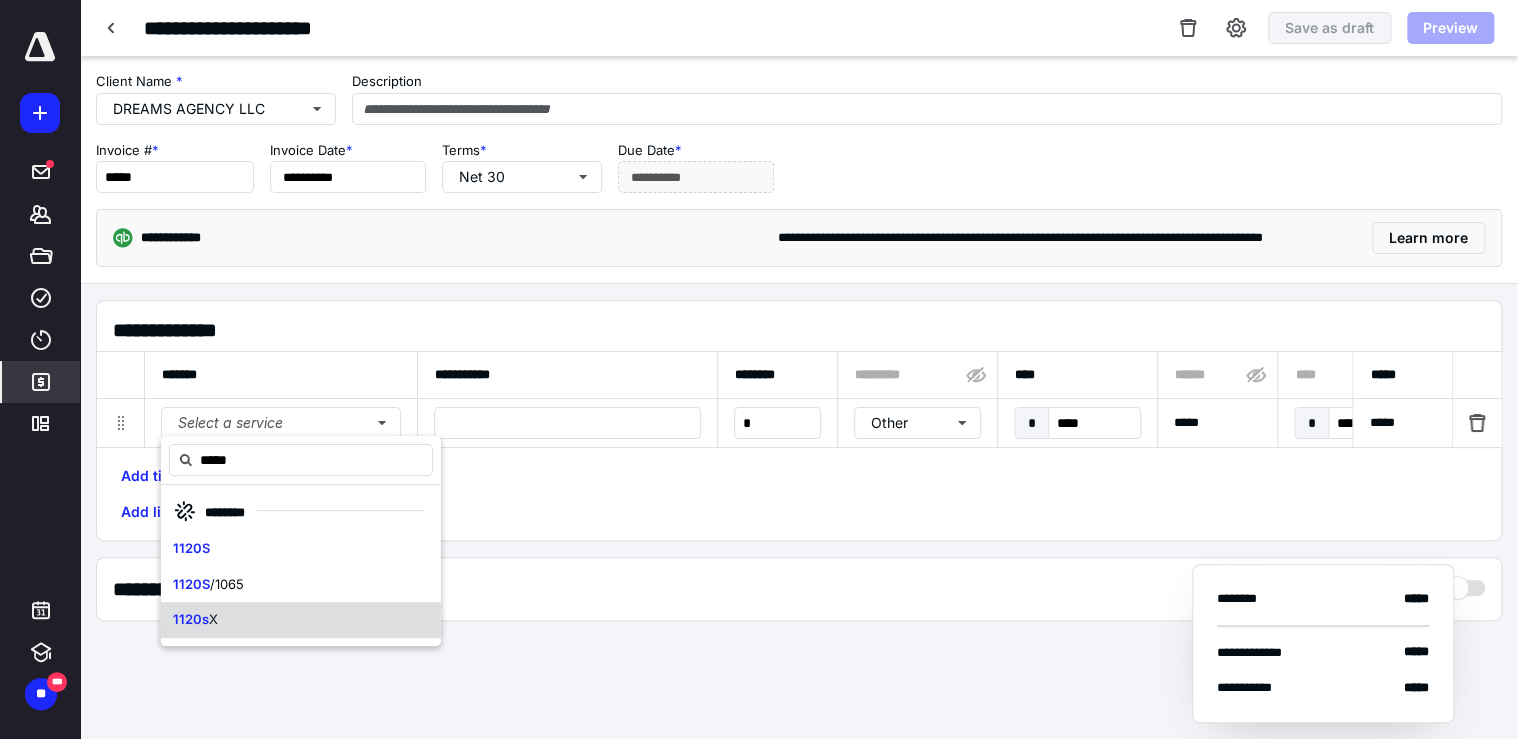 click on "1120s  X" at bounding box center (301, 620) 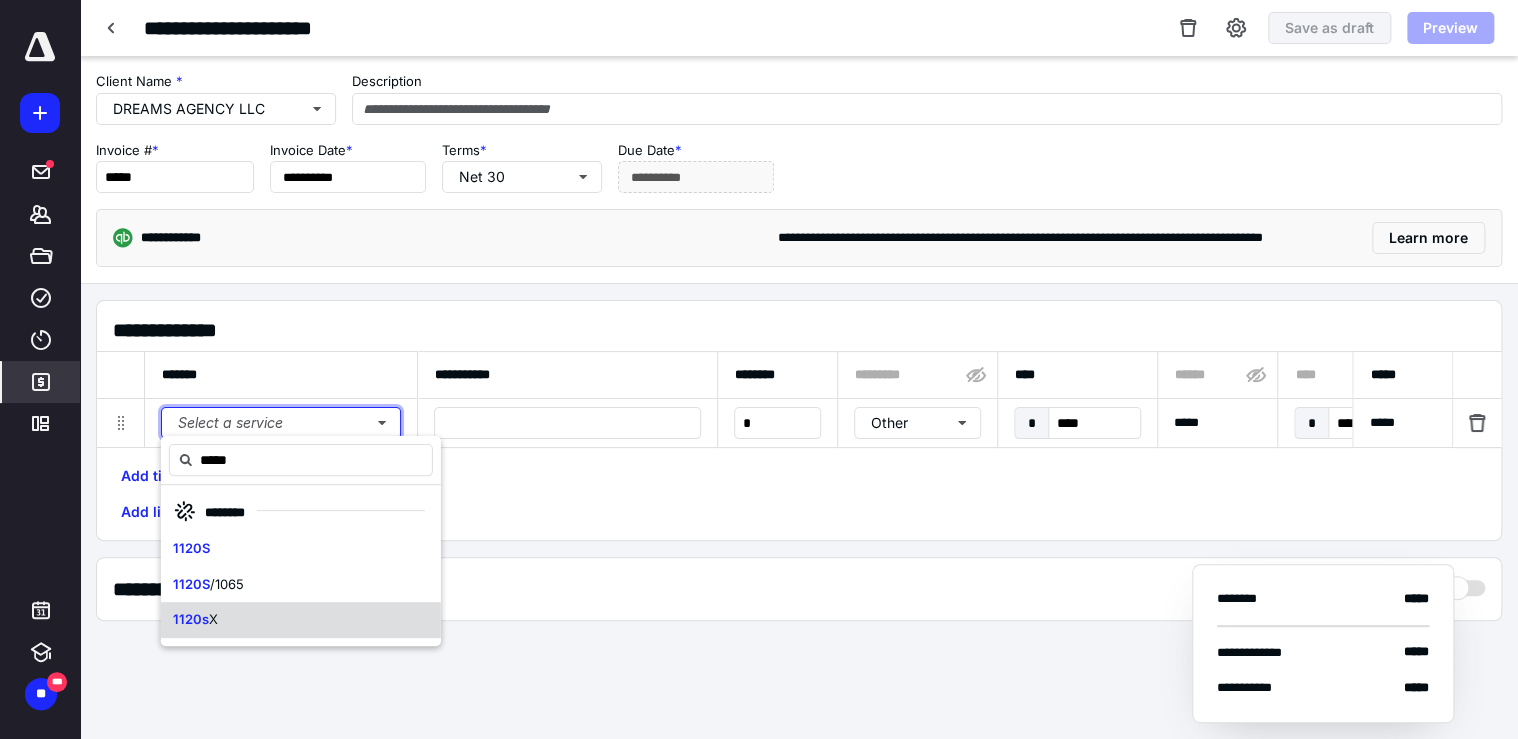type 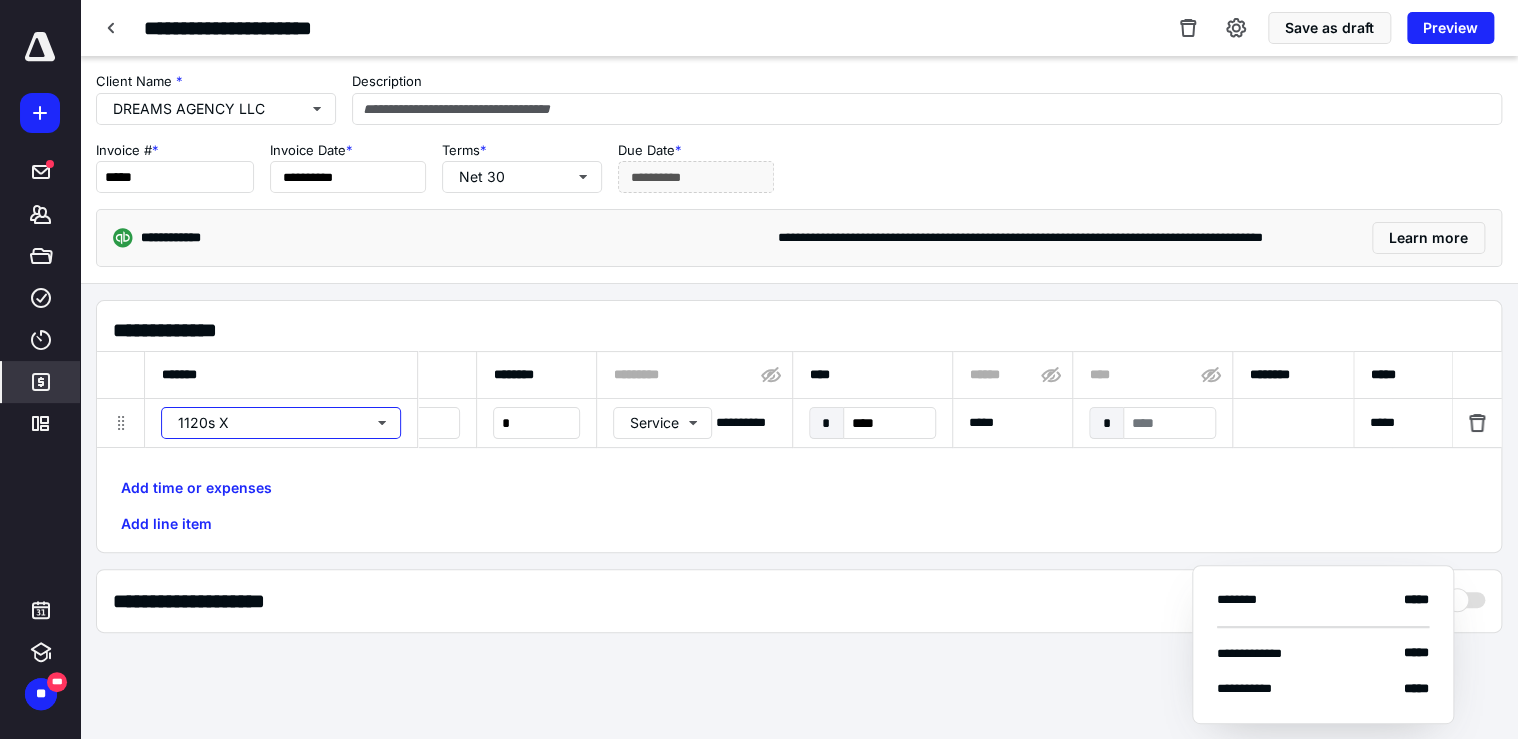 scroll, scrollTop: 0, scrollLeft: 244, axis: horizontal 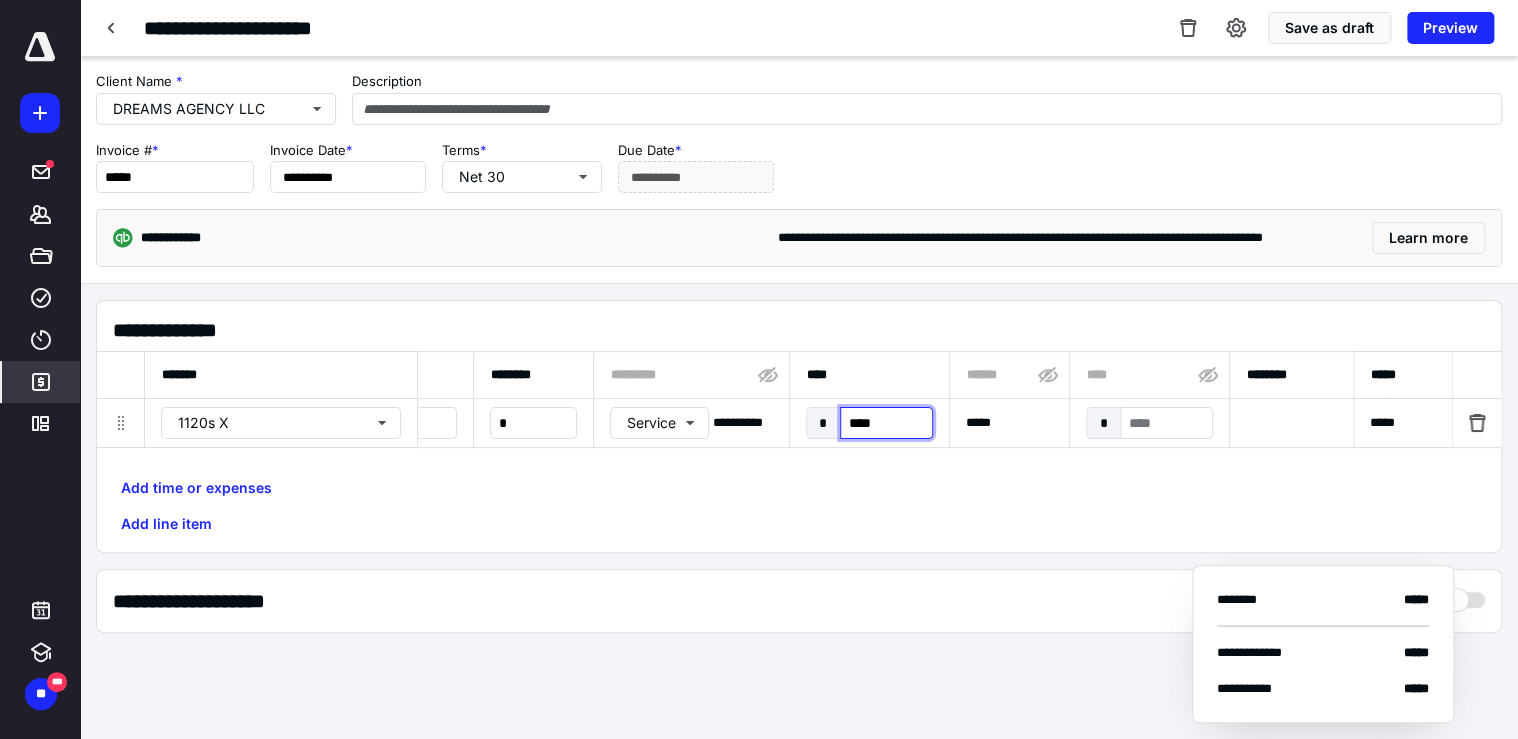 click on "****" at bounding box center (886, 423) 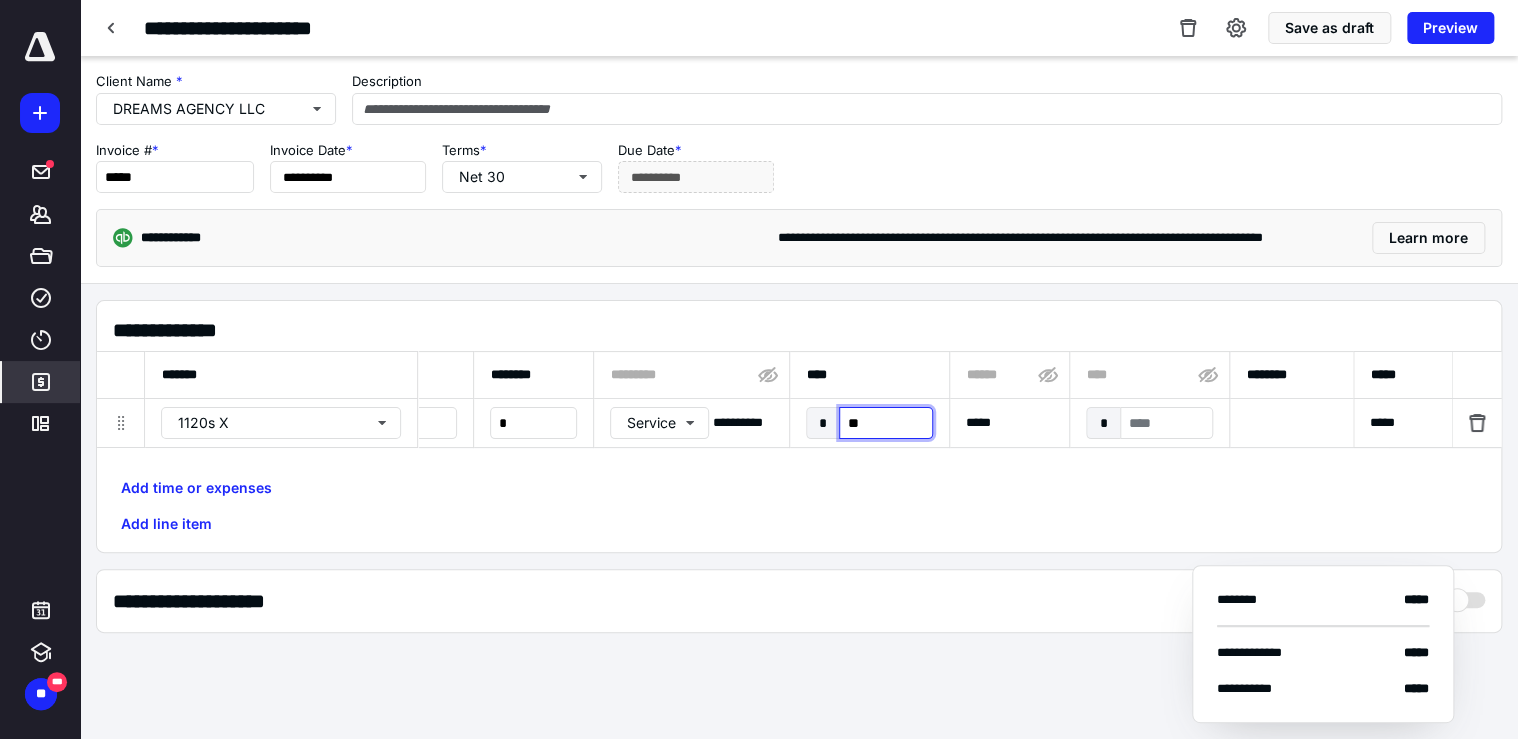 type on "***" 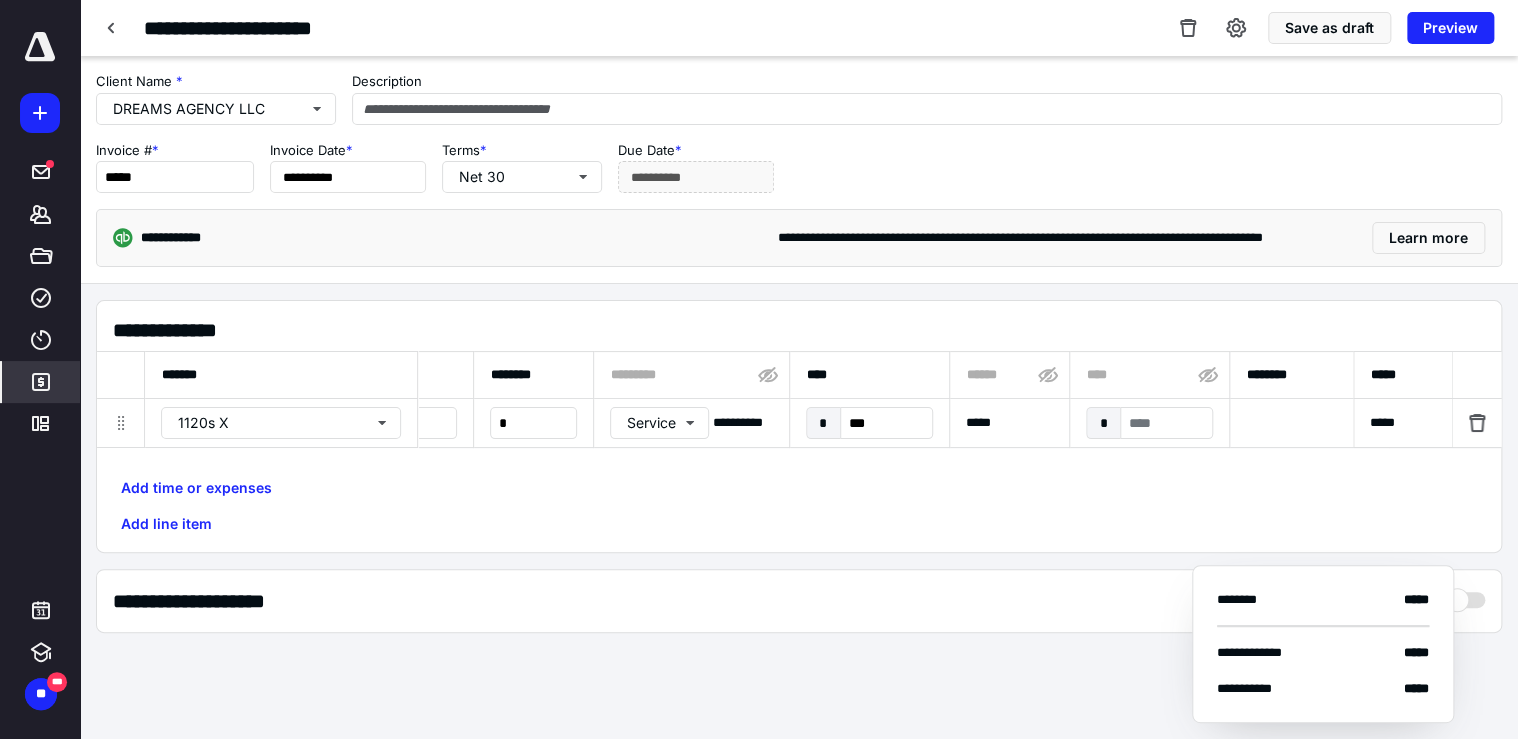 scroll, scrollTop: 0, scrollLeft: 1044, axis: horizontal 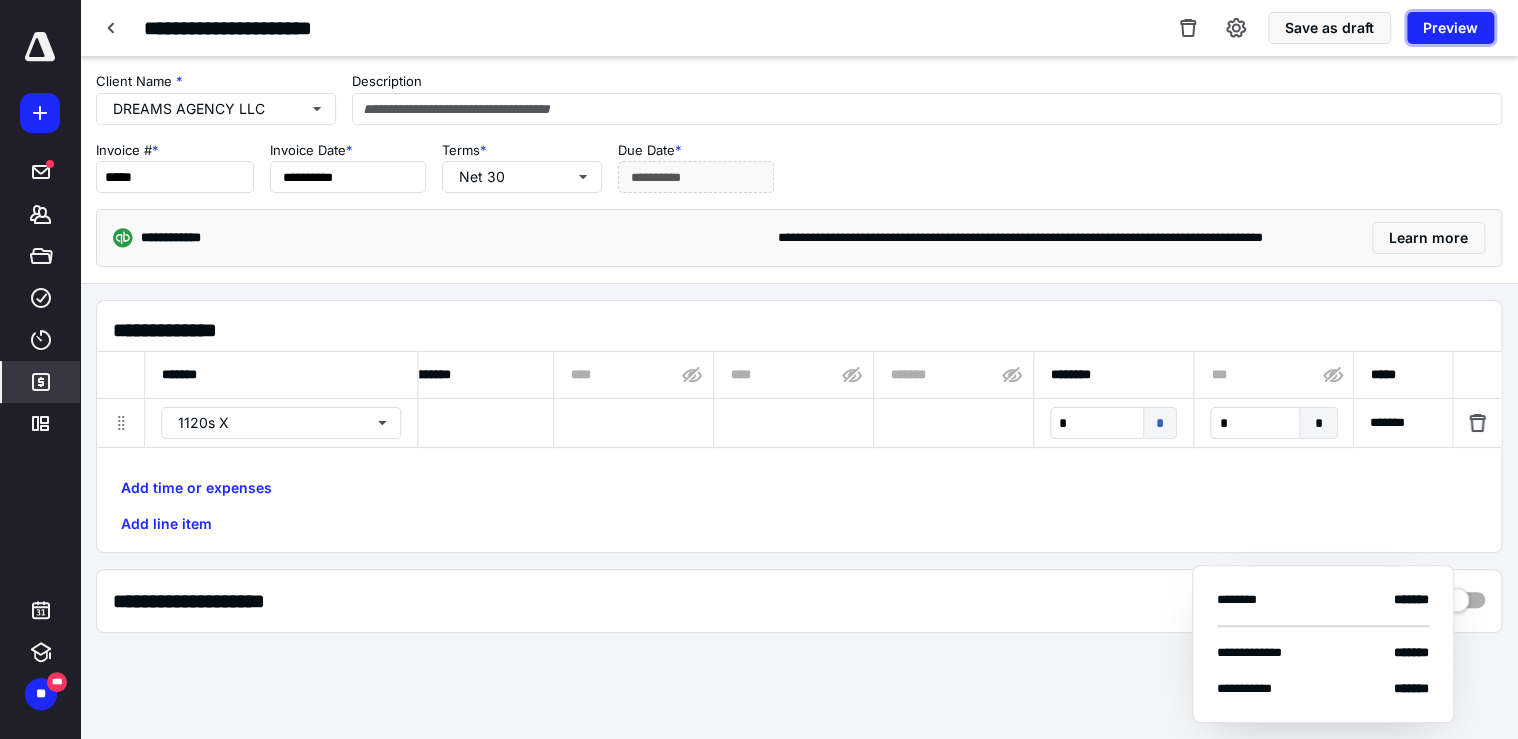 drag, startPoint x: 1421, startPoint y: 28, endPoint x: 1194, endPoint y: 149, distance: 257.2353 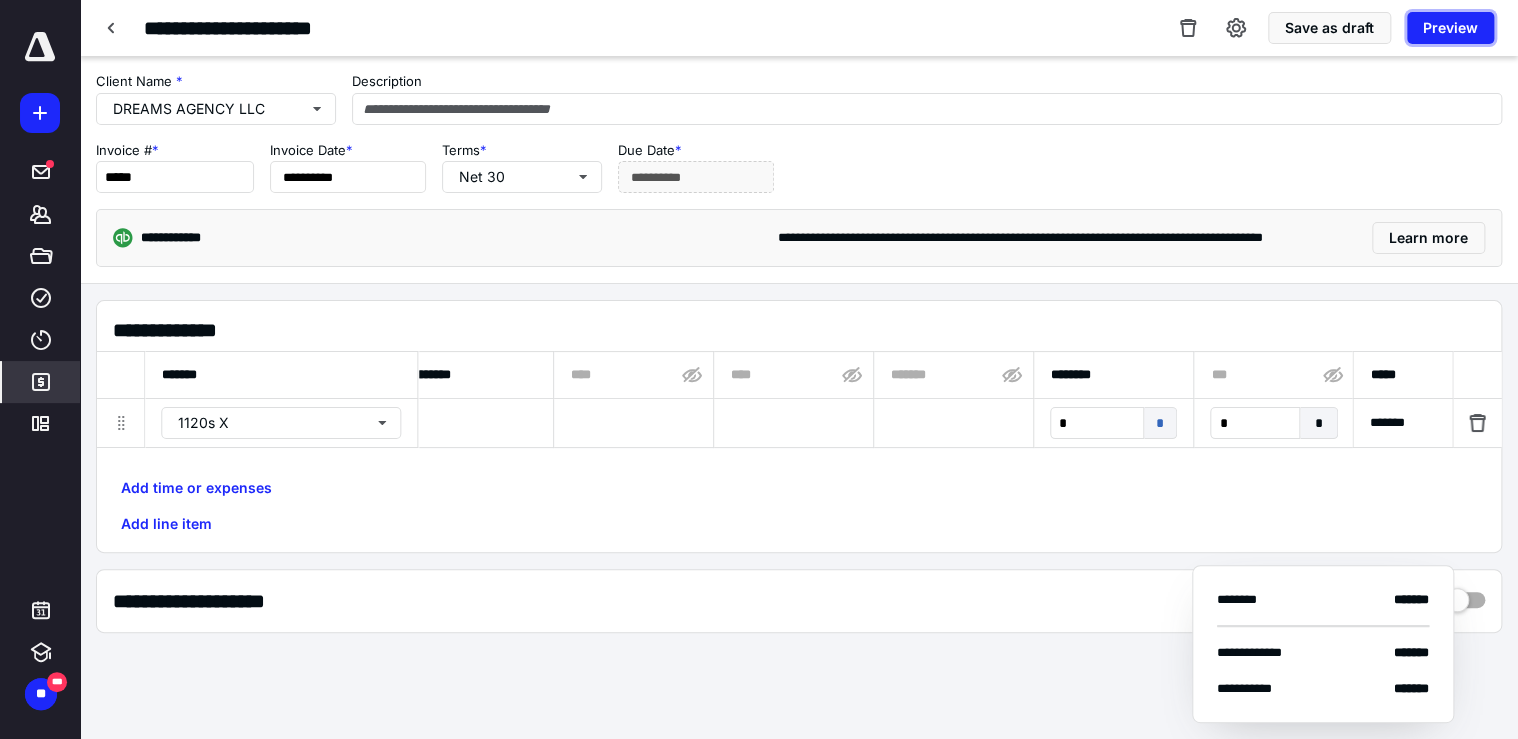 click on "**********" at bounding box center [759, 431] 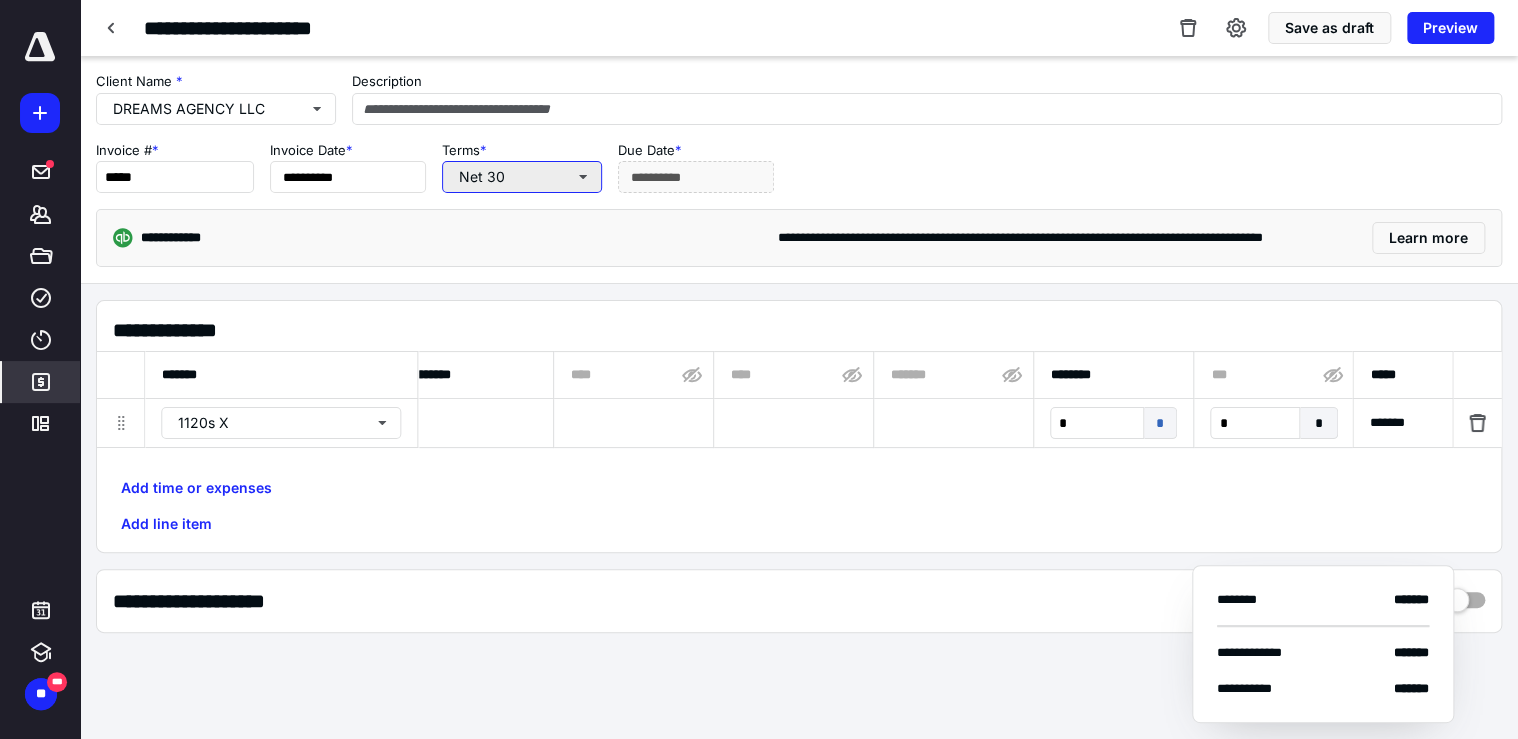 click on "Net 30" at bounding box center [522, 177] 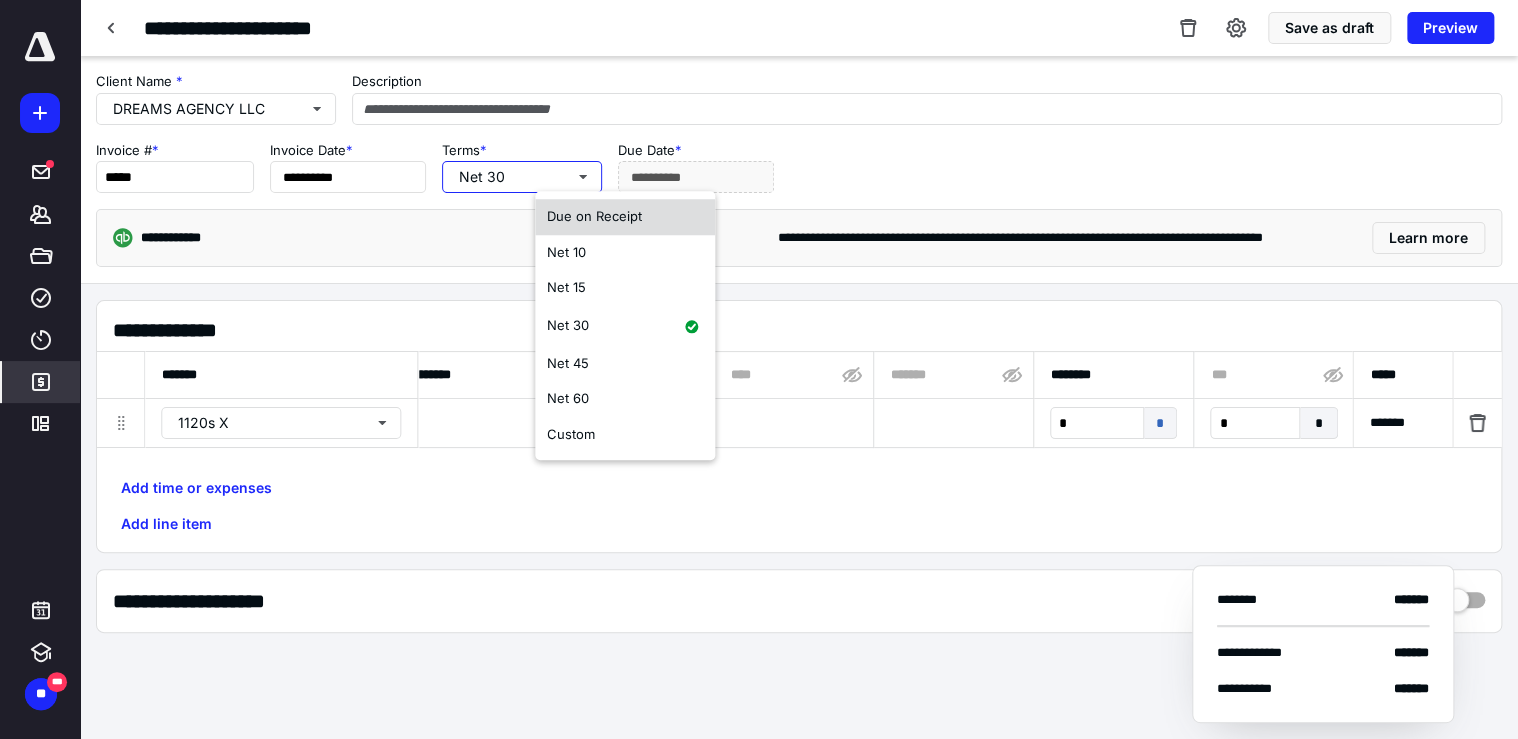 click on "Due on Receipt" at bounding box center (625, 217) 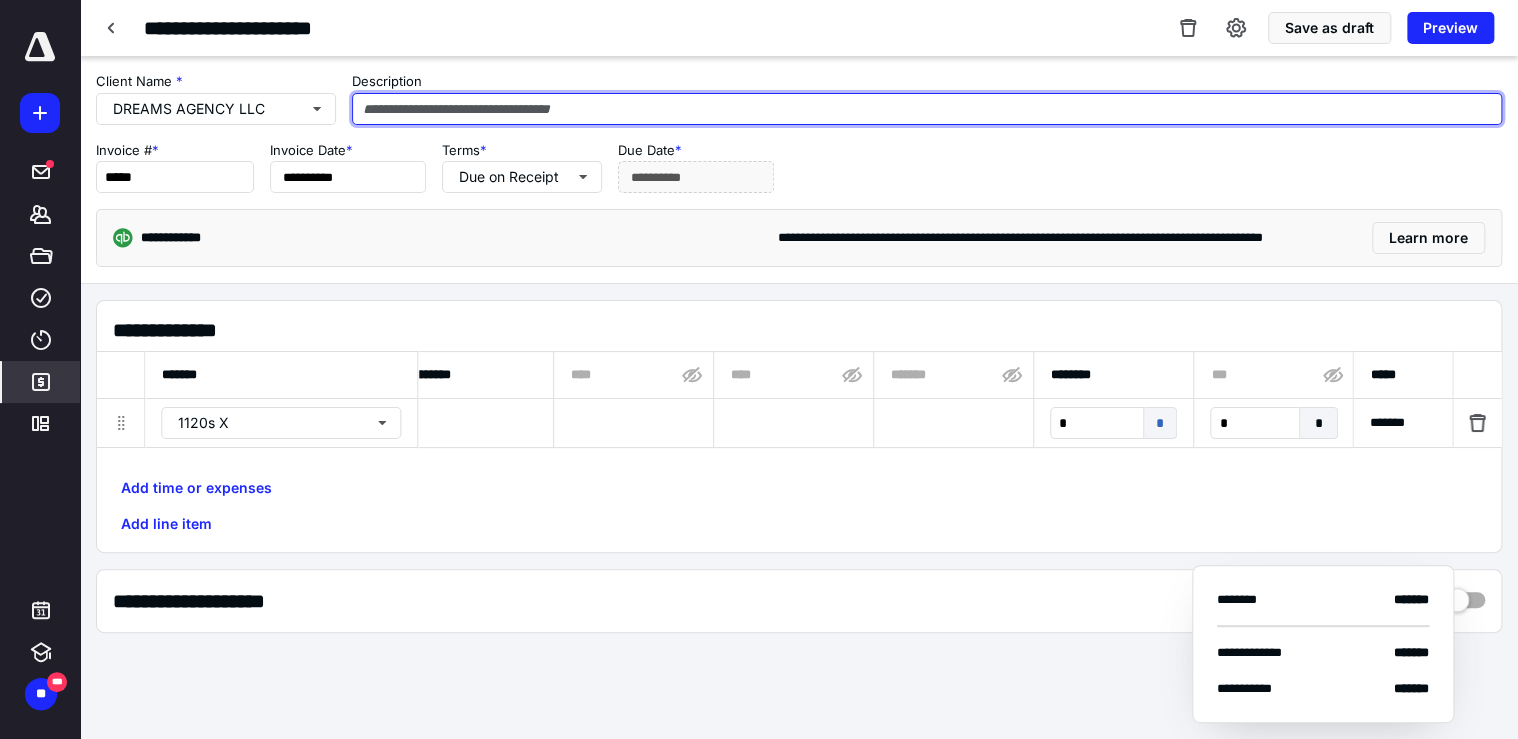 click at bounding box center [927, 109] 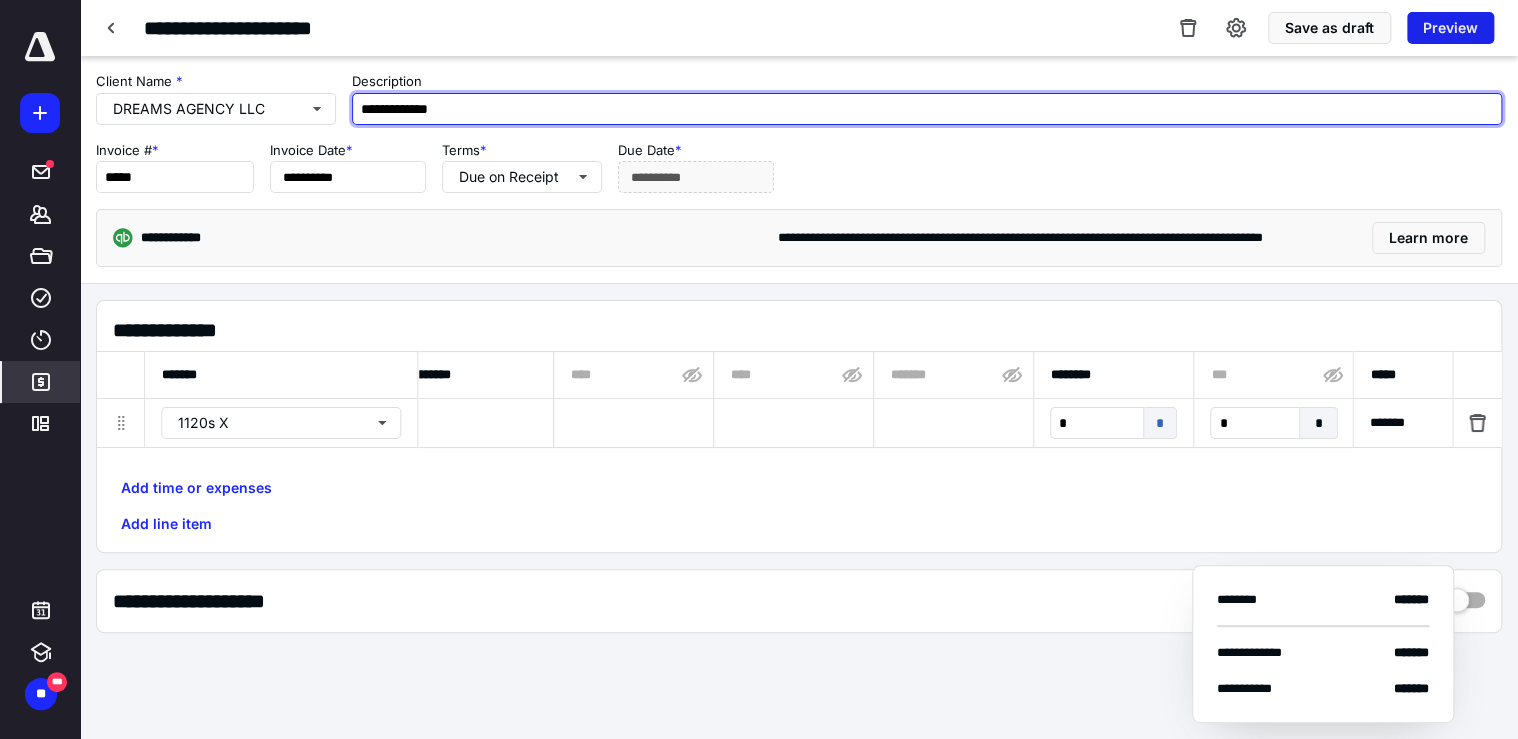 type on "**********" 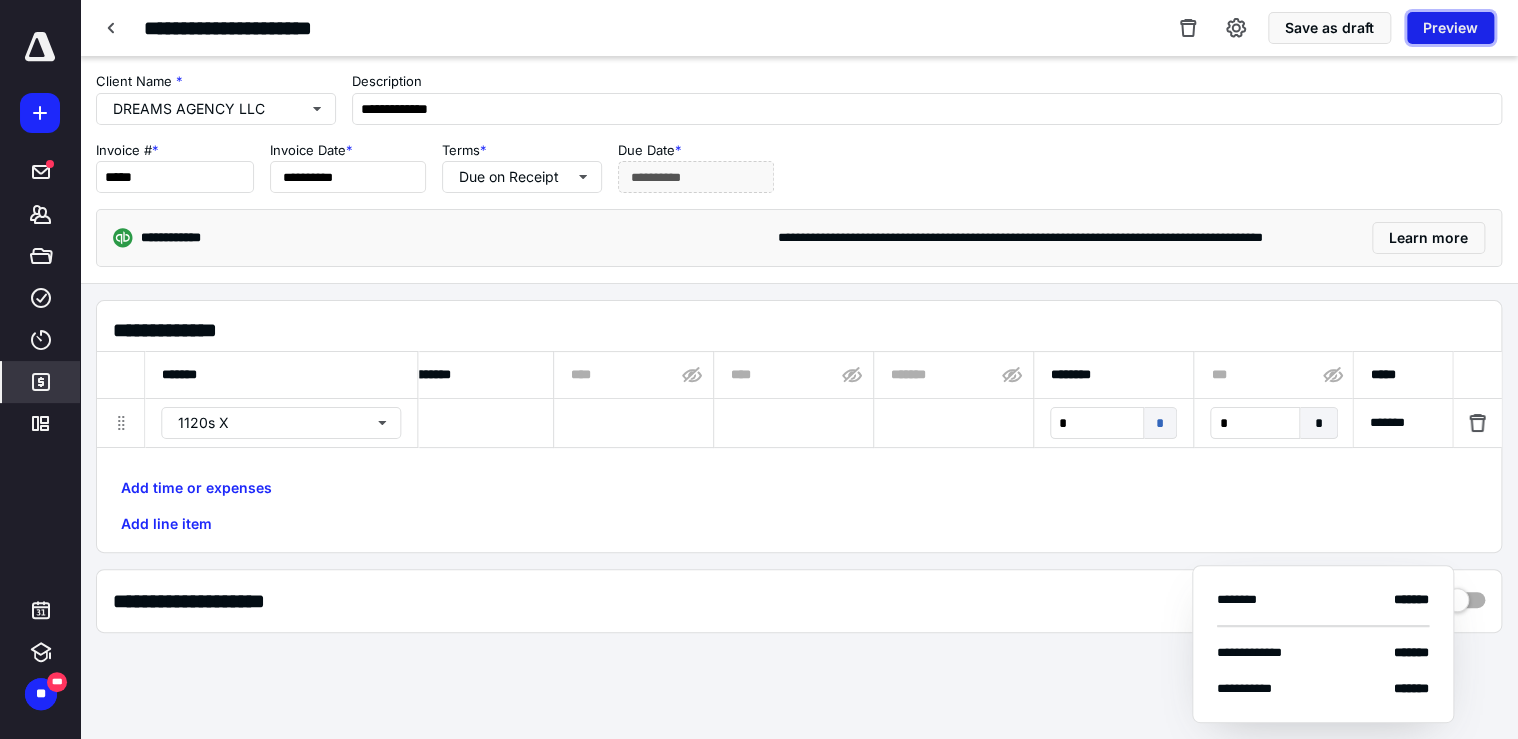 click on "Preview" at bounding box center [1450, 28] 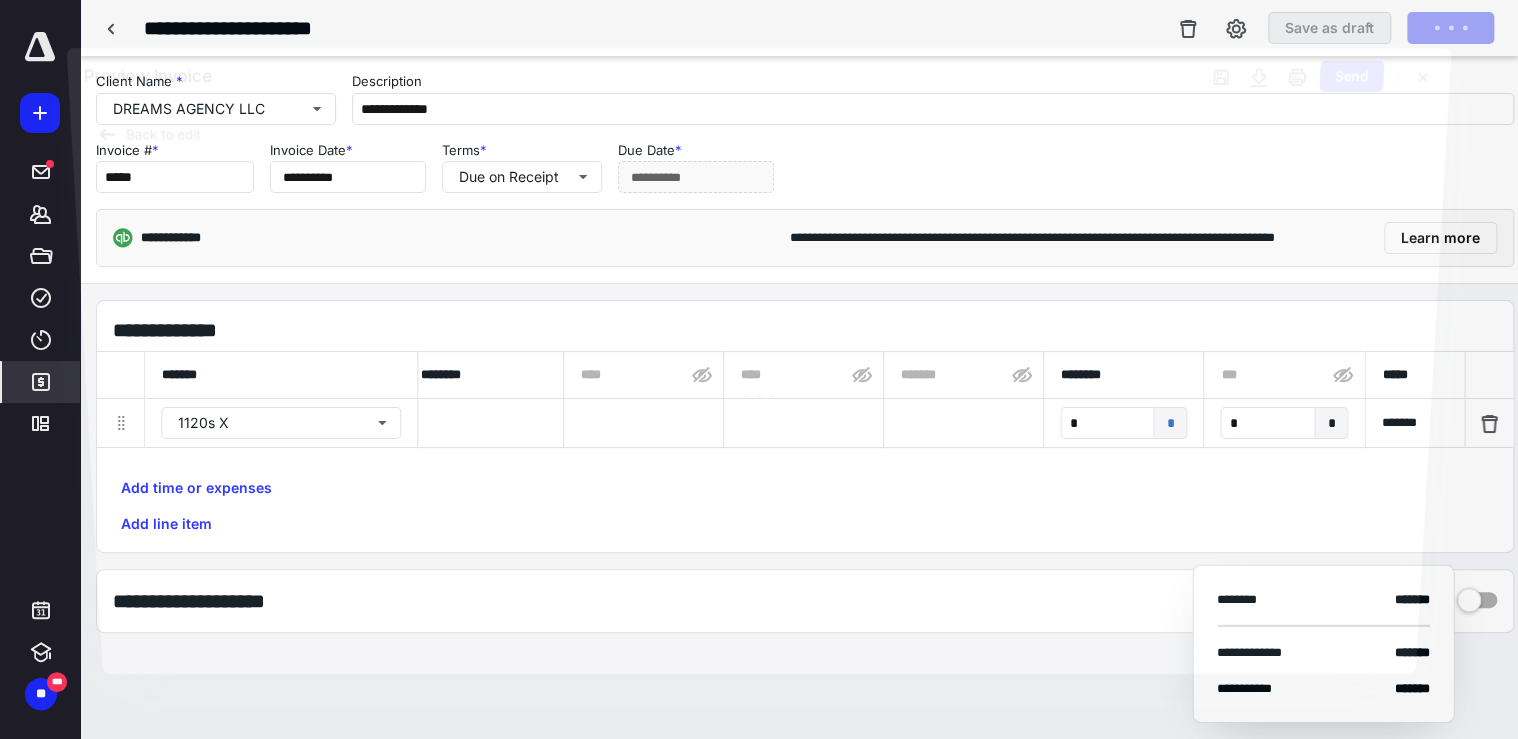 scroll, scrollTop: 0, scrollLeft: 1032, axis: horizontal 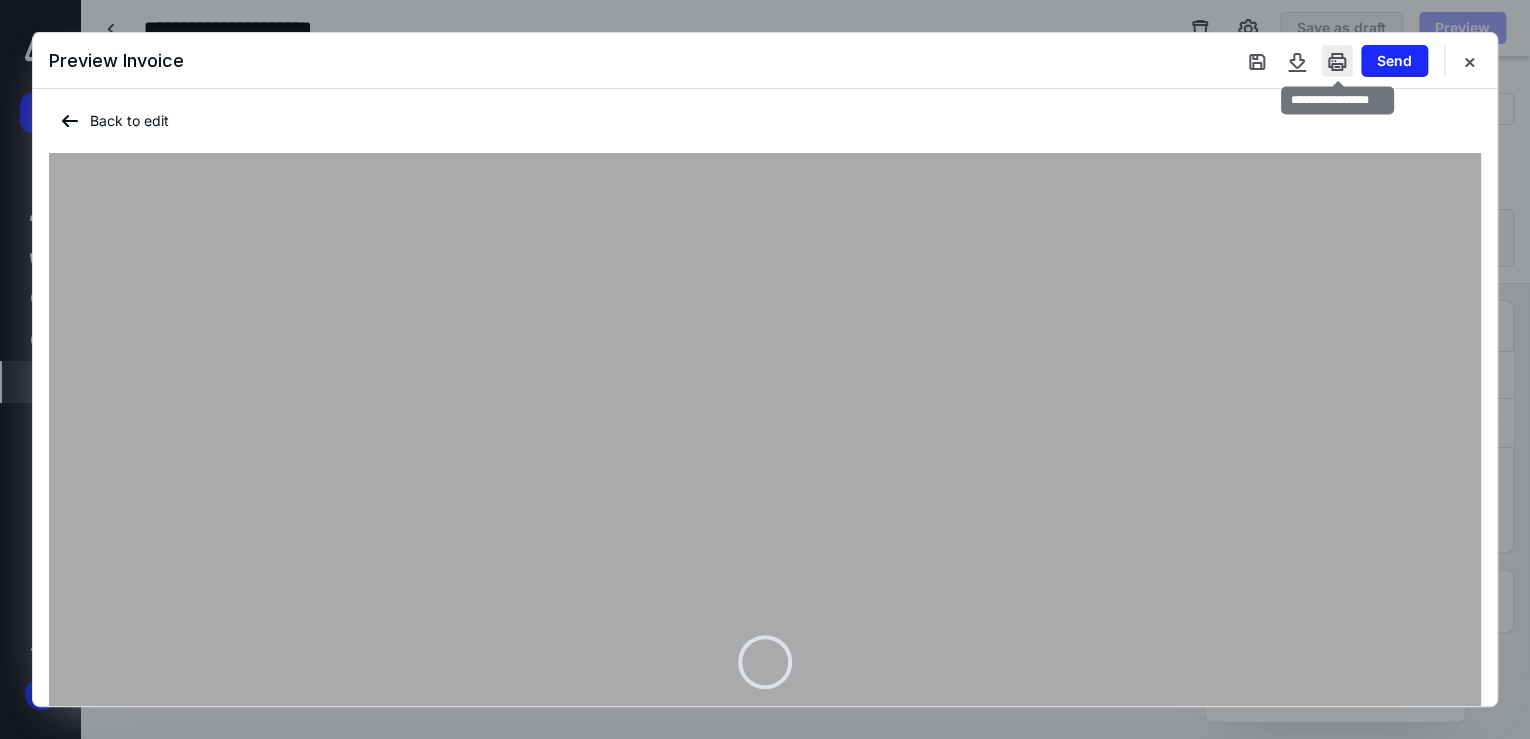 click at bounding box center (1337, 61) 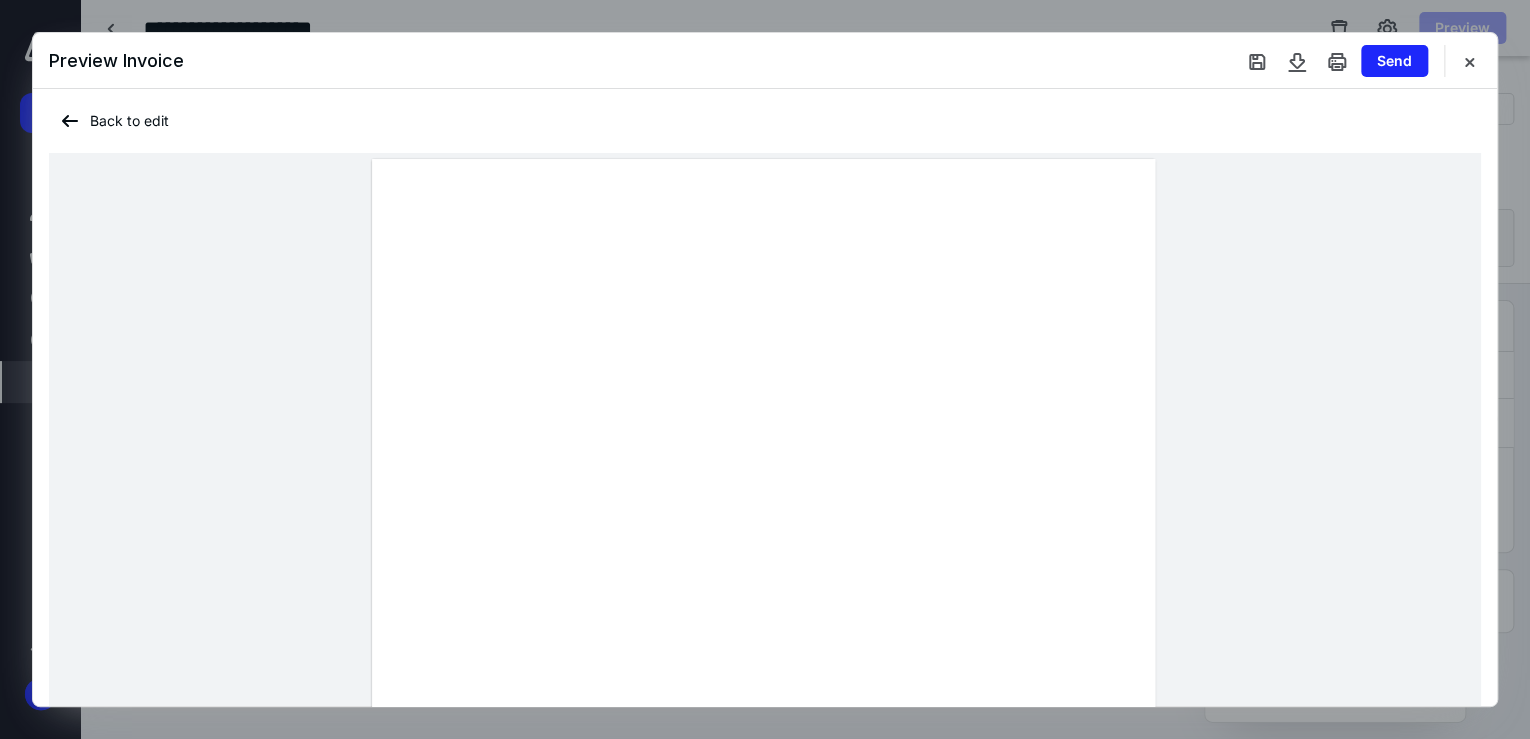 drag, startPoint x: 1324, startPoint y: 289, endPoint x: 1336, endPoint y: 256, distance: 35.1141 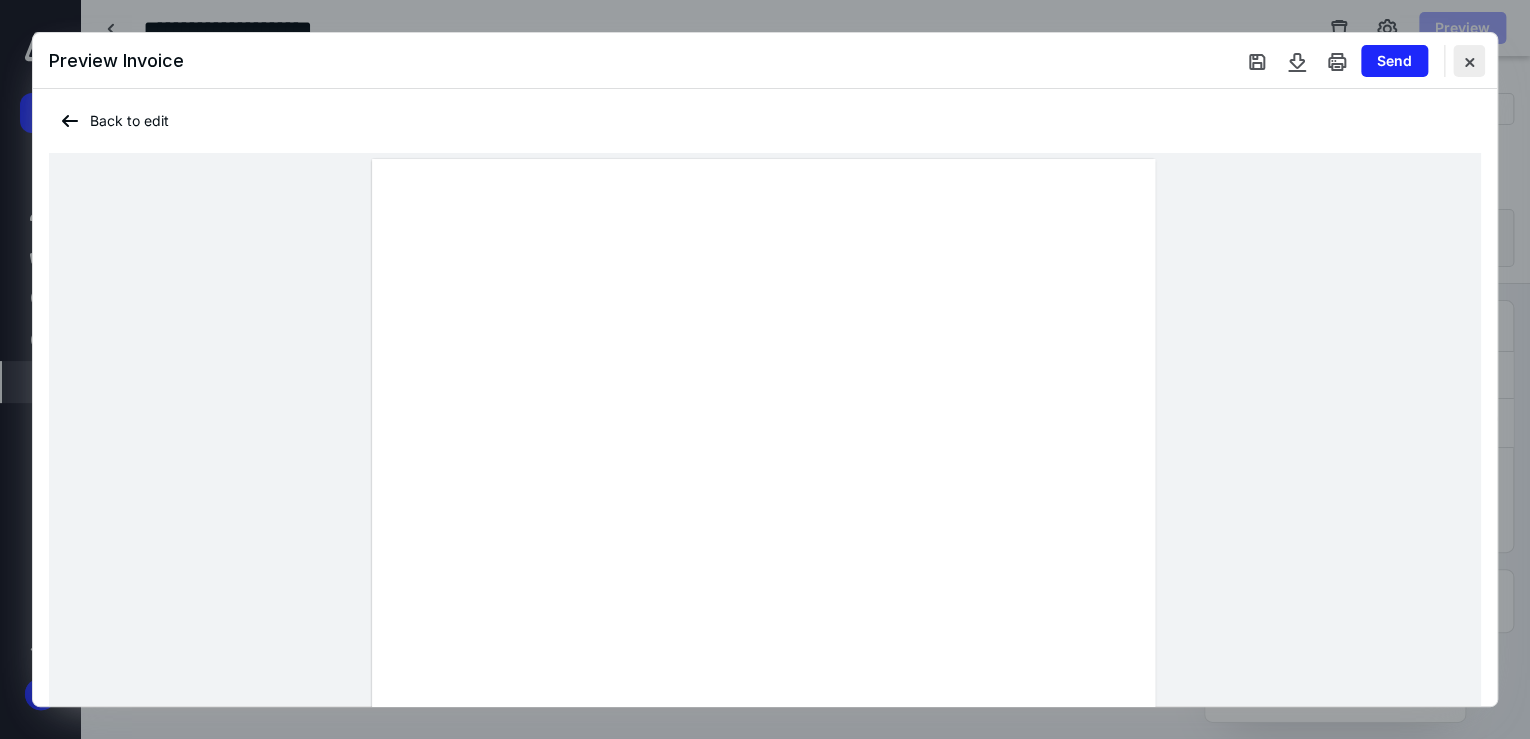 click at bounding box center [1469, 61] 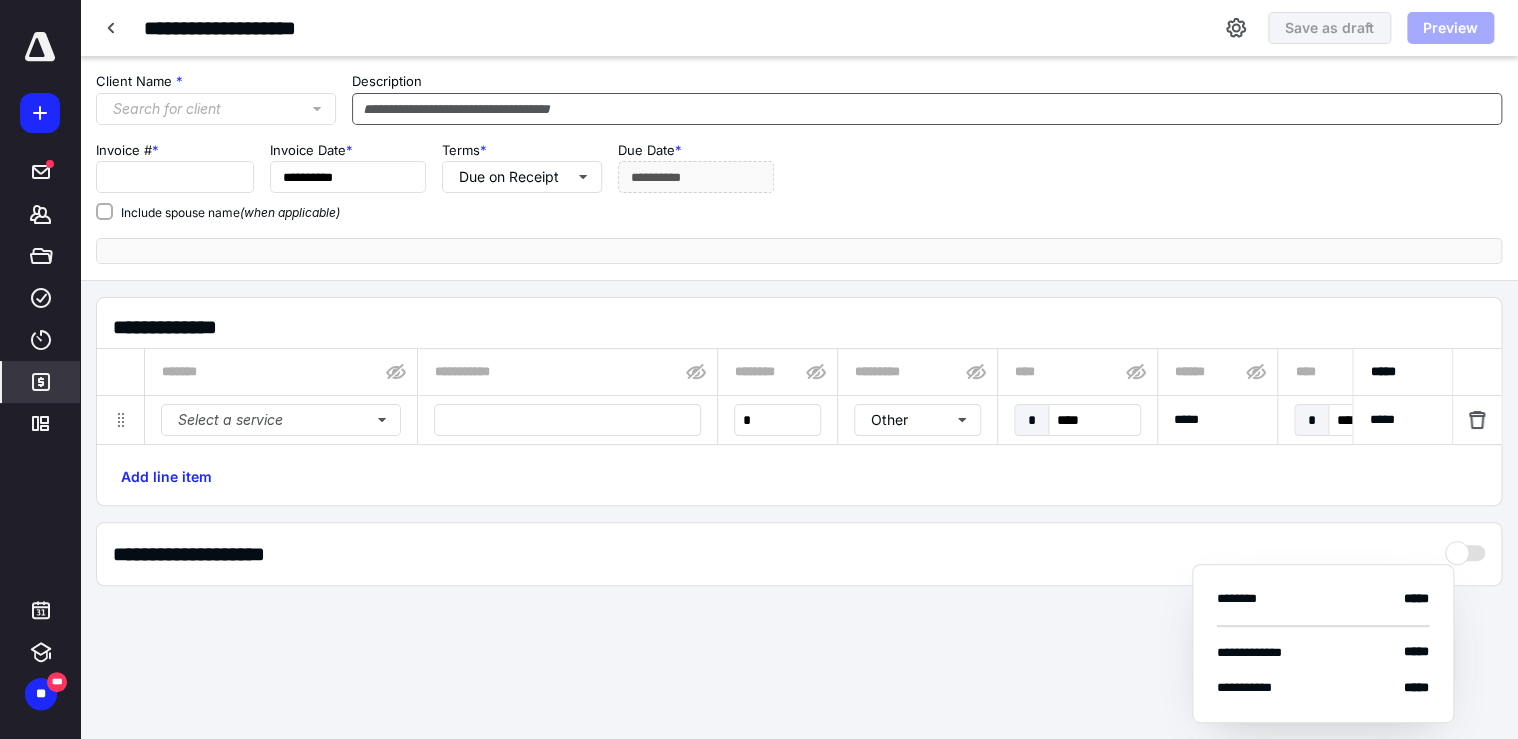 type on "**********" 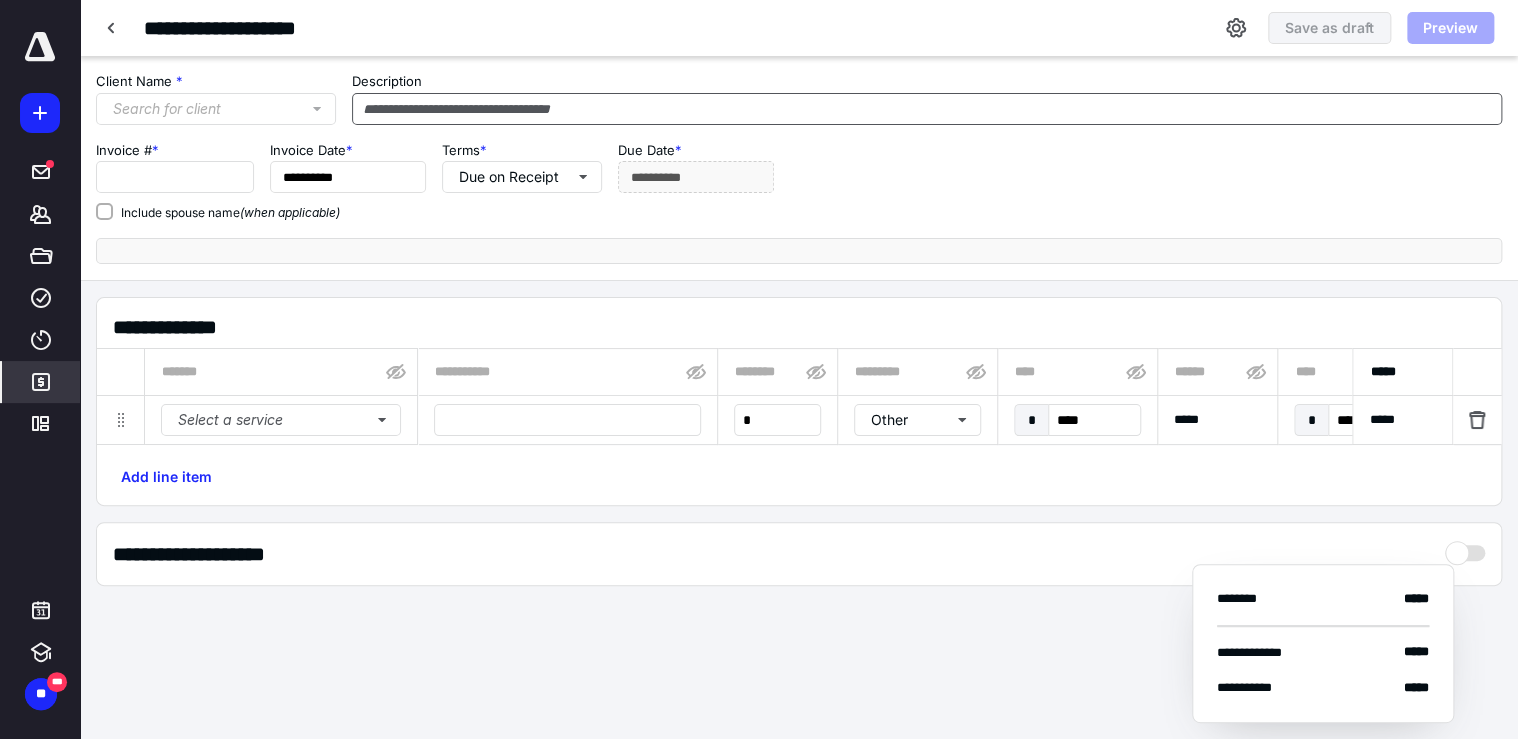 type on "*****" 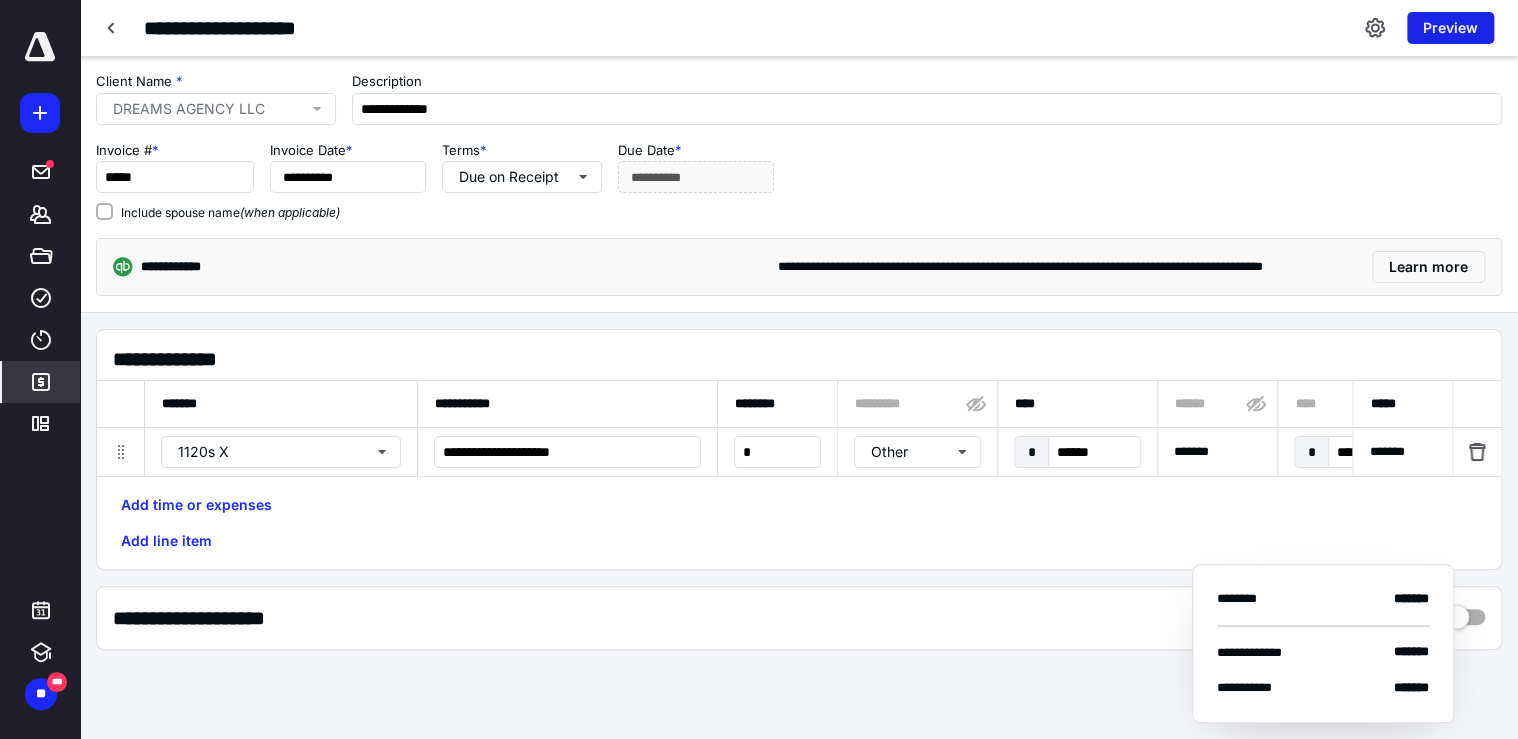 click on "Preview" at bounding box center [1450, 28] 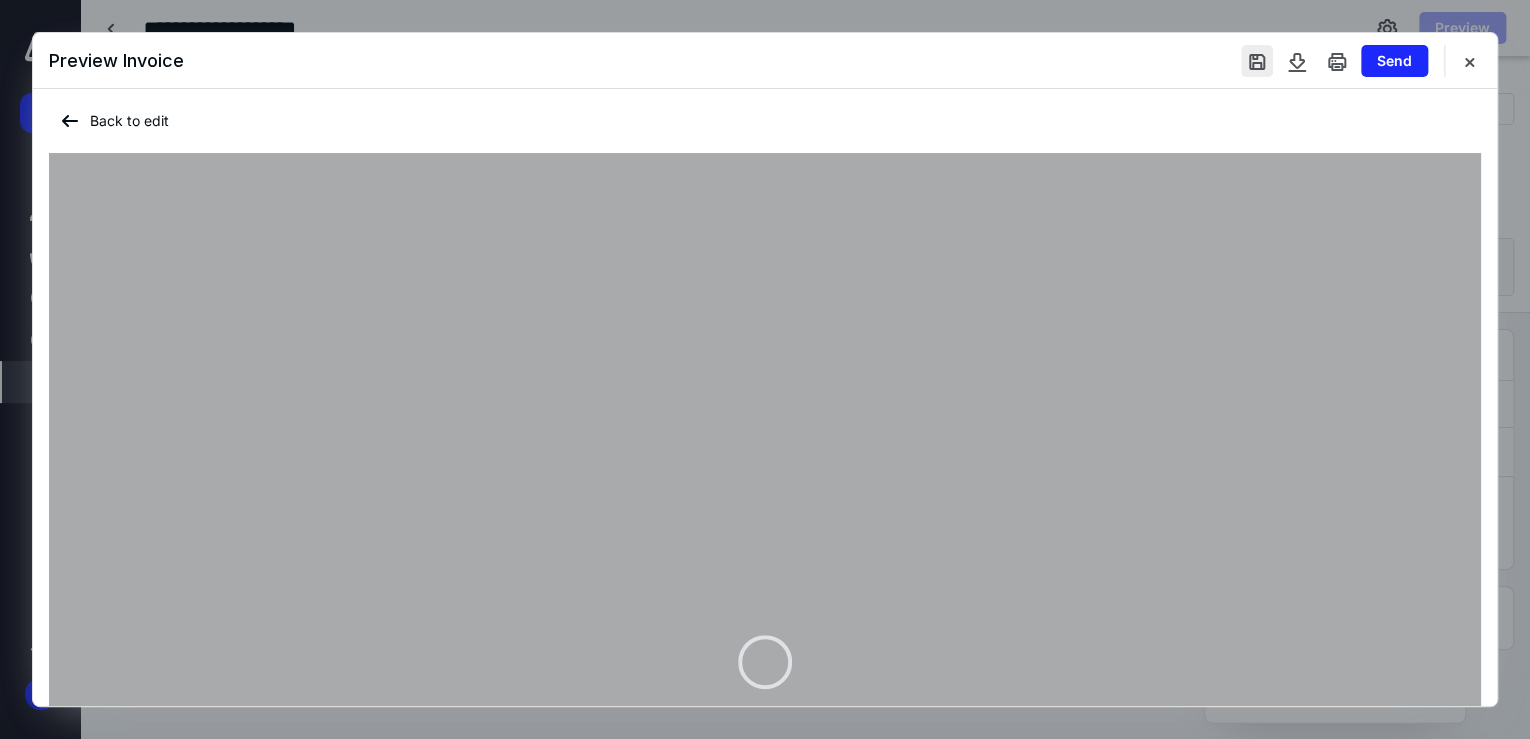 click at bounding box center (1257, 61) 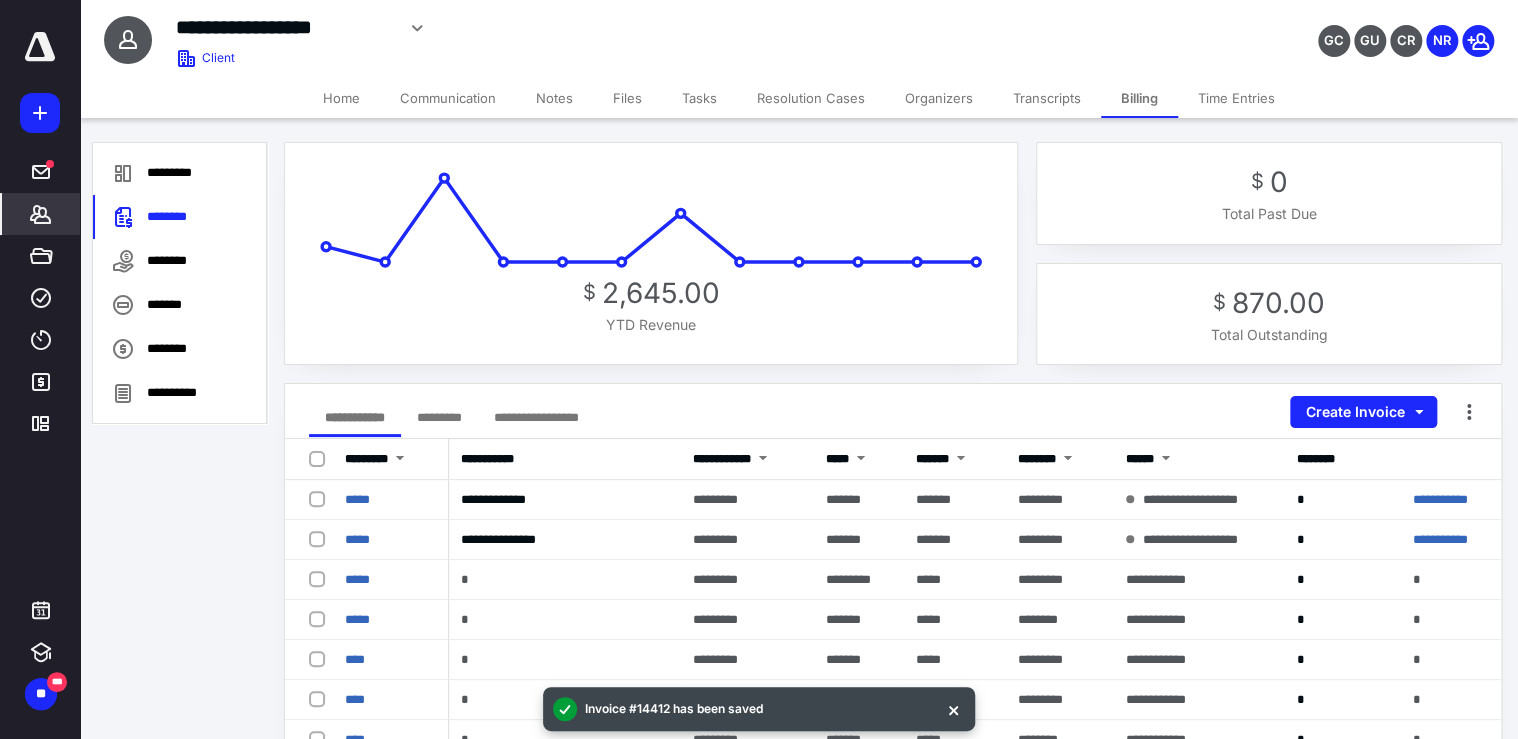 click on "Billing" at bounding box center [1139, 98] 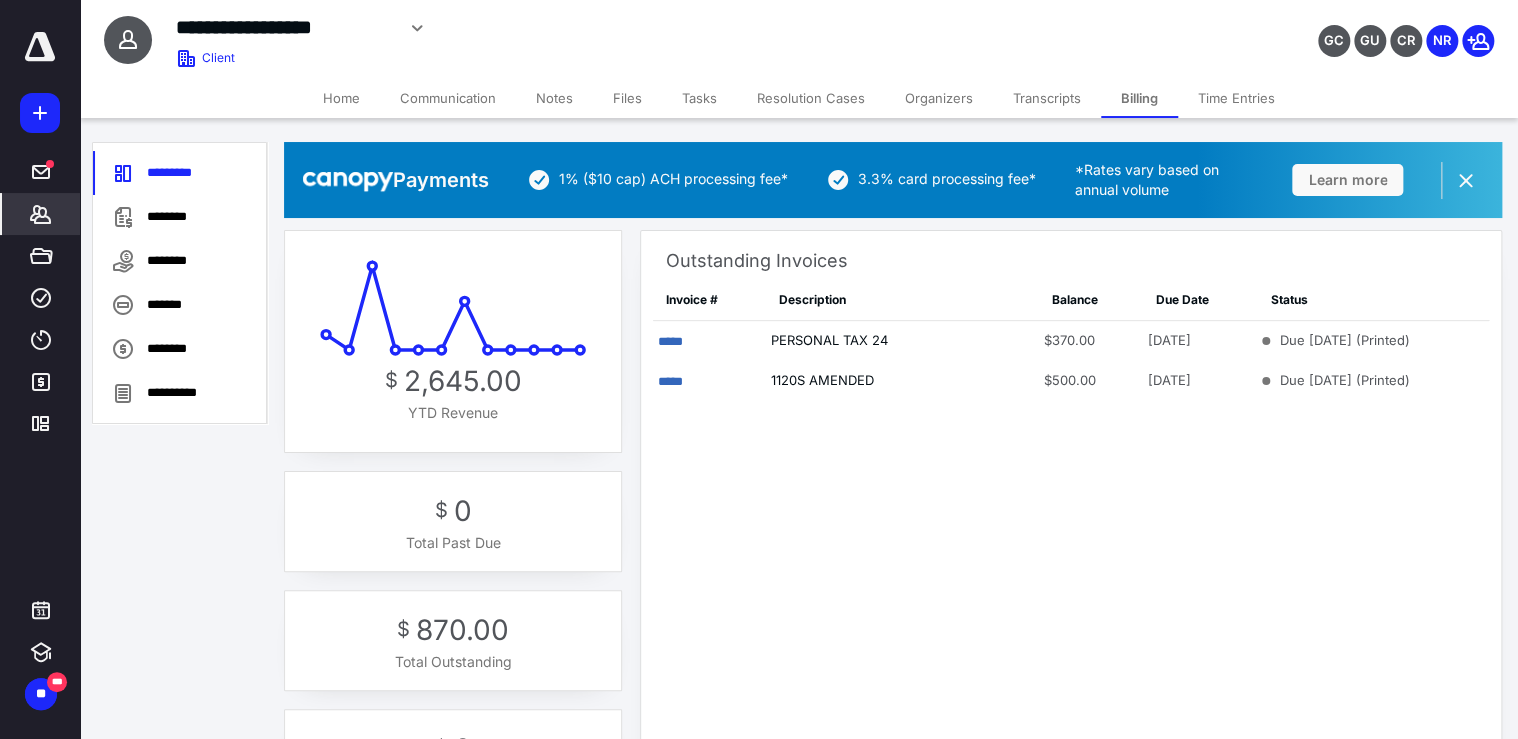 click on "Outstanding Invoices Invoice # Description Balance Due Date Status ***** PERSONAL TAX 24 $370.00 [DATE] Due [DATE] (Printed) ***** 1120S AMENDED $500.00 [DATE] Due [DATE] (Printed)" at bounding box center [1070, 476] 